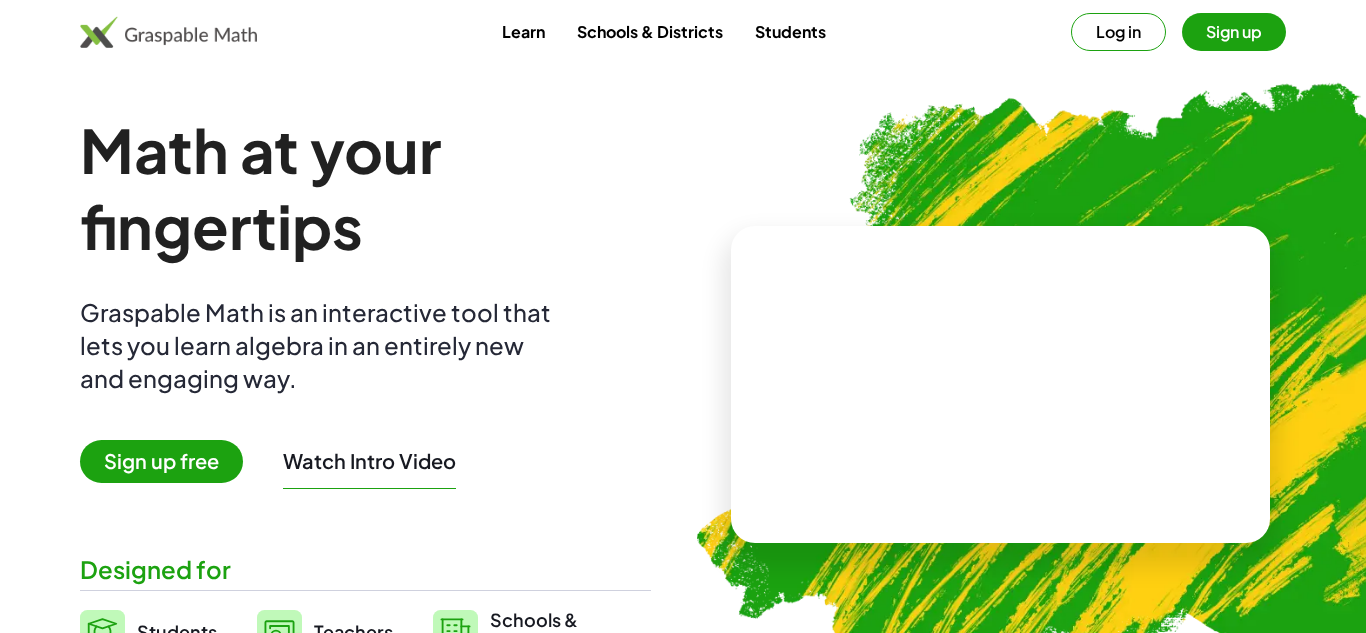 scroll, scrollTop: 0, scrollLeft: 0, axis: both 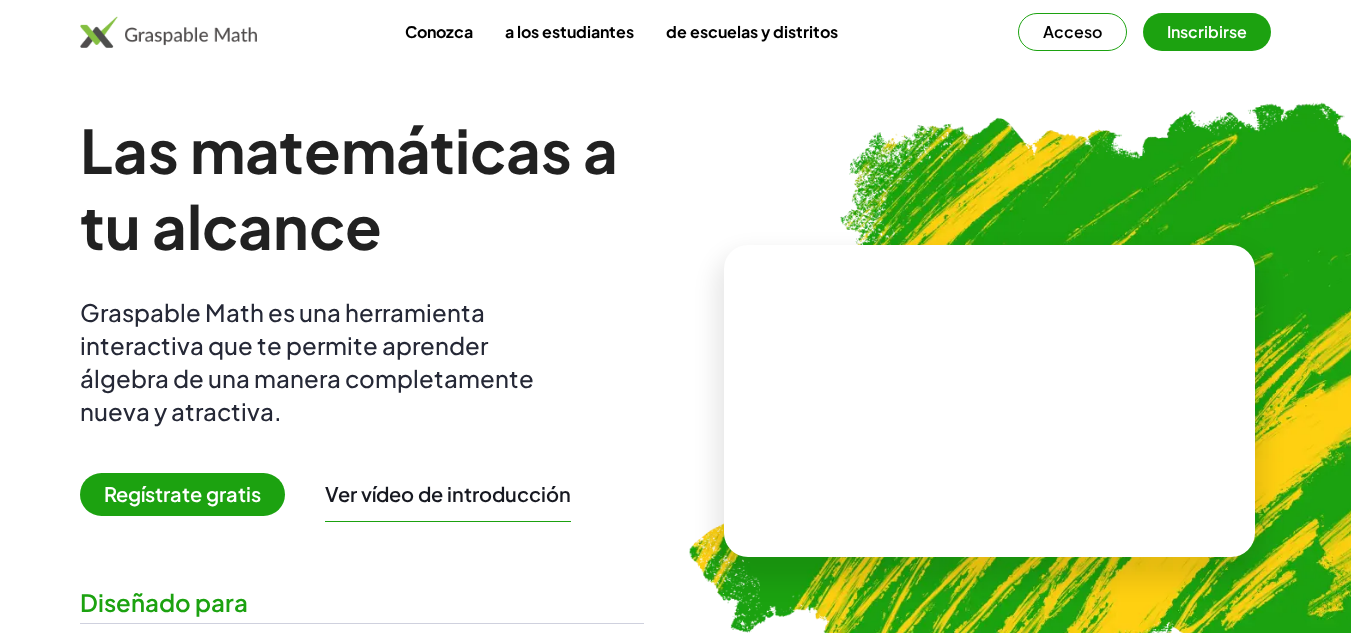 click on "Las matemáticas a tu alcance Graspable Math es una herramienta interactiva que te permite aprender álgebra de una manera completamente nueva y atractiva. Regístrate gratis Ver vídeo de introducción Diseñado para Estudiantes Profesores Escuelas y  administradores" at bounding box center (362, 401) 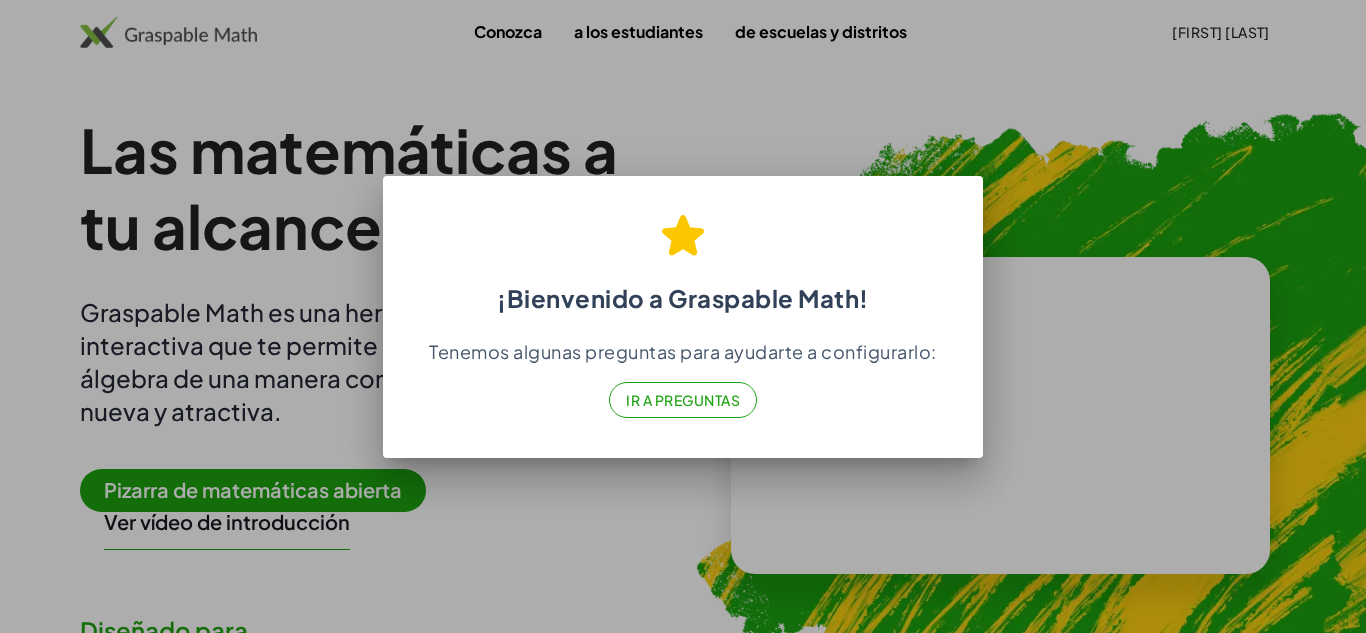 click on "Ir a Preguntas" at bounding box center (683, 400) 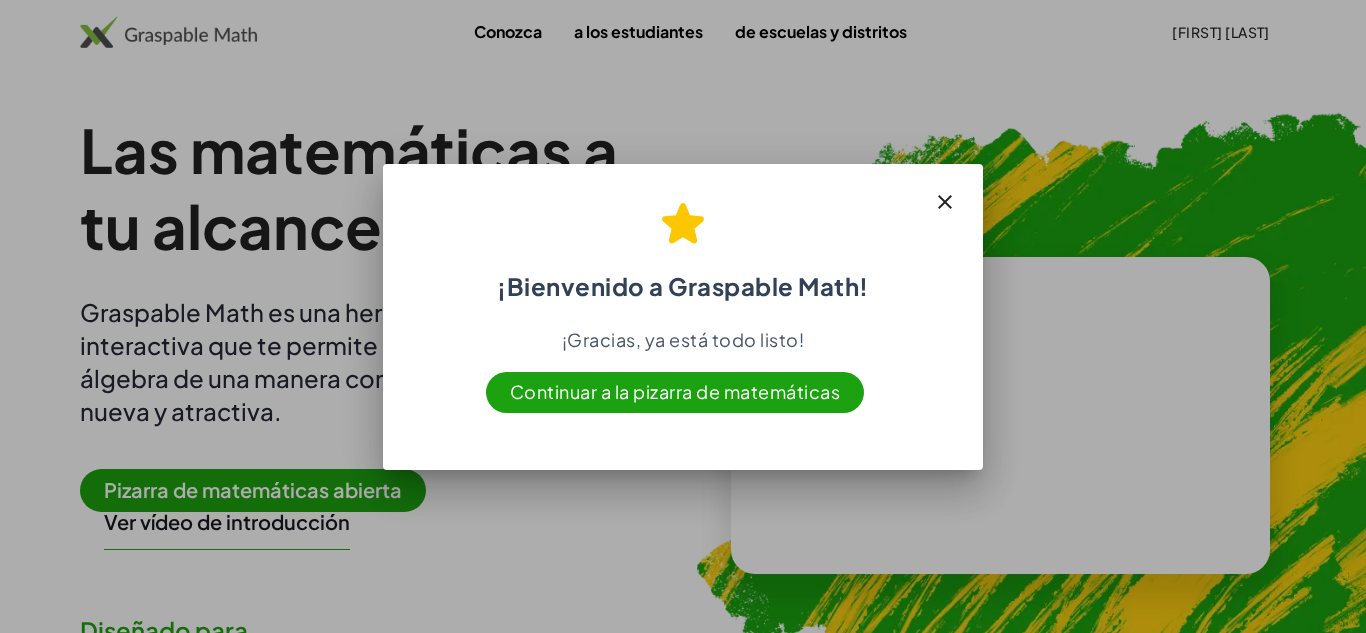 click on "Continuar a la pizarra de matemáticas" at bounding box center (675, 391) 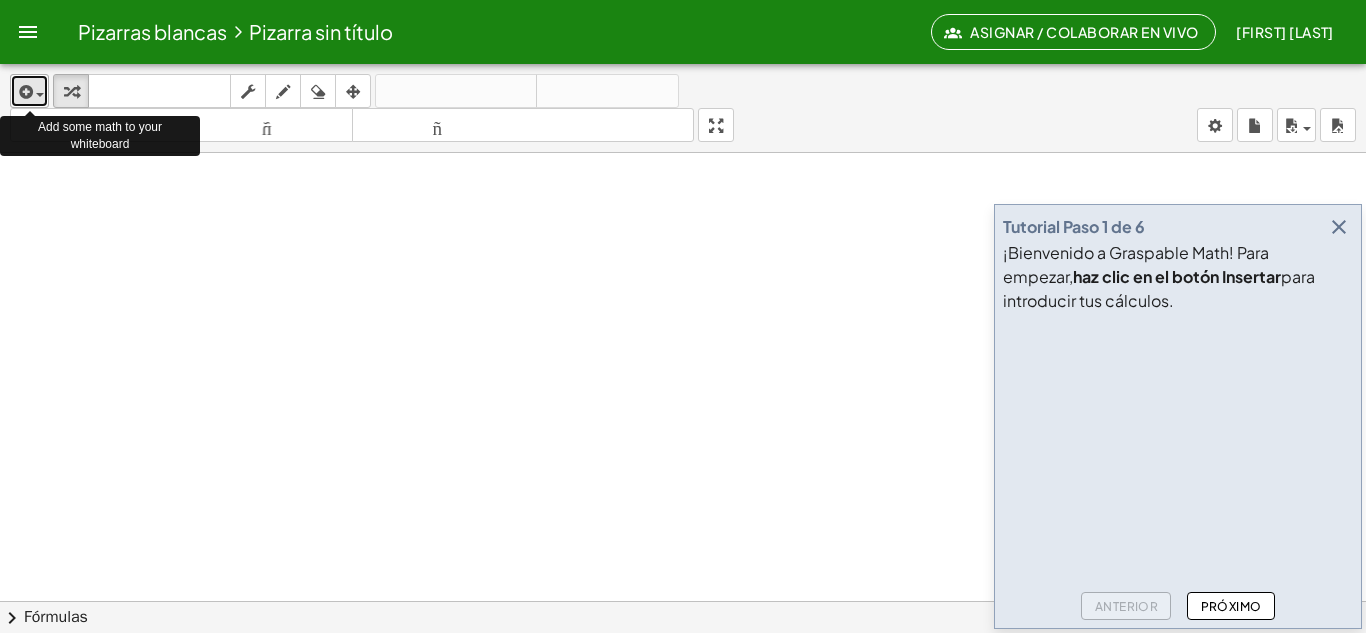 click at bounding box center [24, 92] 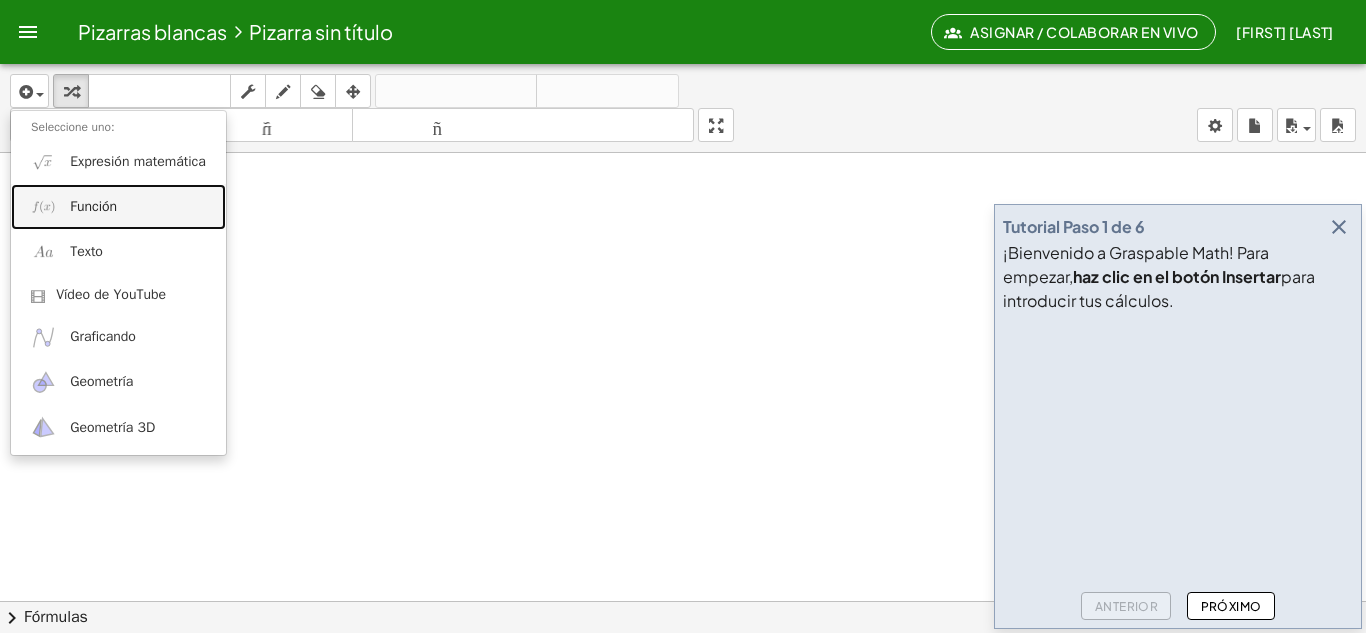 click on "Función" at bounding box center [118, 206] 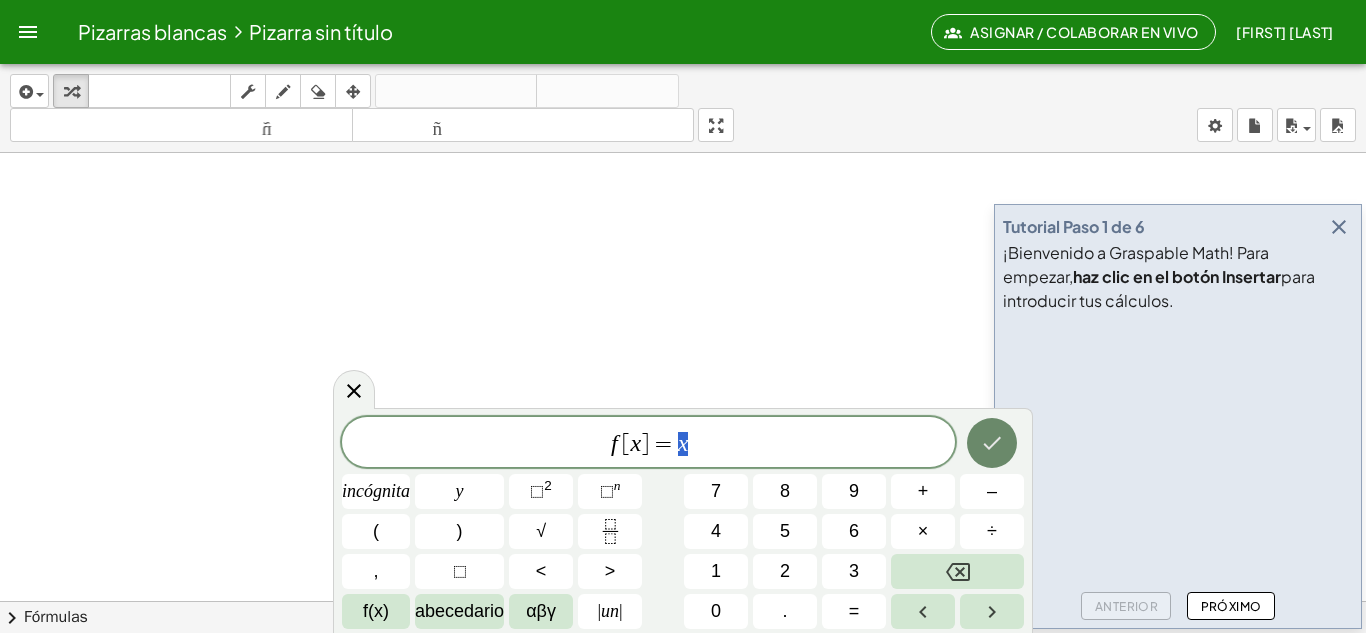 click 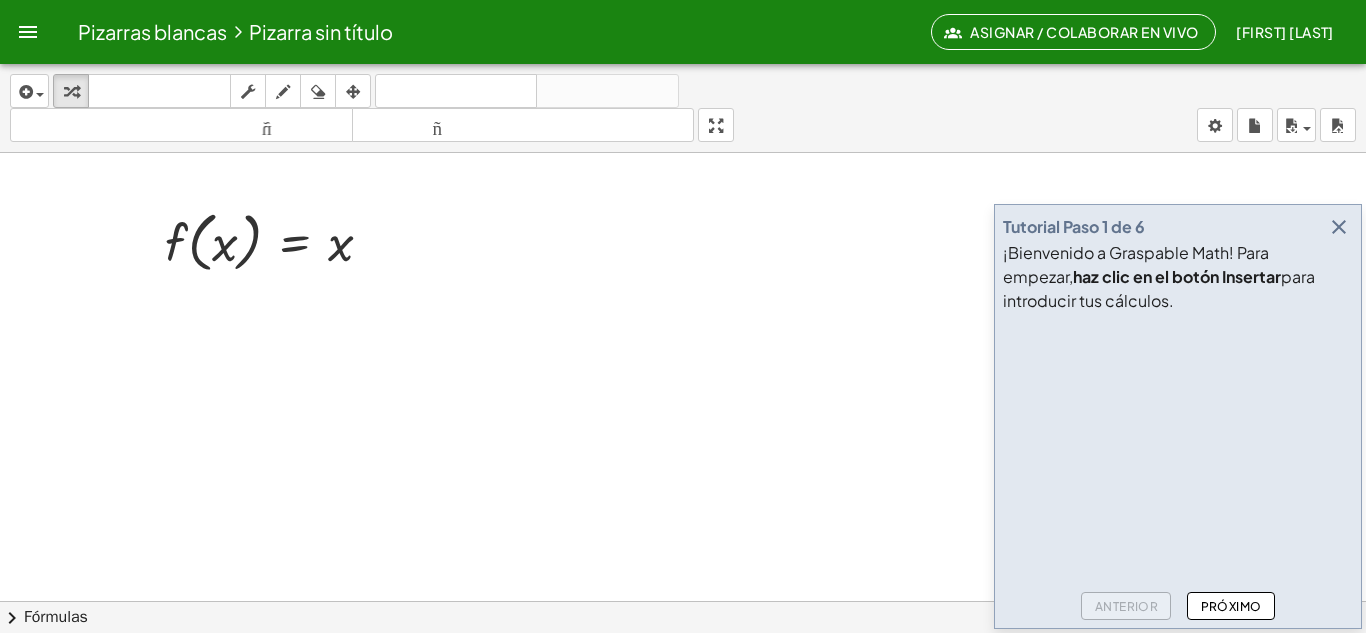 click at bounding box center [683, 679] 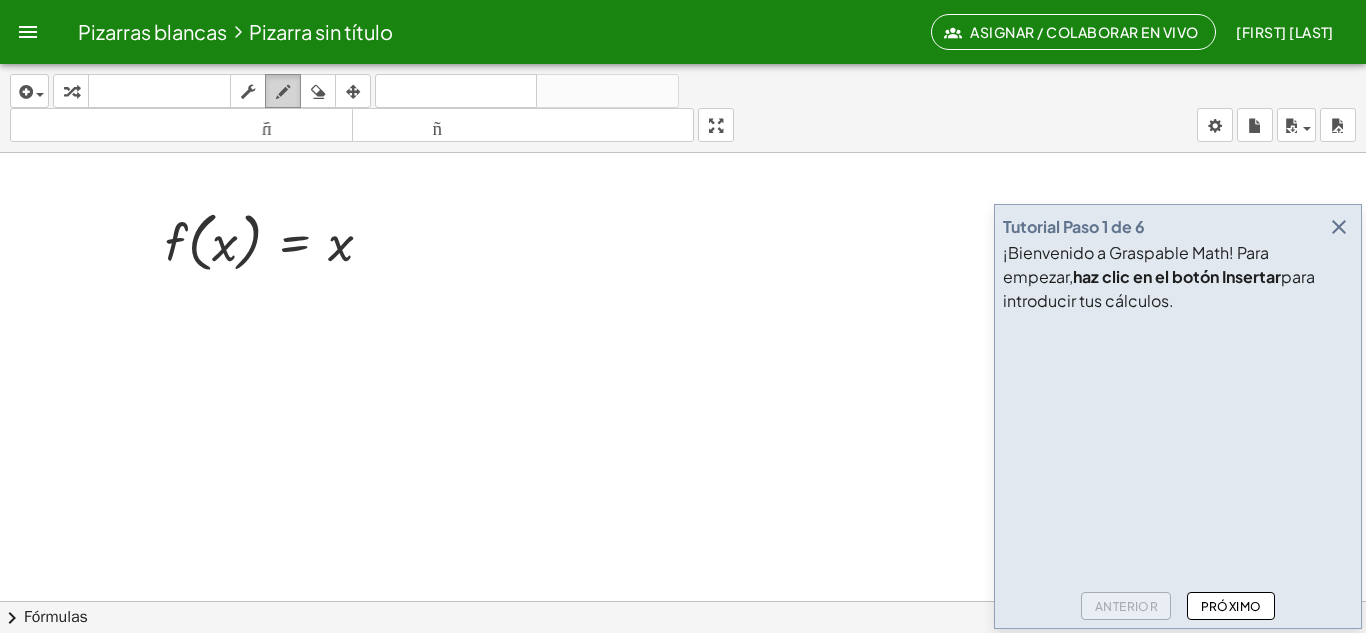 click at bounding box center [283, 92] 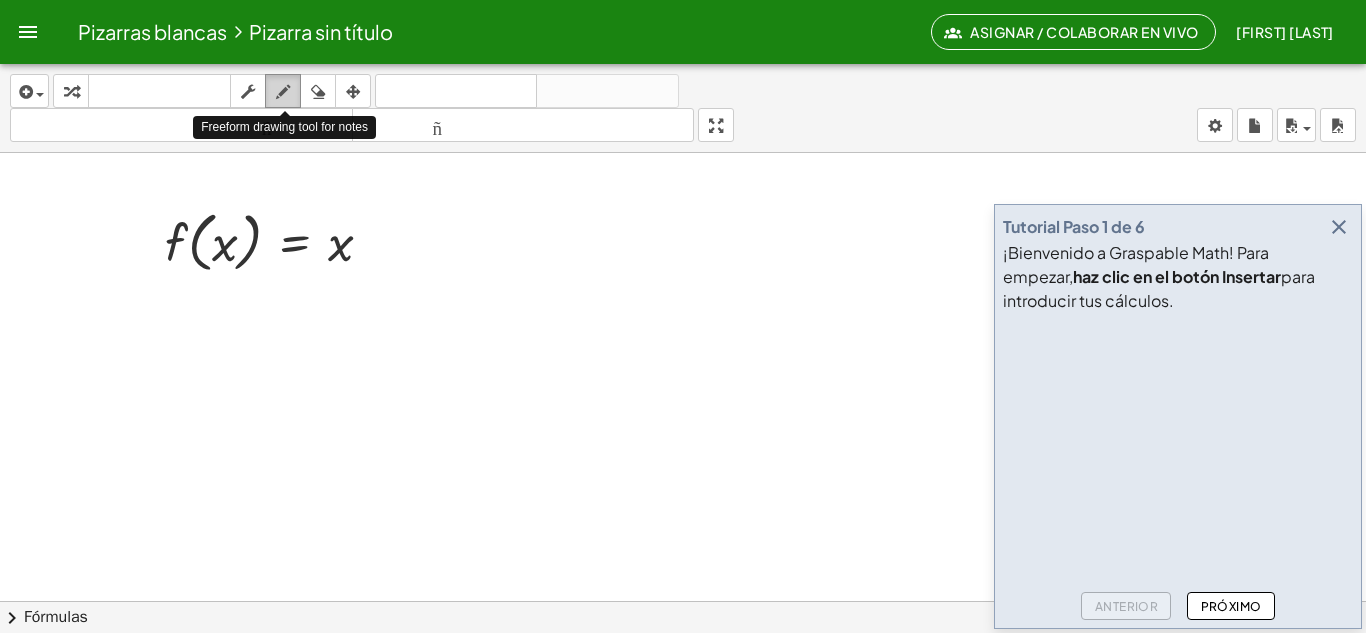 click at bounding box center [283, 91] 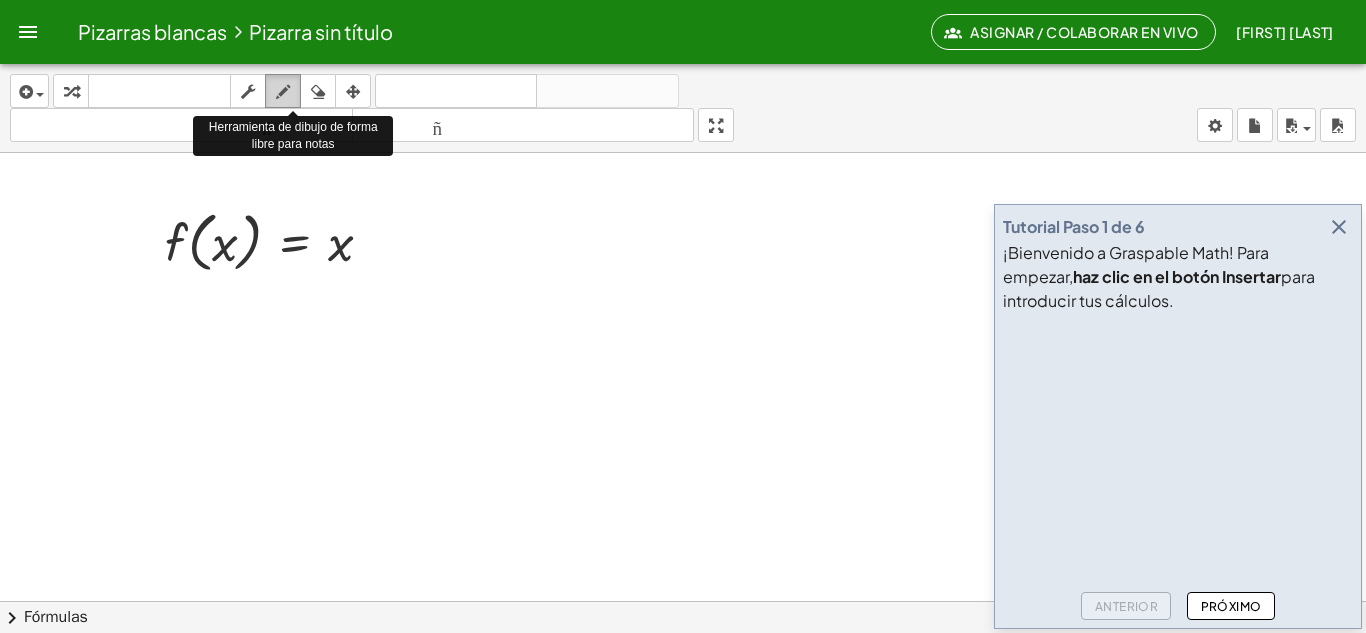click at bounding box center (283, 91) 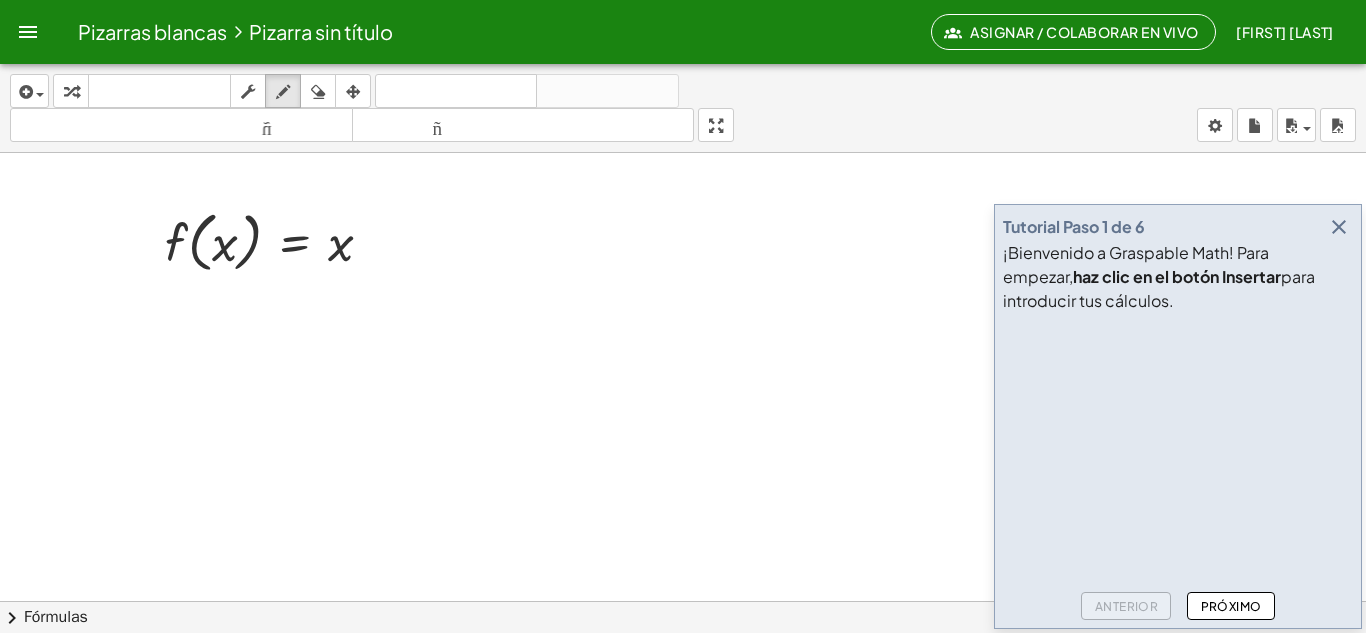 drag, startPoint x: 283, startPoint y: 98, endPoint x: 104, endPoint y: 145, distance: 185.06755 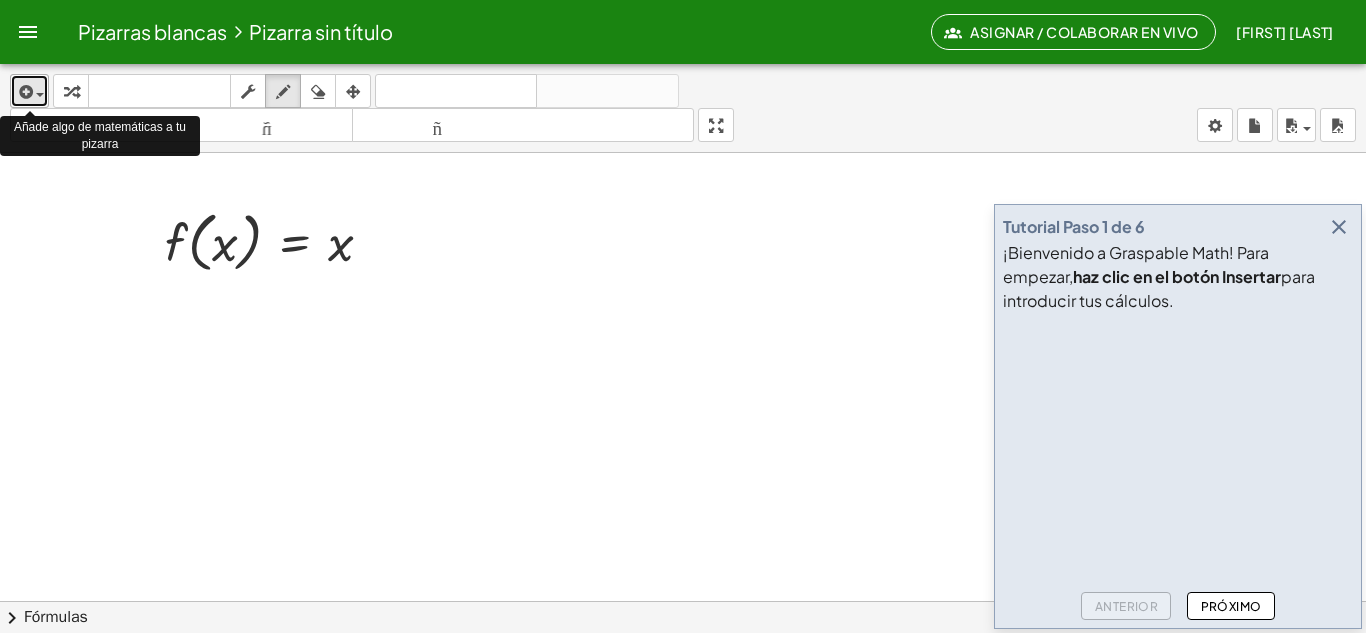 click at bounding box center [40, 95] 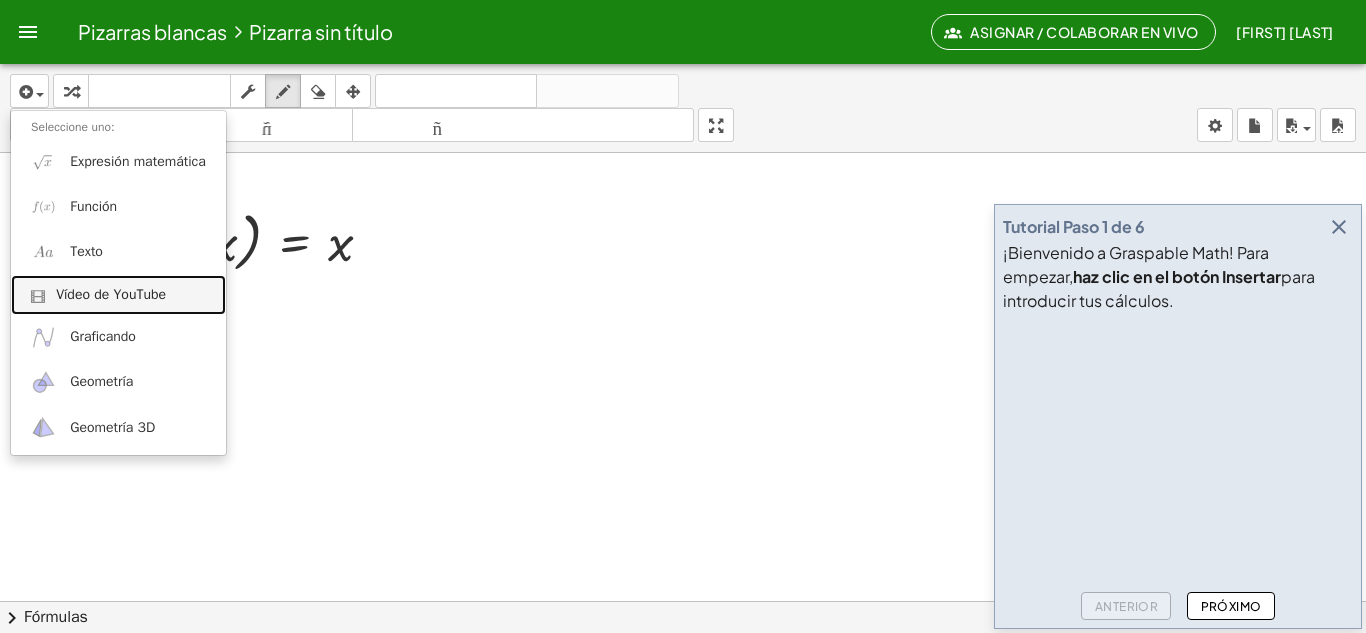 click on "Vídeo de YouTube" at bounding box center [111, 294] 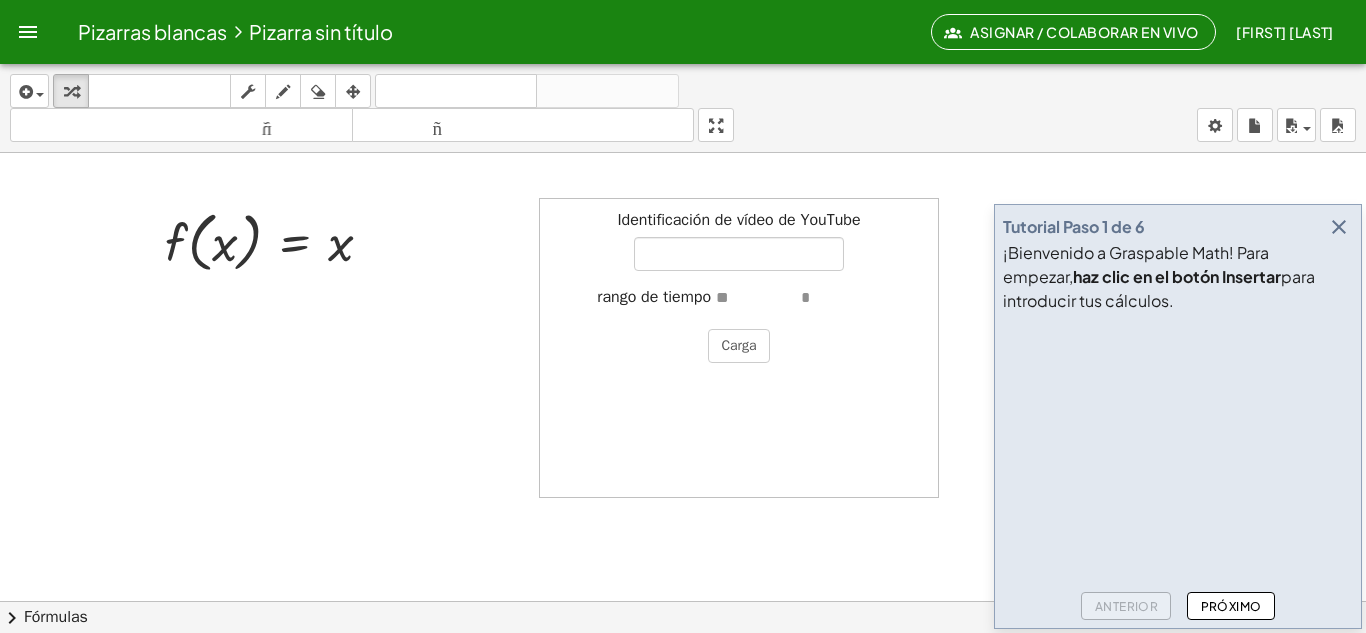click at bounding box center [756, 298] 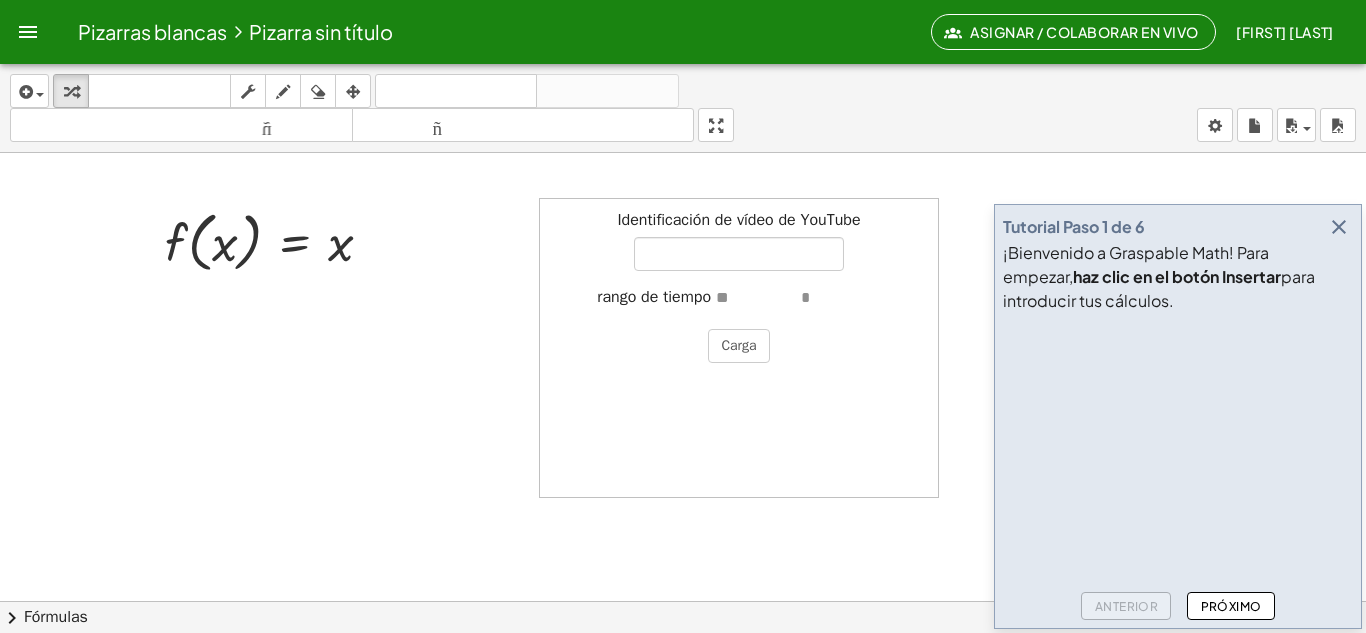 click at bounding box center [683, 679] 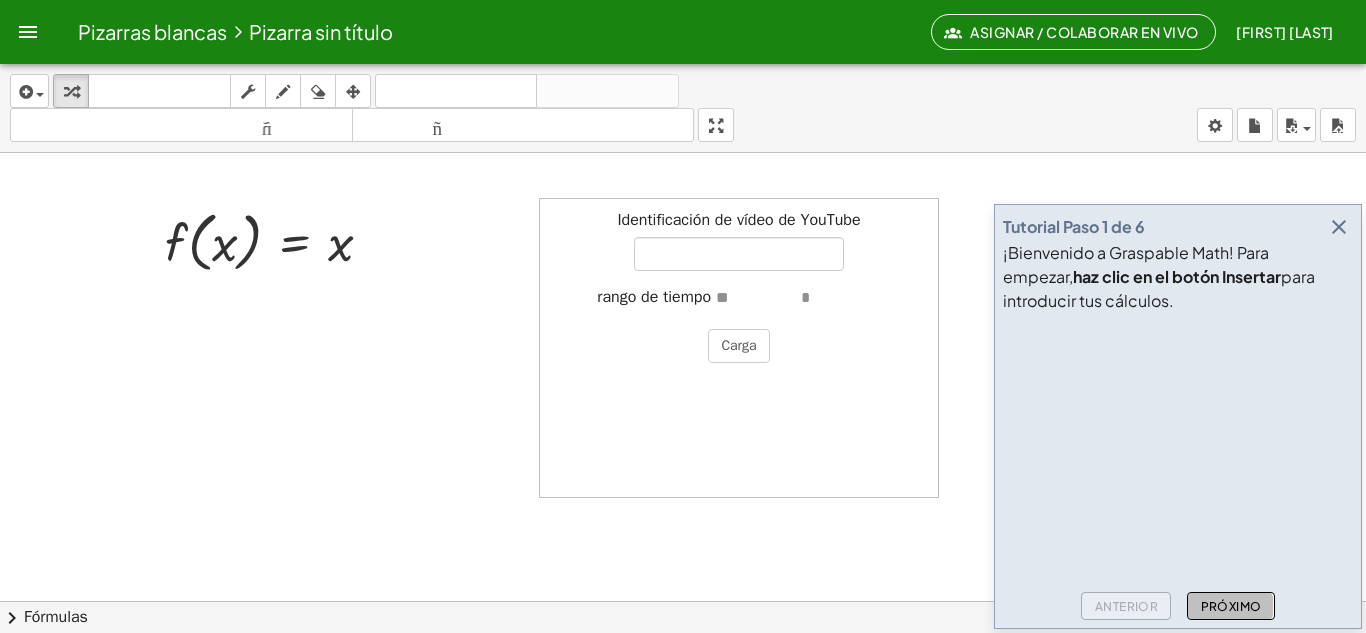 click on "Próximo" at bounding box center [1231, 606] 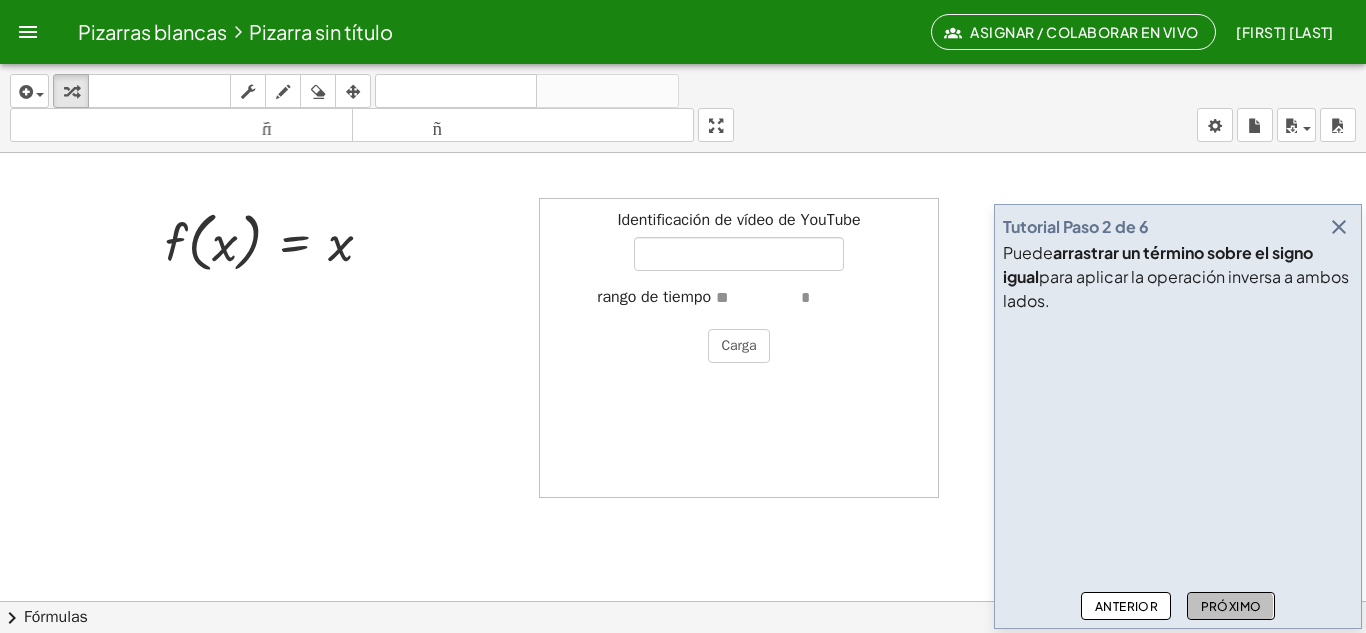 click on "Próximo" at bounding box center [1231, 606] 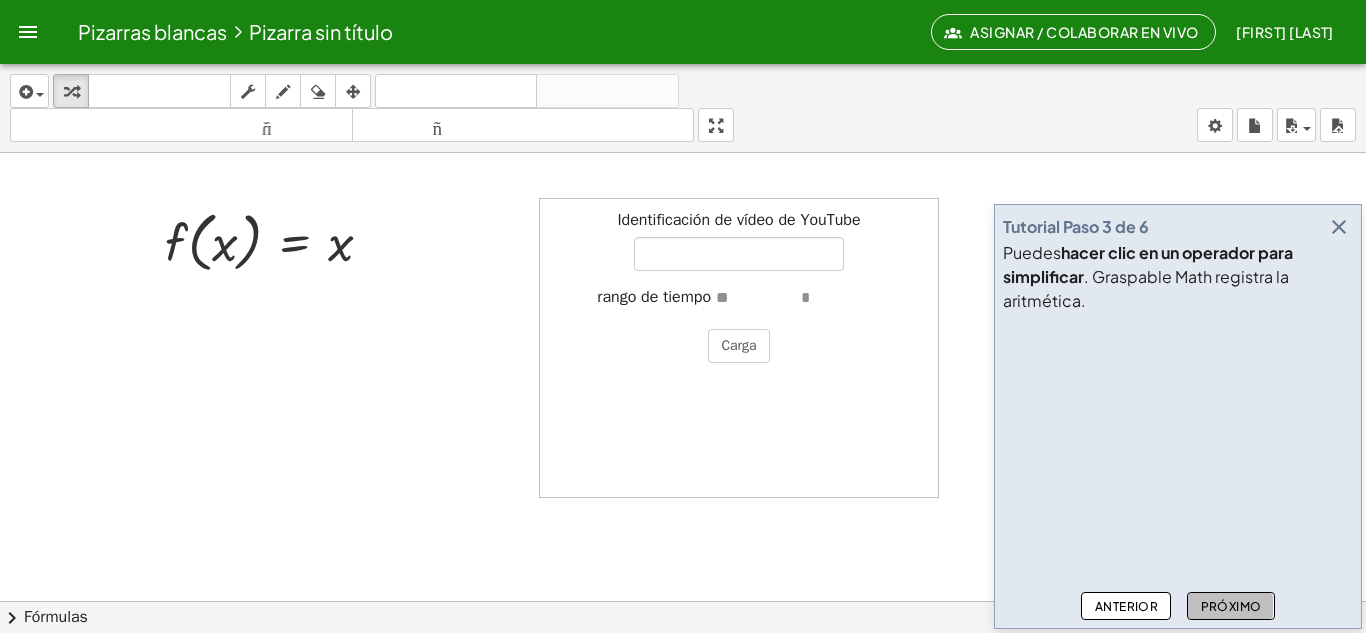 click on "Próximo" at bounding box center (1231, 606) 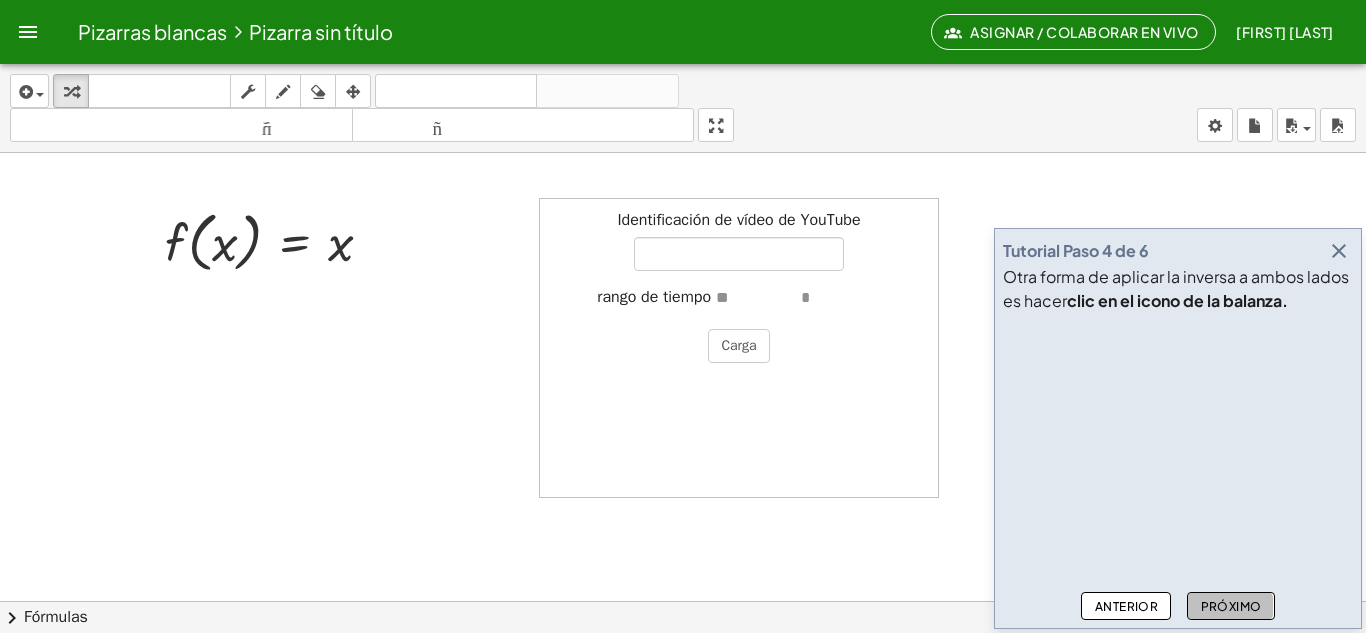 click on "Próximo" at bounding box center [1231, 606] 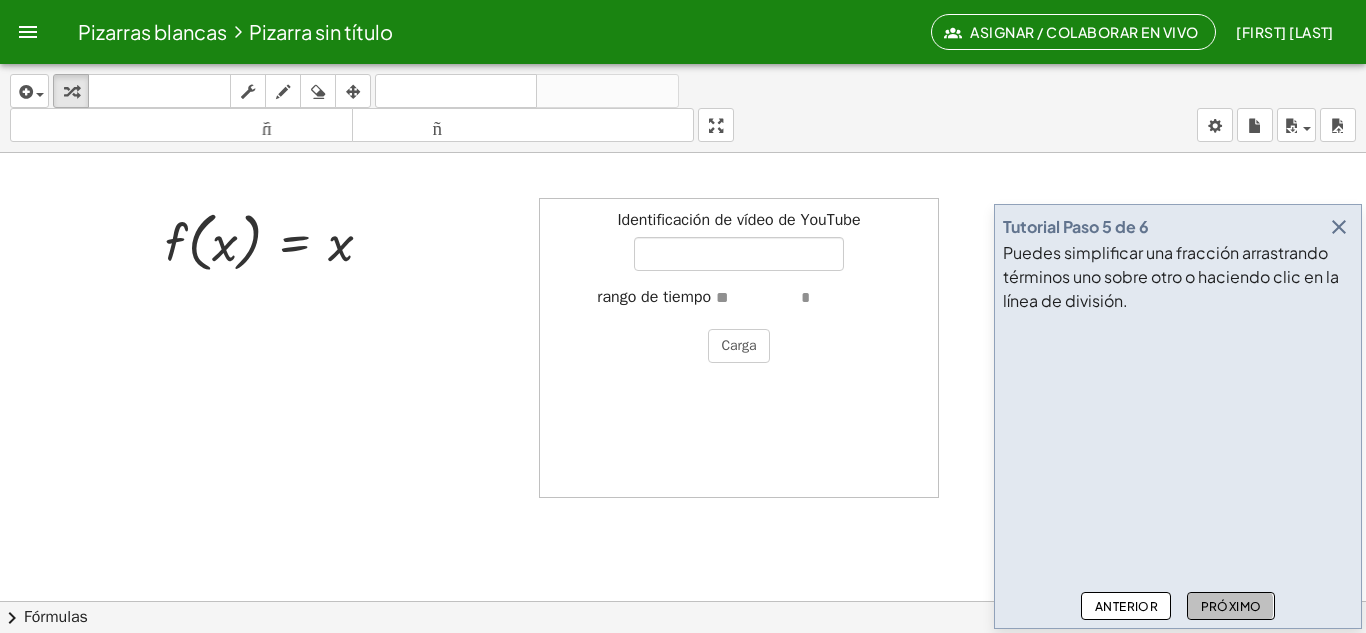 click on "Próximo" at bounding box center (1230, 606) 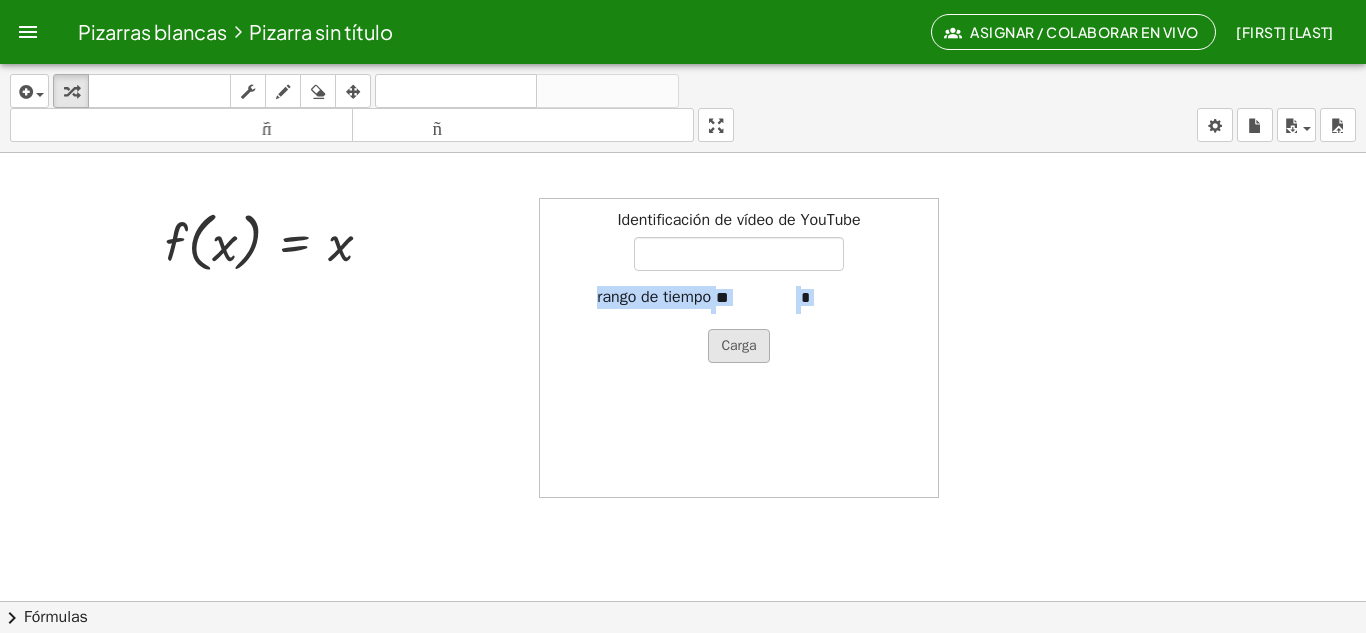drag, startPoint x: 868, startPoint y: 223, endPoint x: 746, endPoint y: 350, distance: 176.10509 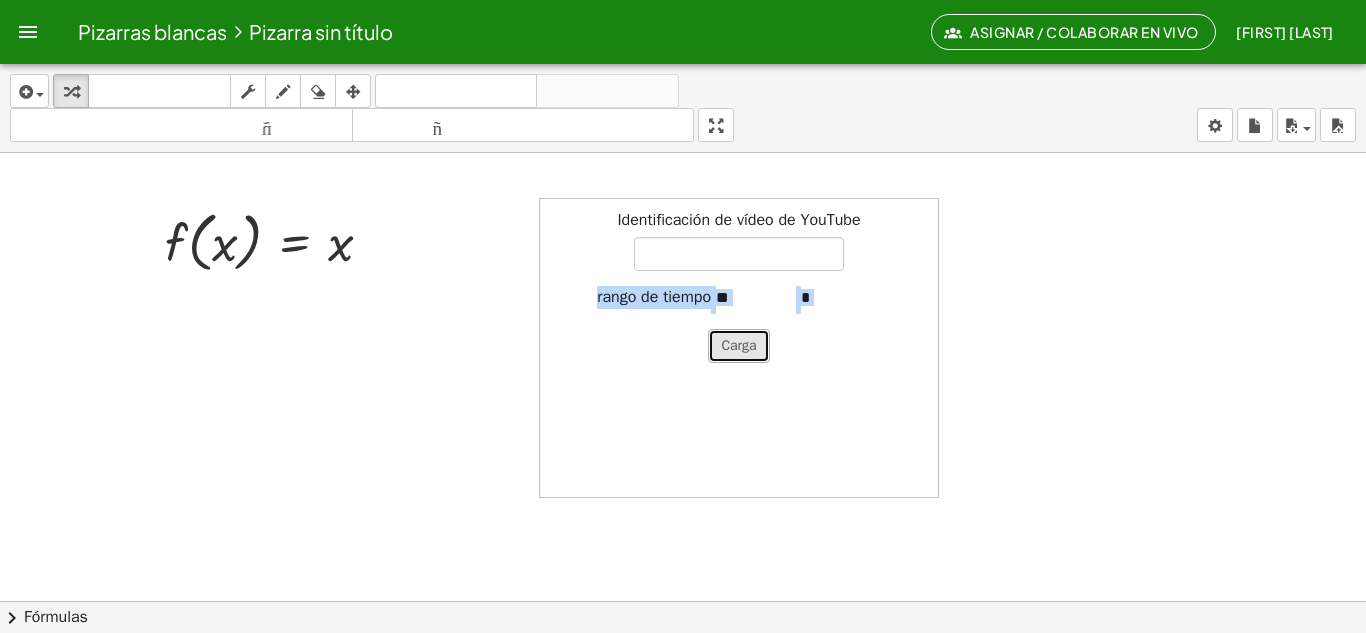 click on "Carga" at bounding box center [738, 345] 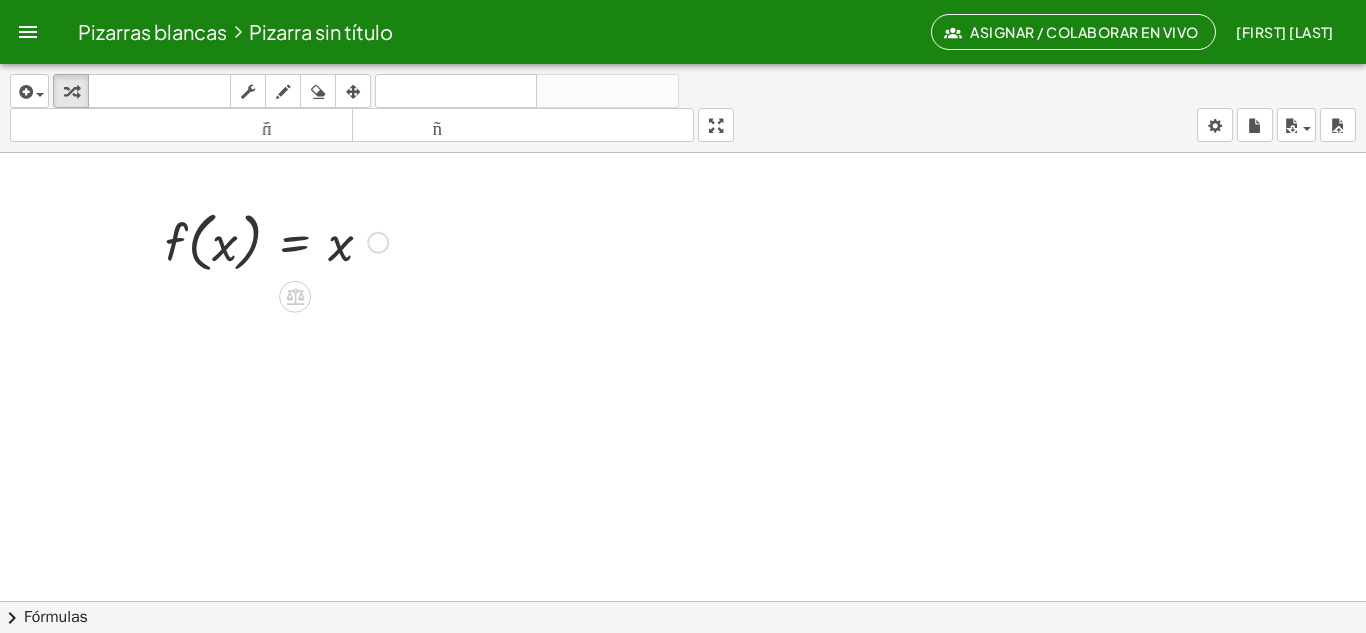 click at bounding box center [378, 243] 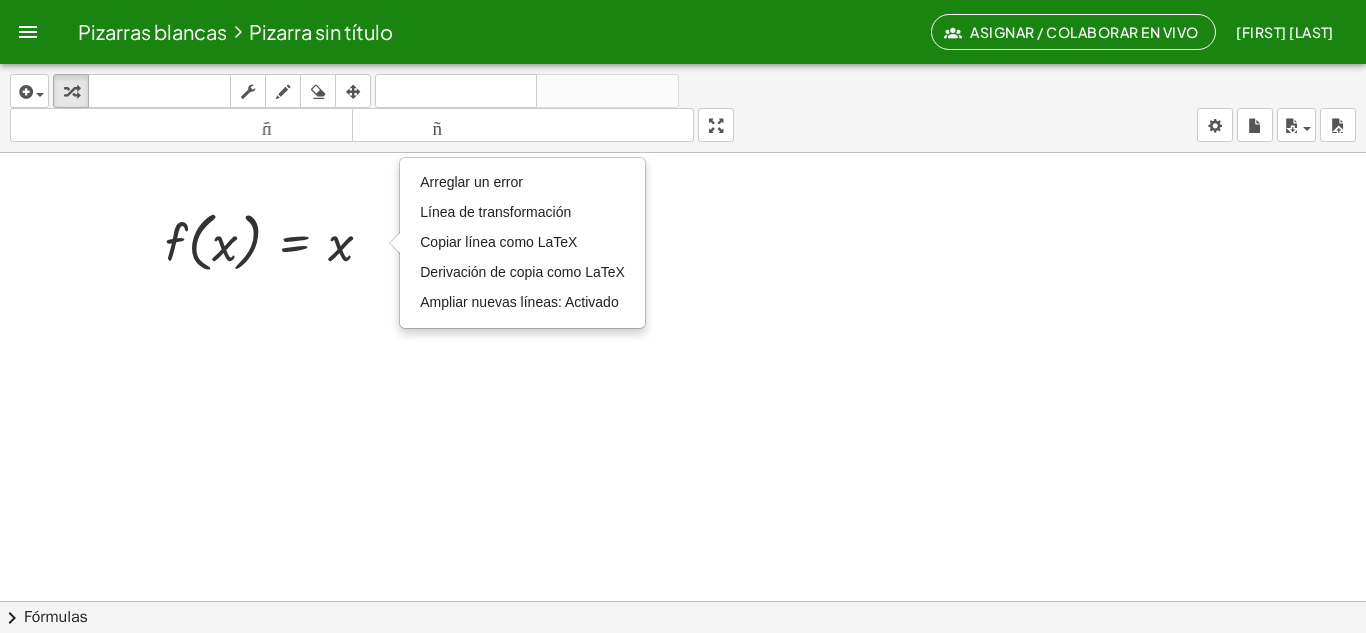click at bounding box center (739, 348) 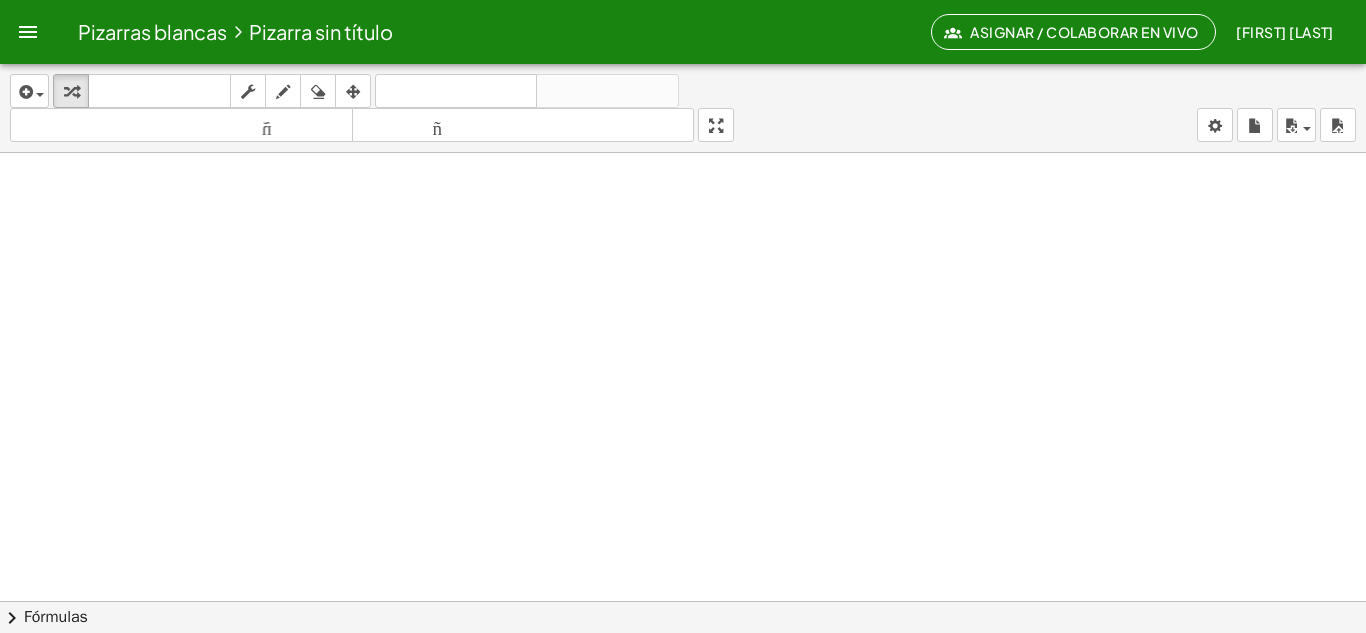 scroll, scrollTop: 0, scrollLeft: 0, axis: both 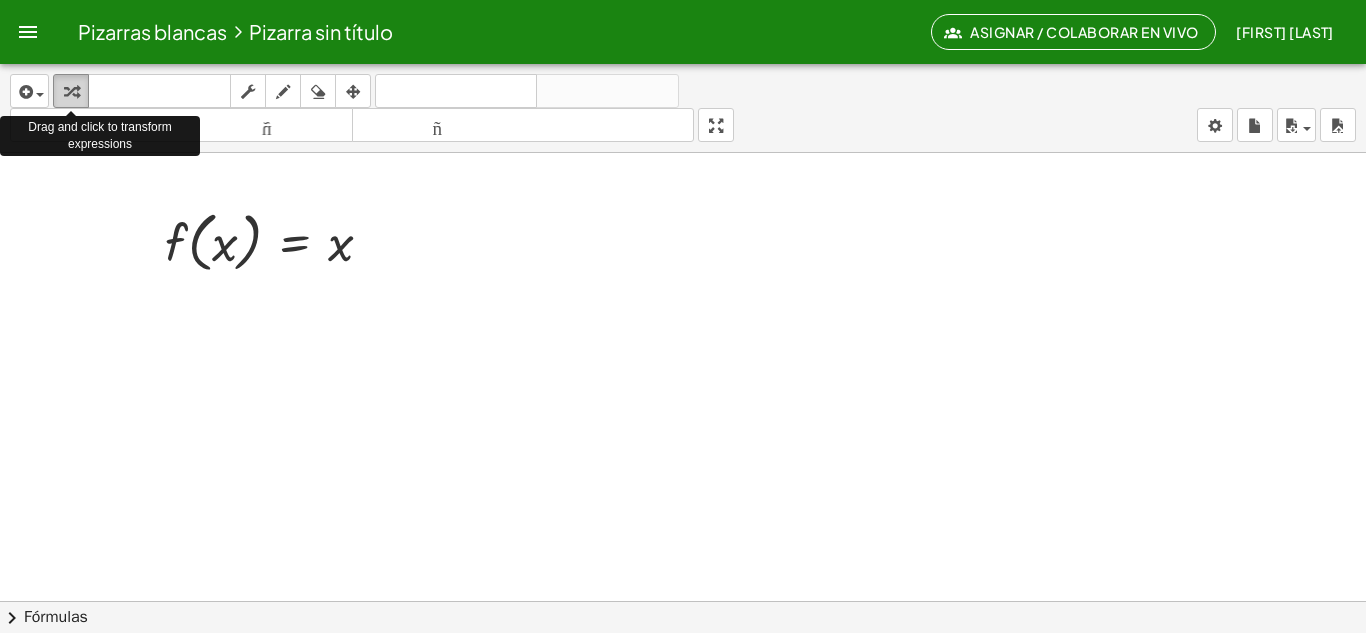 click at bounding box center (71, 92) 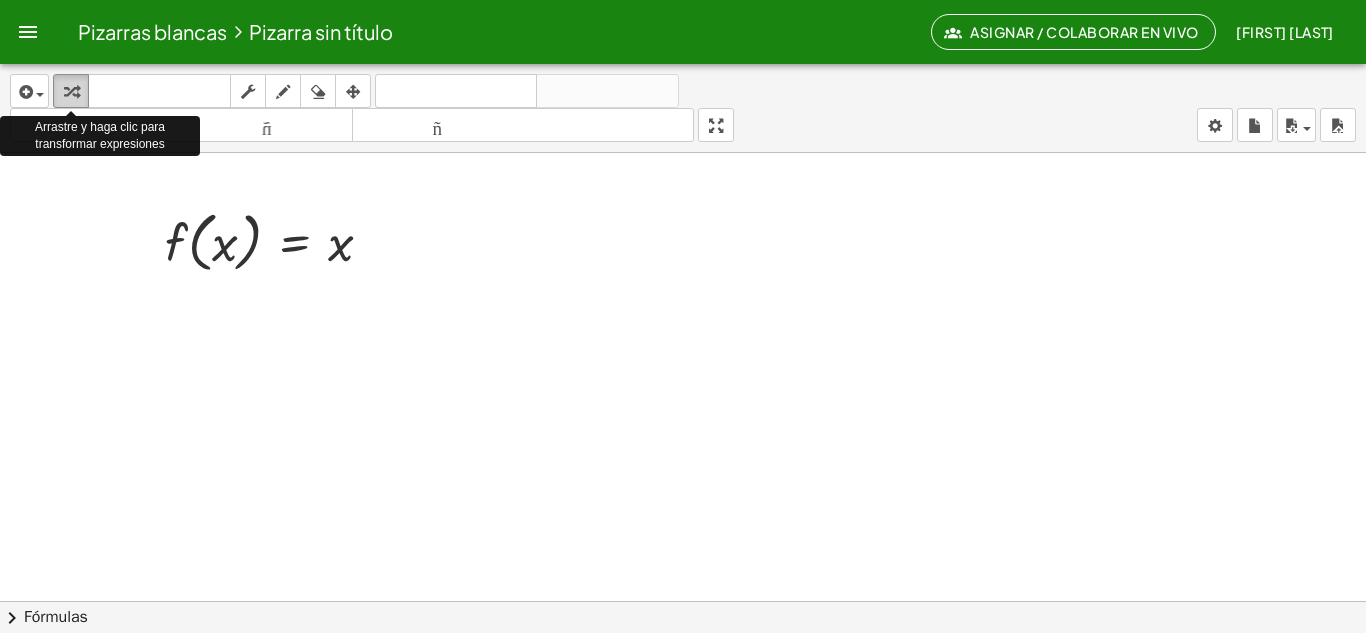 click at bounding box center (71, 92) 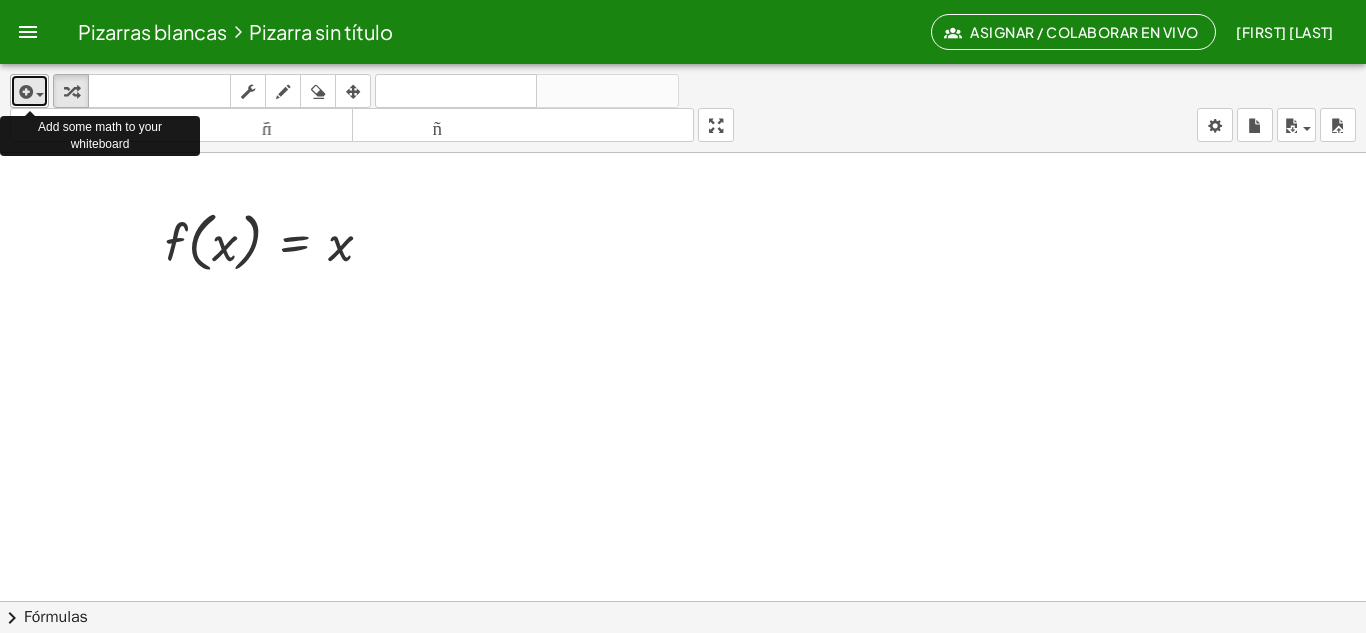 click at bounding box center [40, 95] 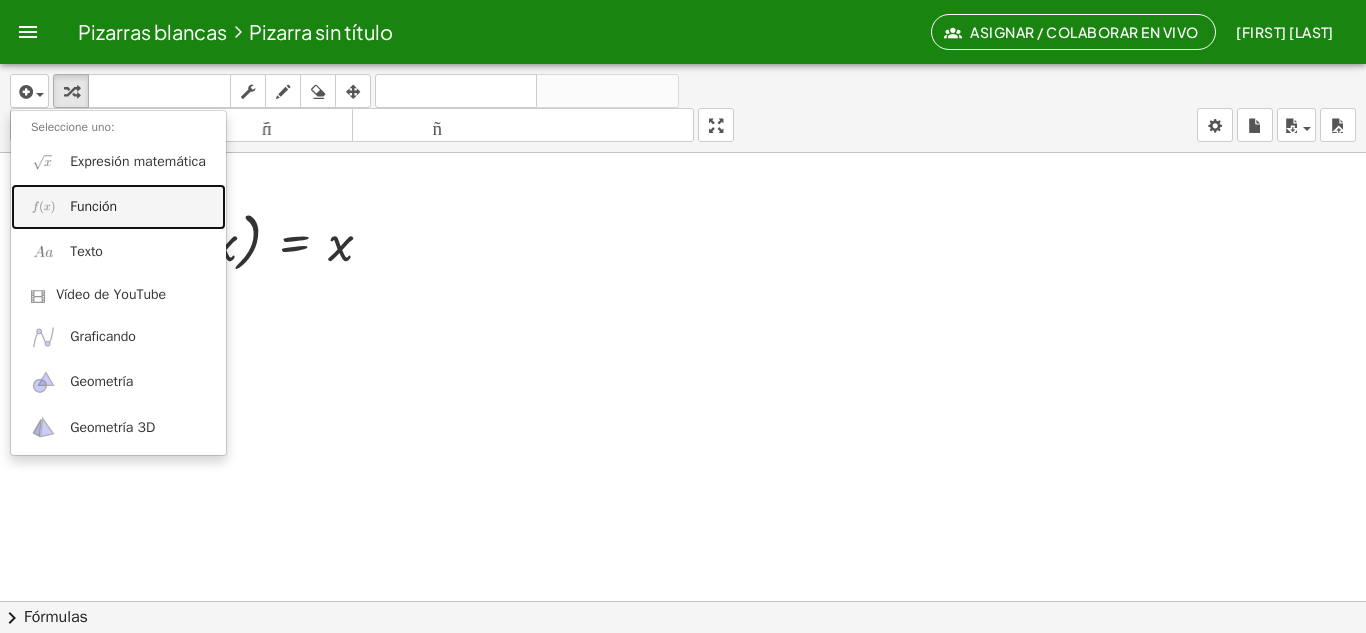 click on "Función" at bounding box center [118, 206] 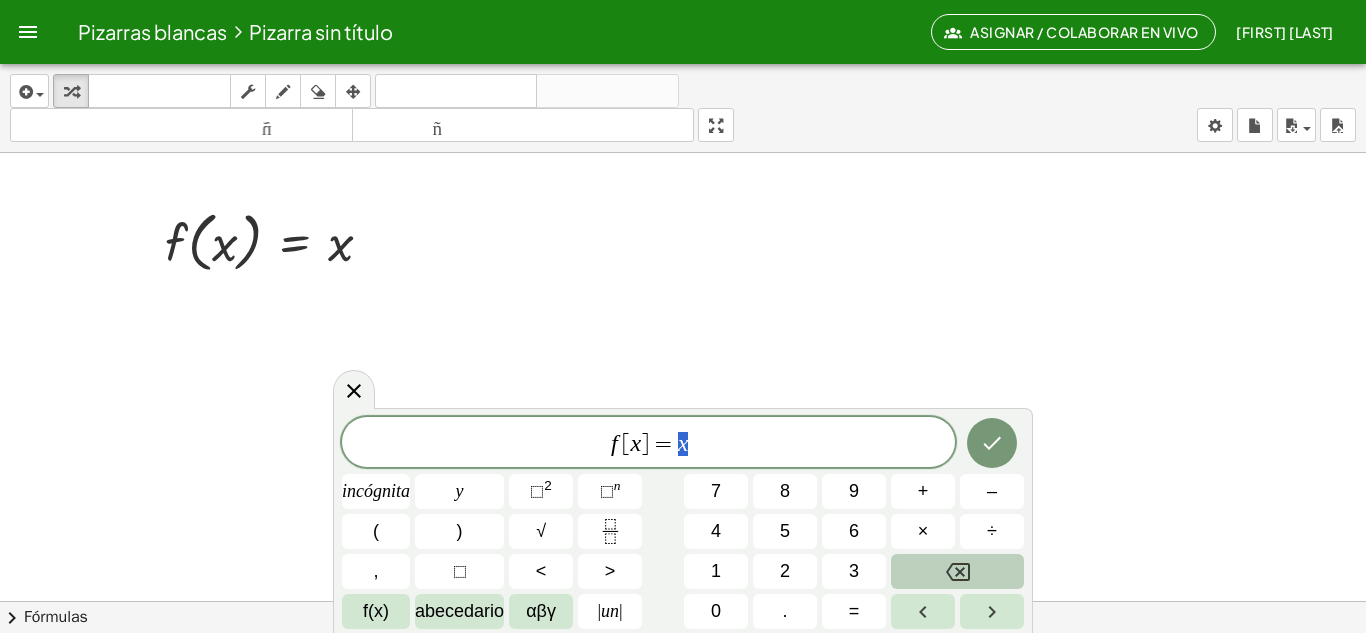 click at bounding box center (957, 571) 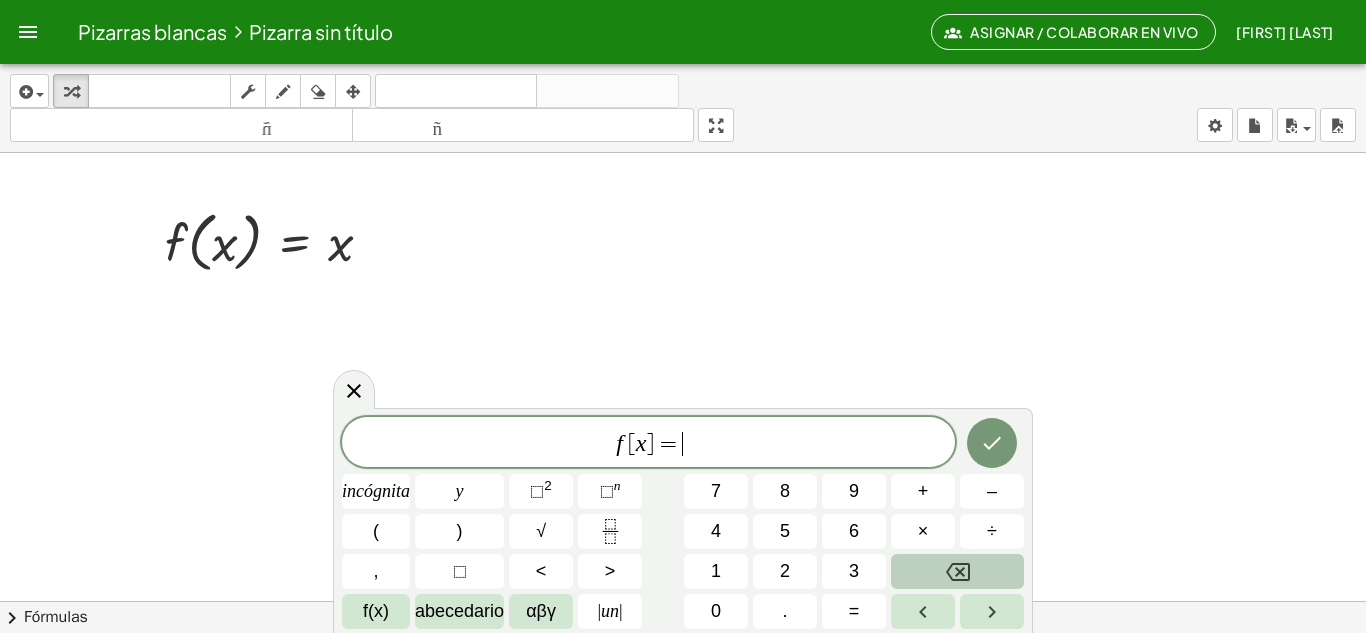 click at bounding box center [957, 571] 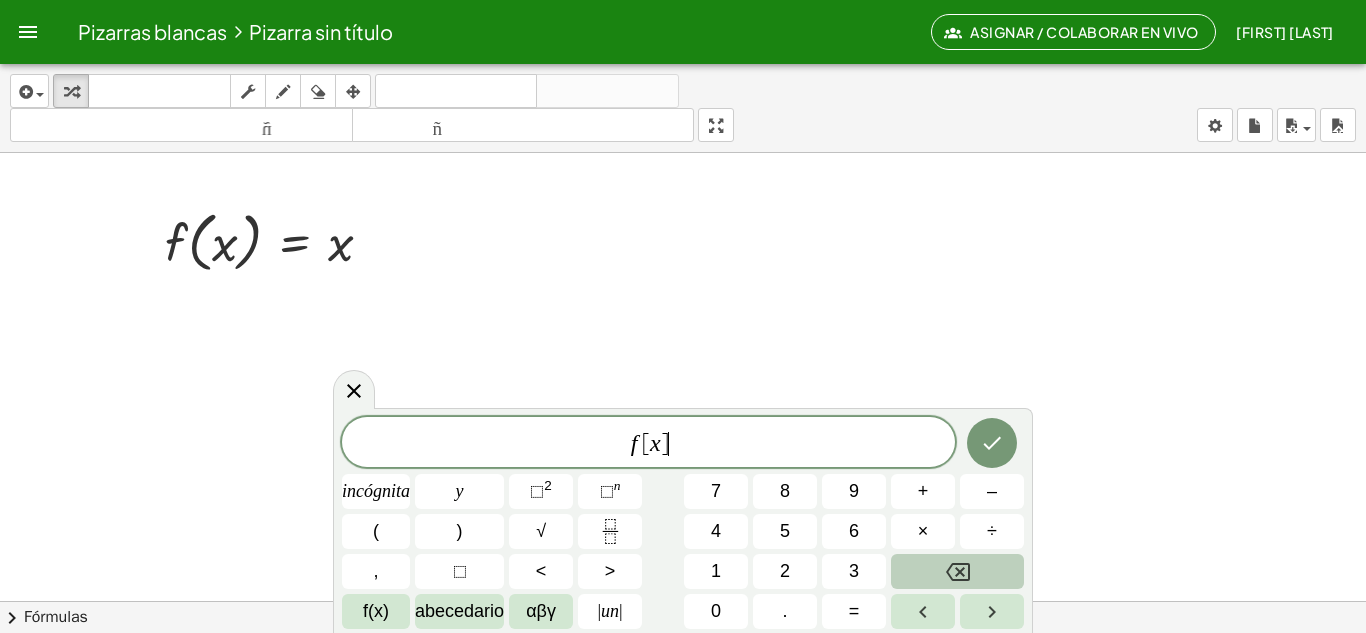 click at bounding box center [957, 571] 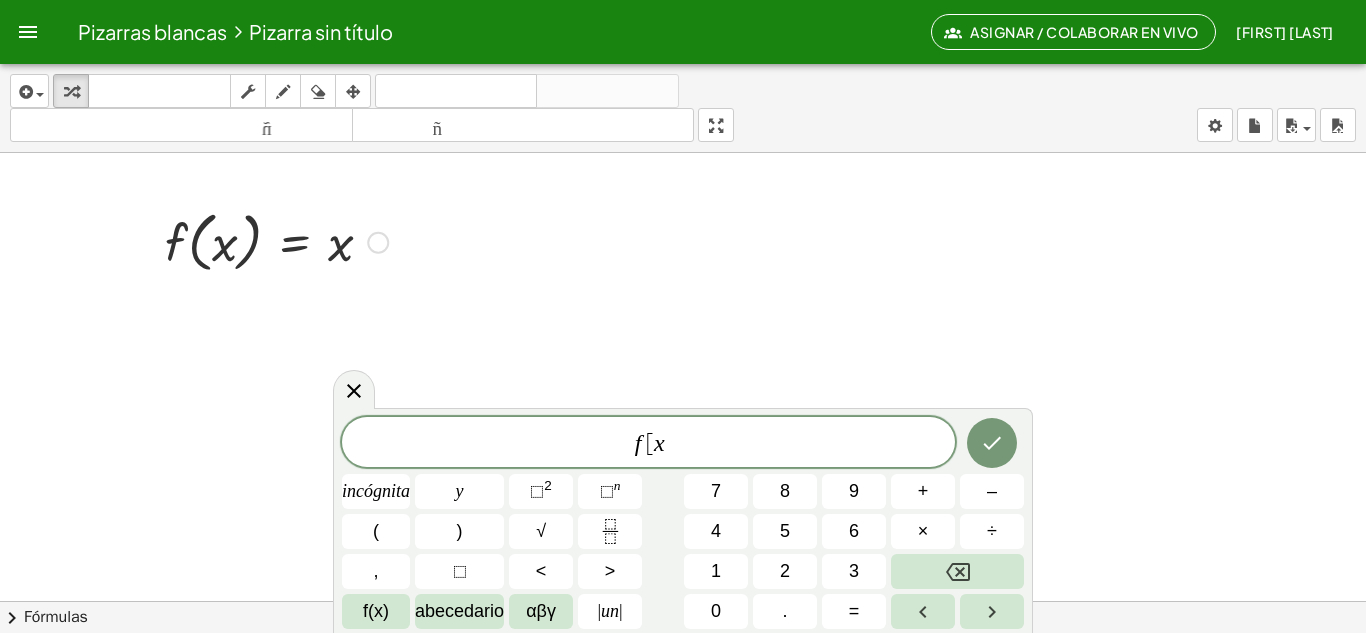click at bounding box center [276, 241] 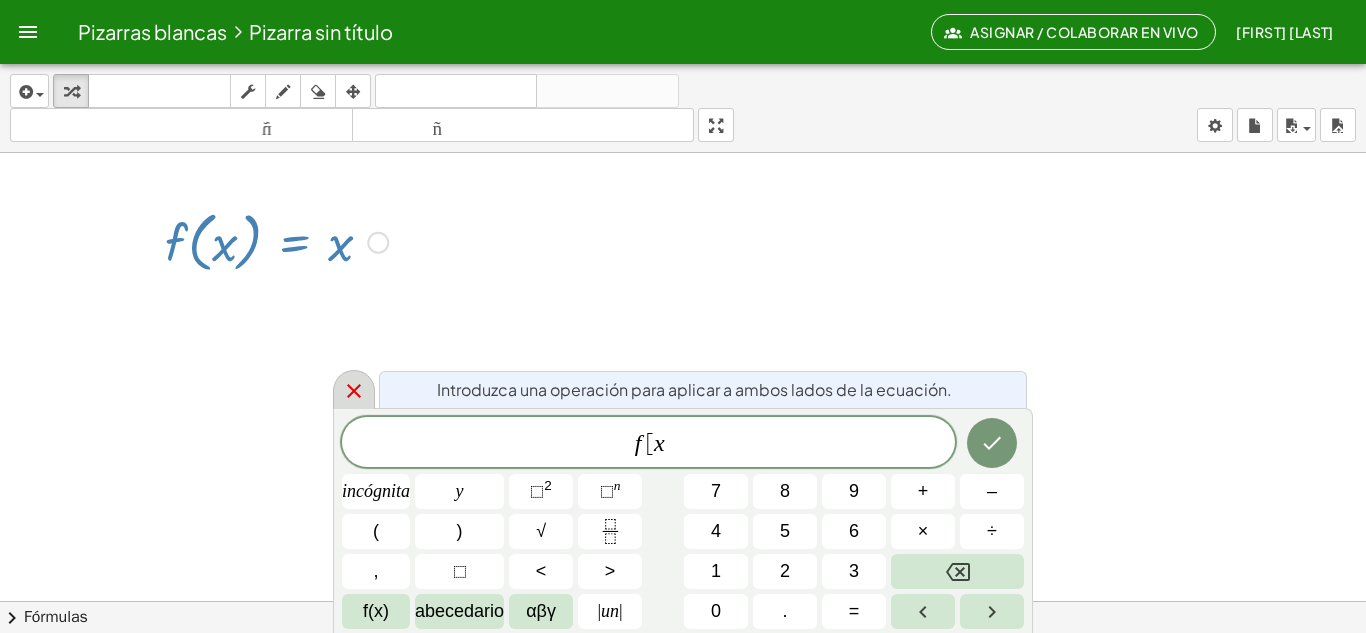 click 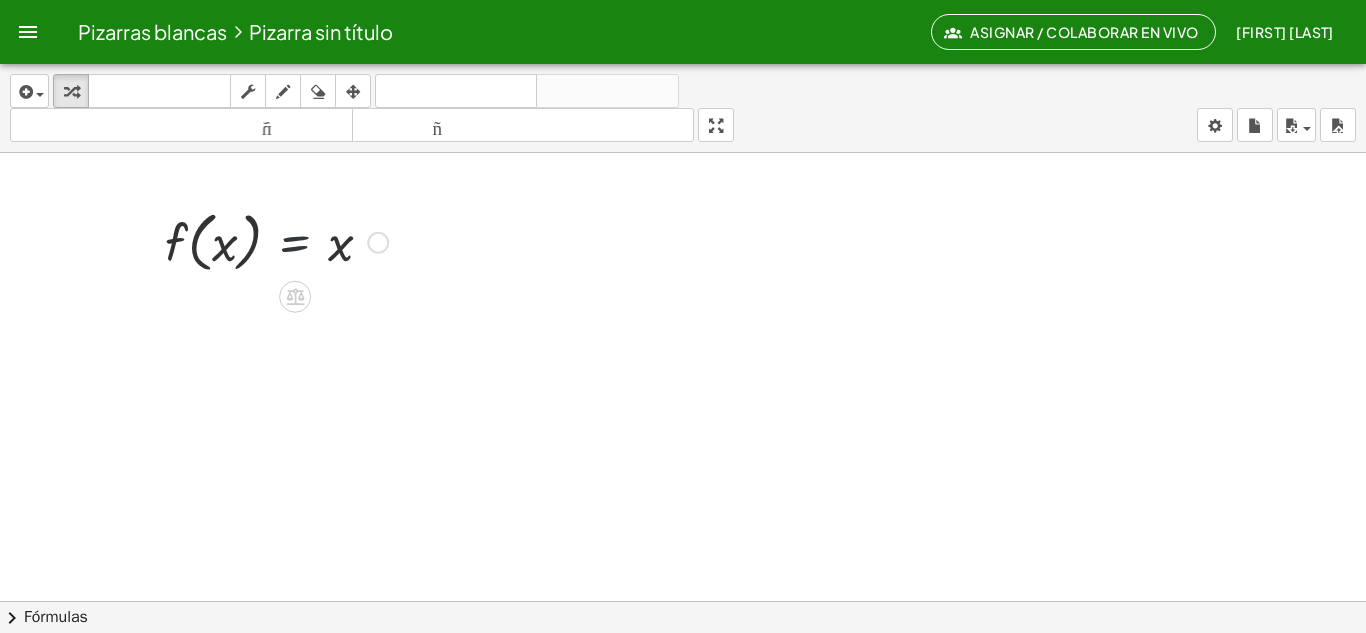 click at bounding box center [276, 241] 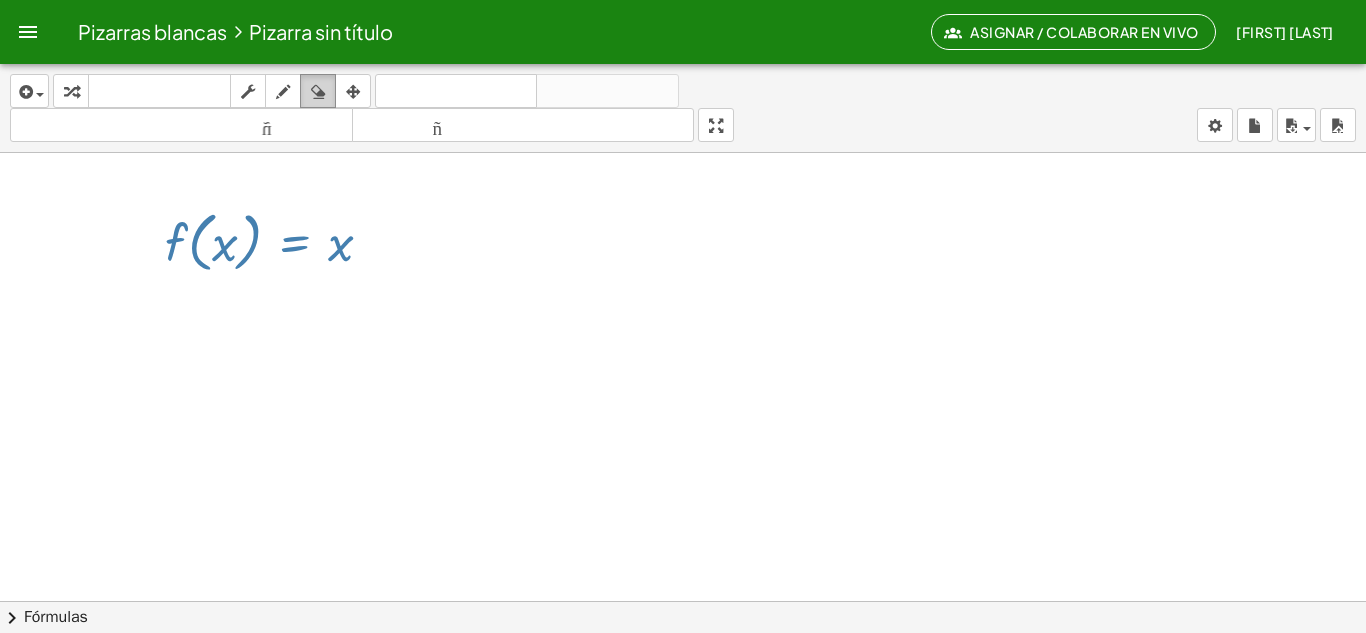 click at bounding box center (318, 92) 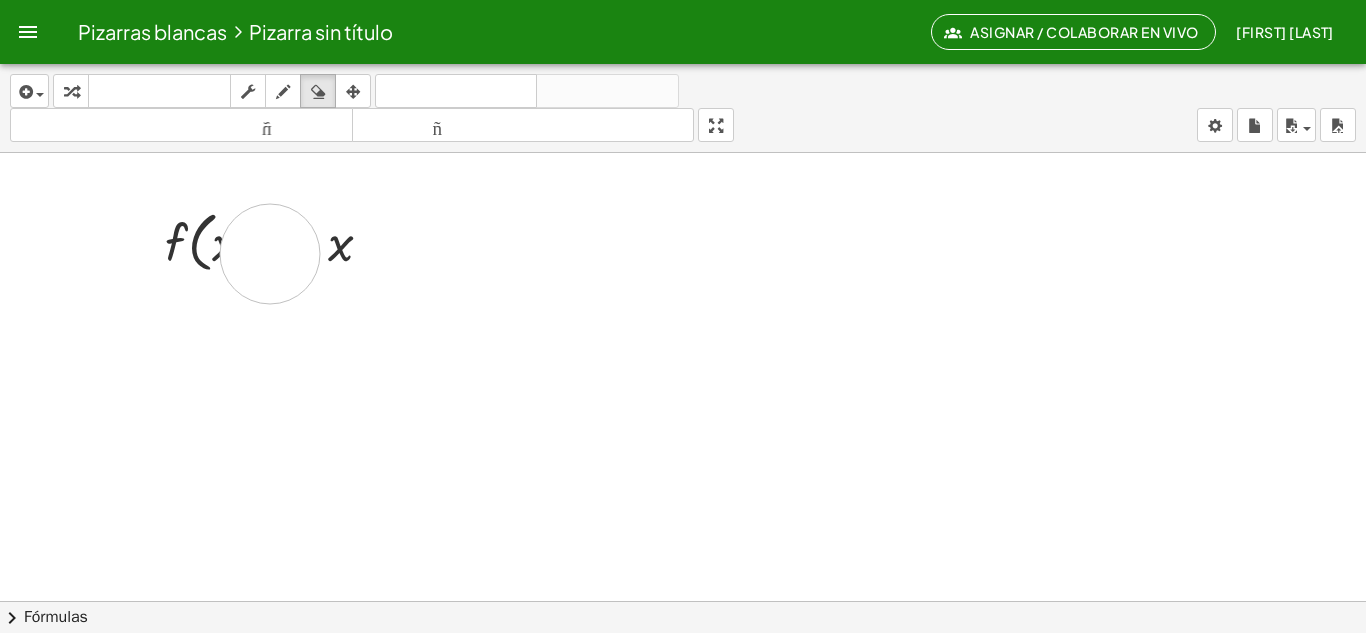 click at bounding box center (683, 825) 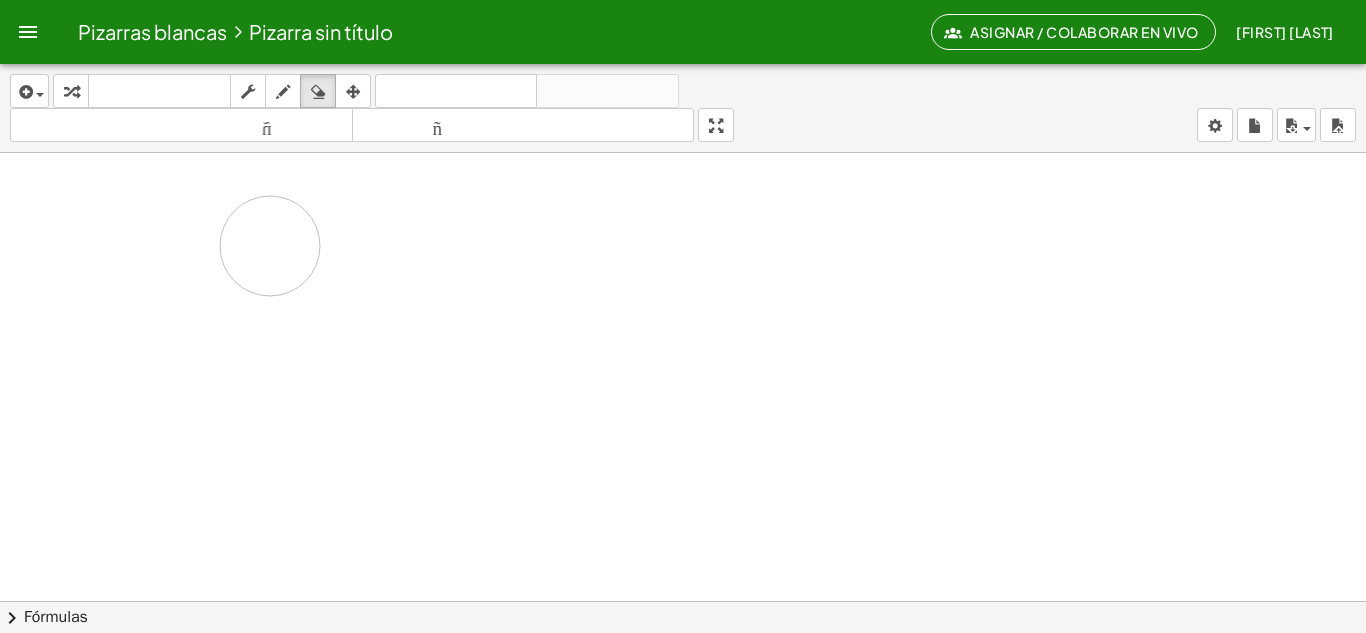 click at bounding box center (683, 825) 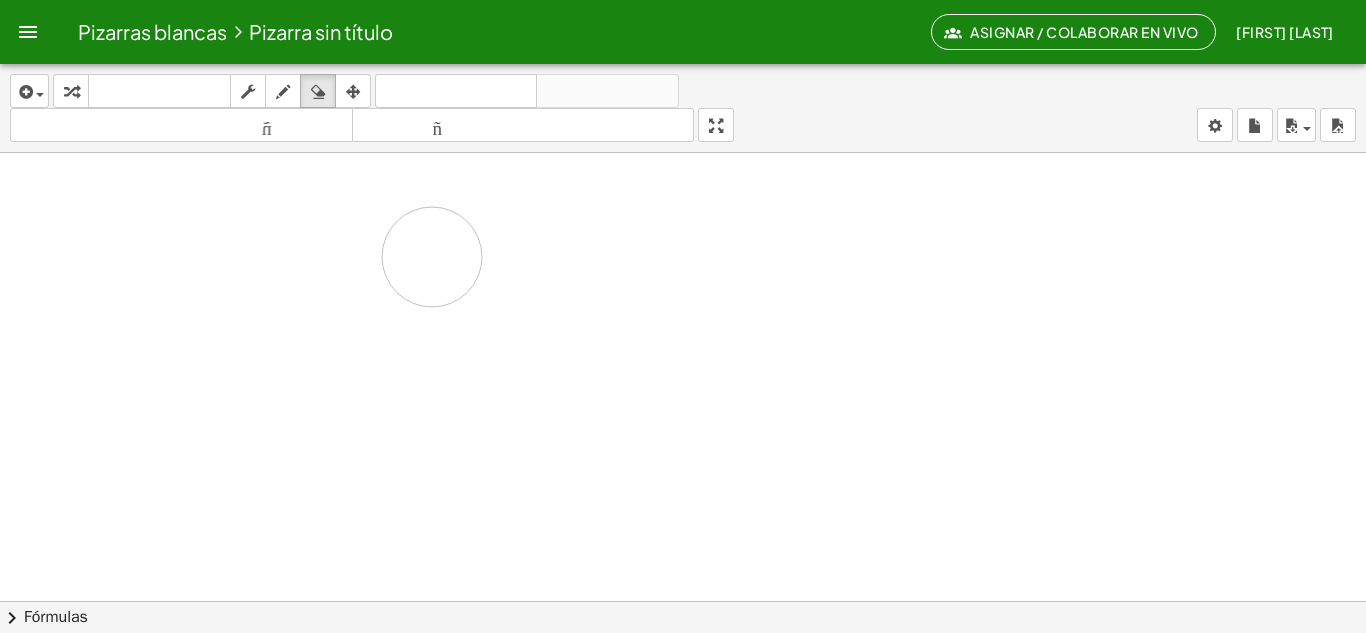 drag, startPoint x: 204, startPoint y: 245, endPoint x: 433, endPoint y: 257, distance: 229.3142 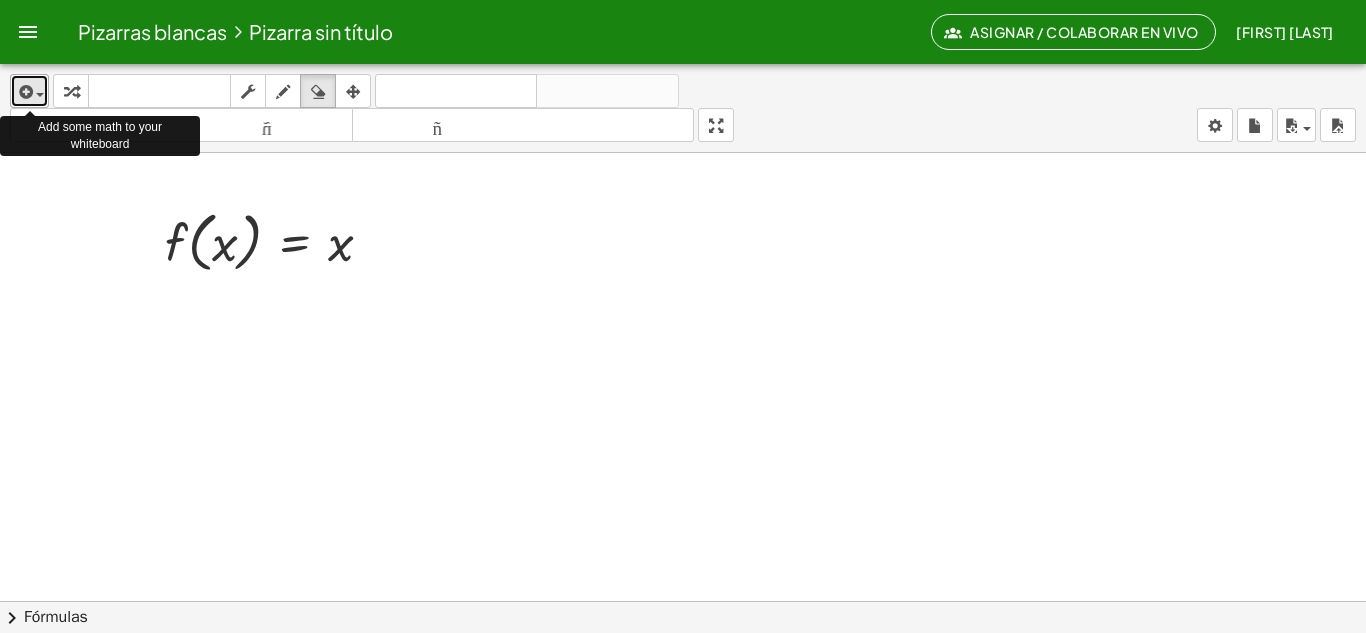 click at bounding box center (24, 92) 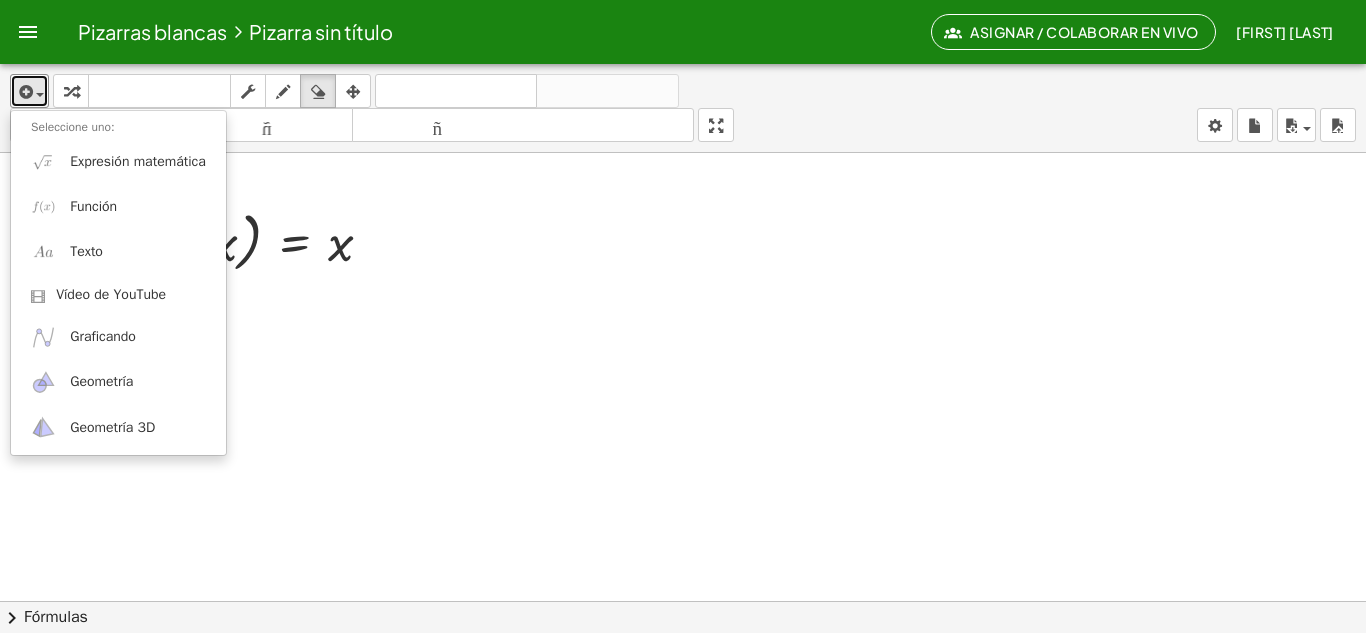 click at bounding box center (683, 825) 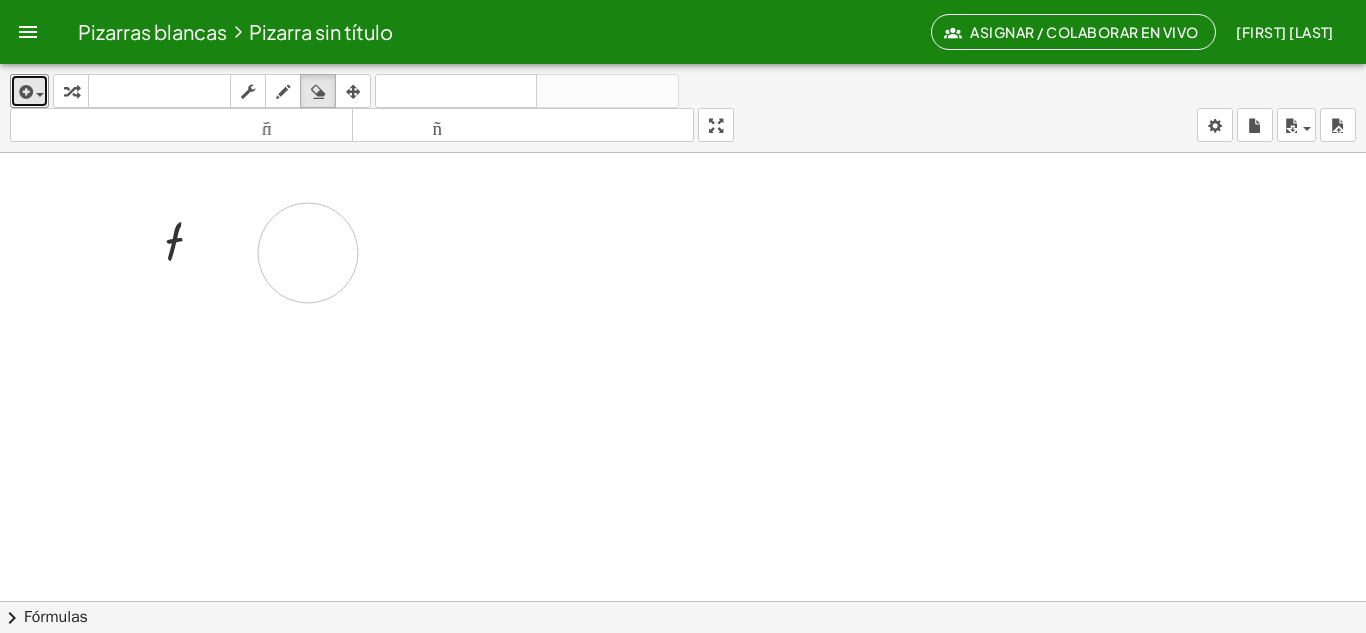 drag, startPoint x: 231, startPoint y: 228, endPoint x: 327, endPoint y: 253, distance: 99.20181 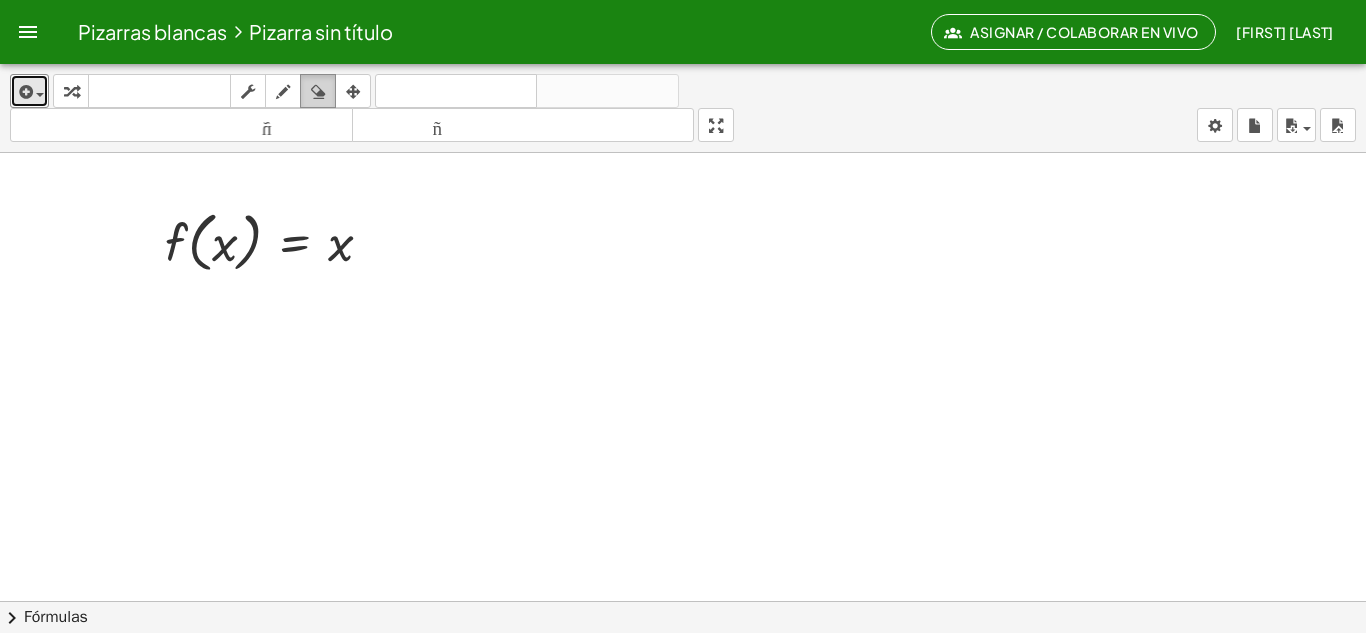 click at bounding box center (318, 92) 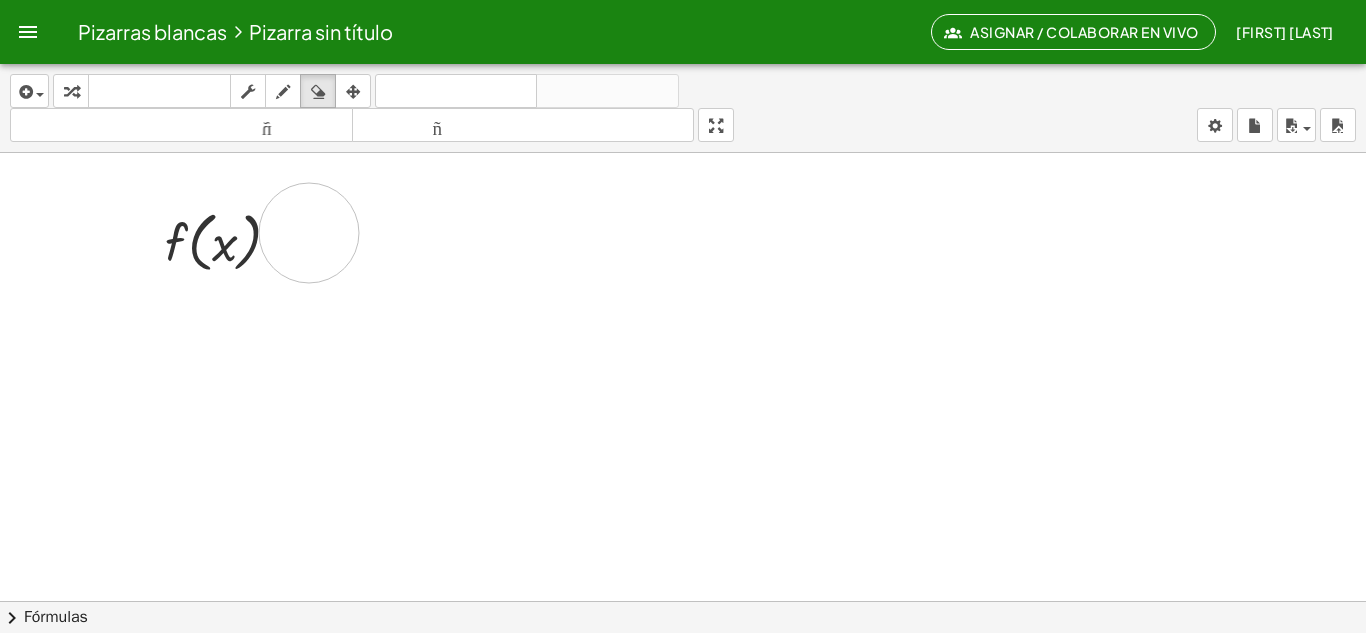 click at bounding box center [683, 825] 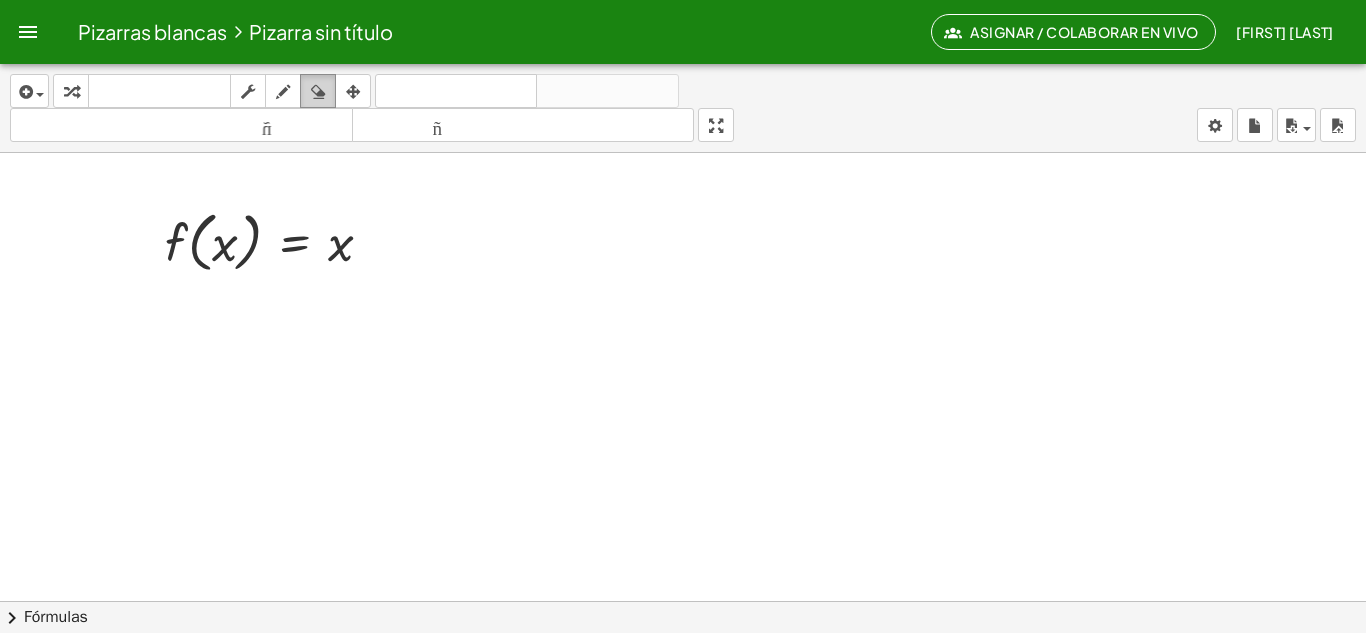 click at bounding box center [318, 92] 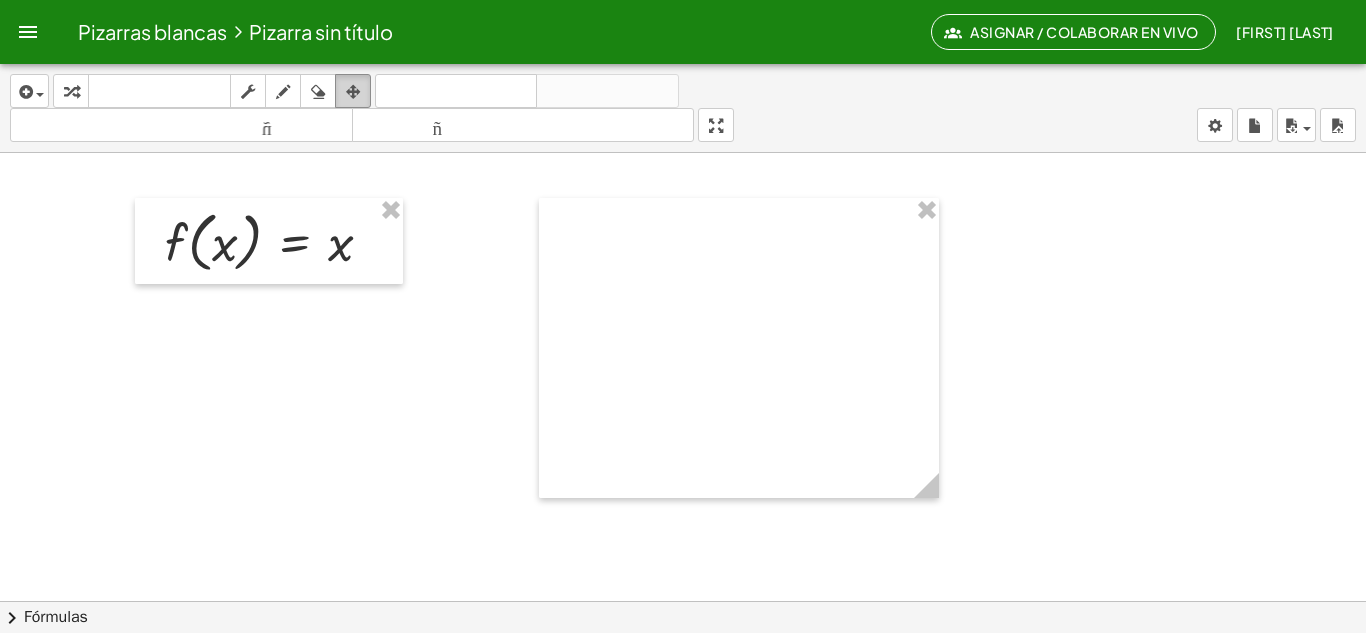 click at bounding box center (353, 92) 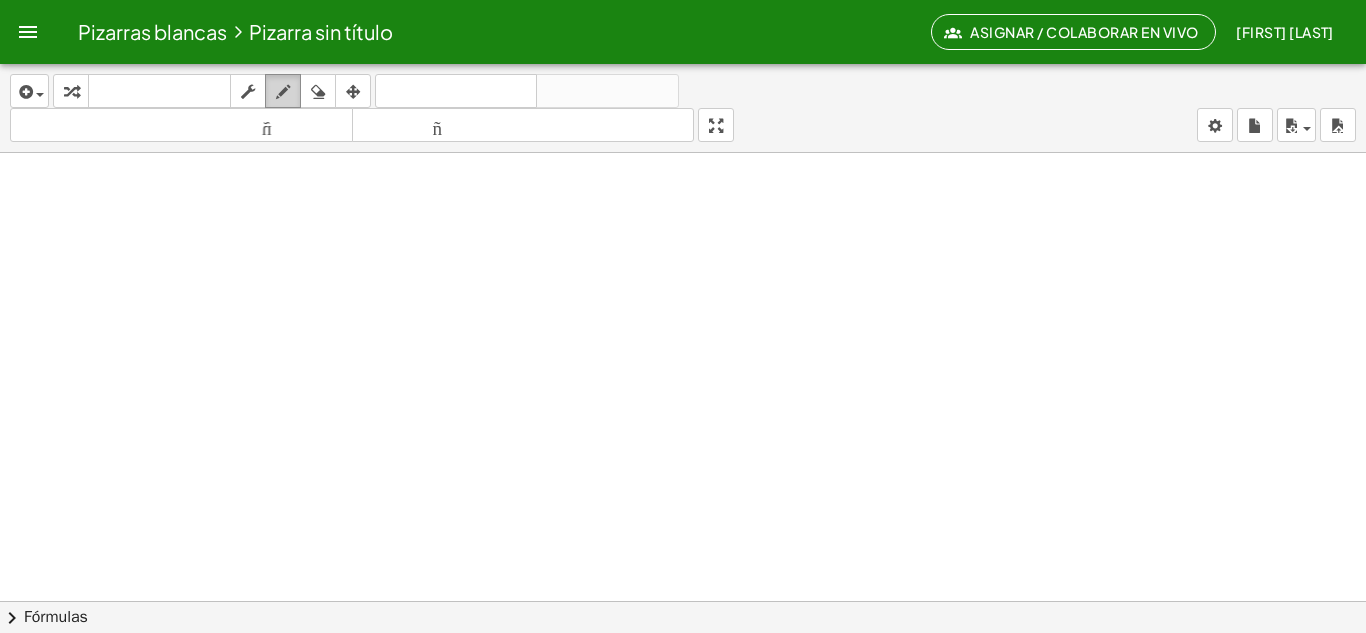 click at bounding box center [283, 92] 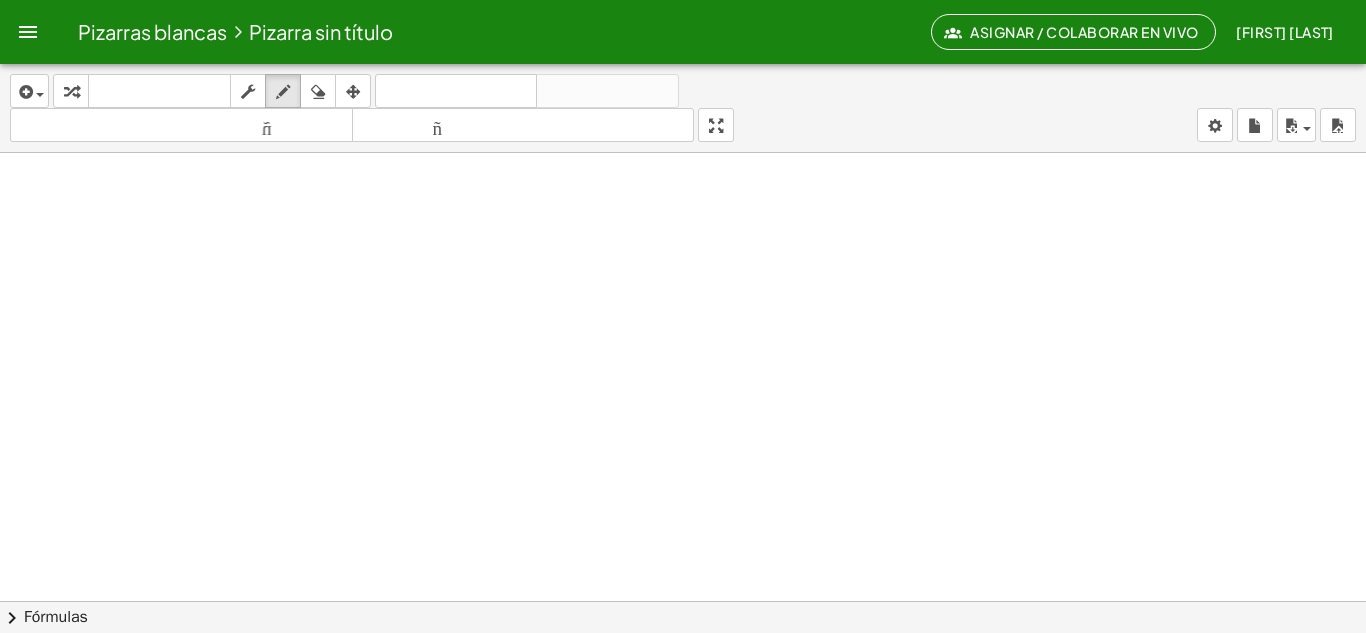 click at bounding box center [683, 825] 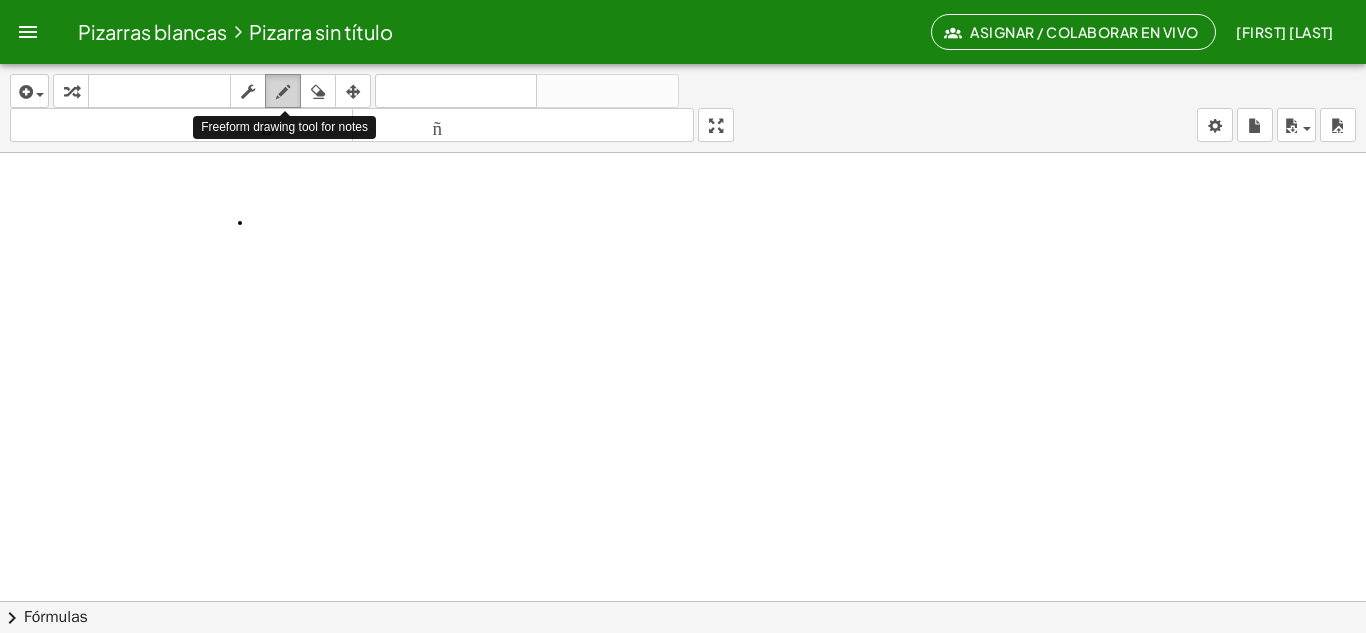 click at bounding box center [283, 92] 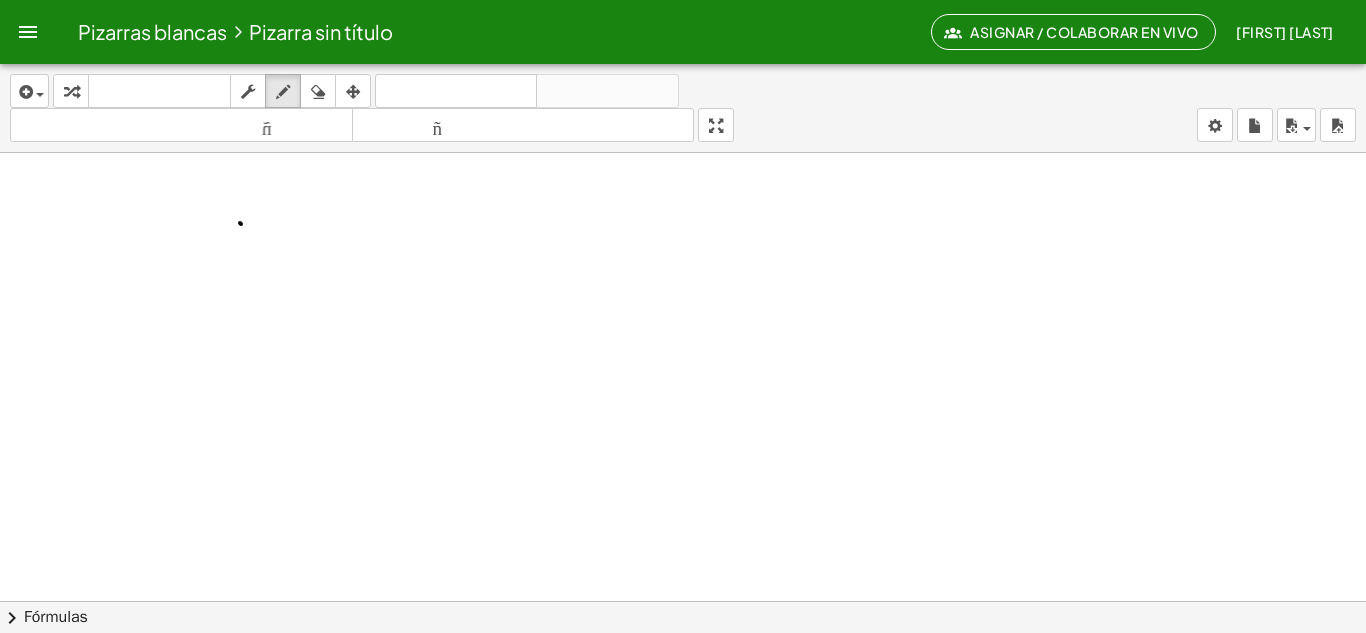 click at bounding box center (683, 825) 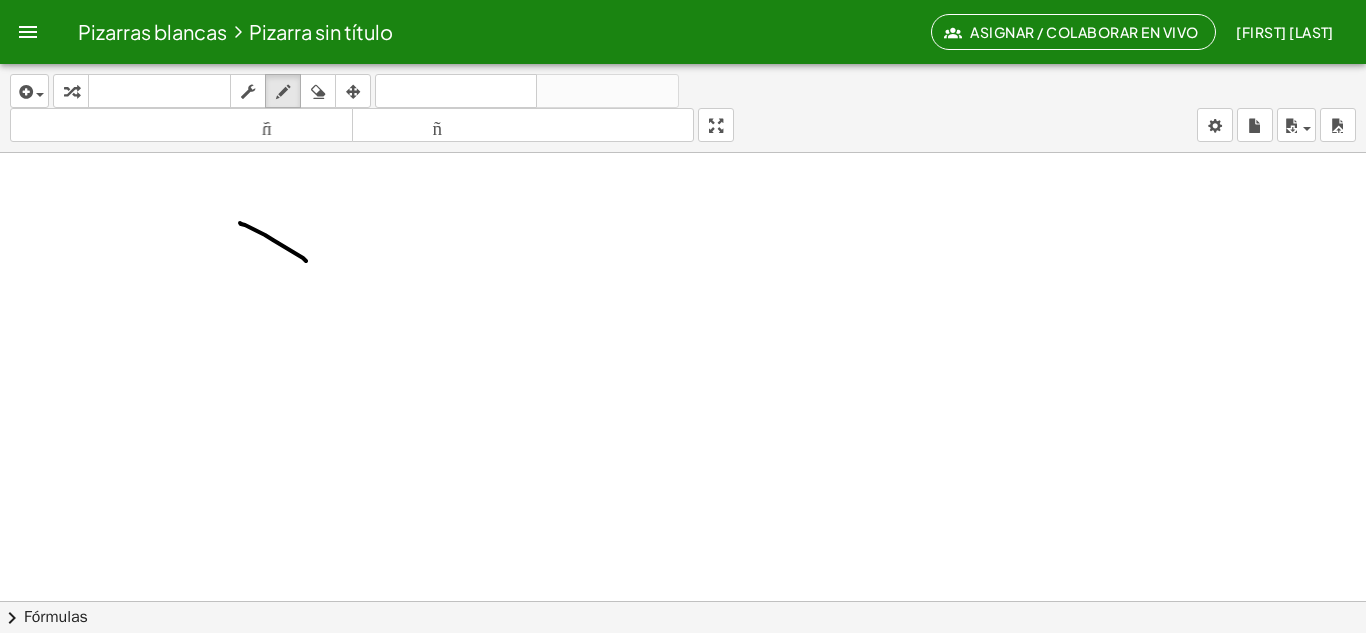 drag, startPoint x: 241, startPoint y: 224, endPoint x: 309, endPoint y: 262, distance: 77.89737 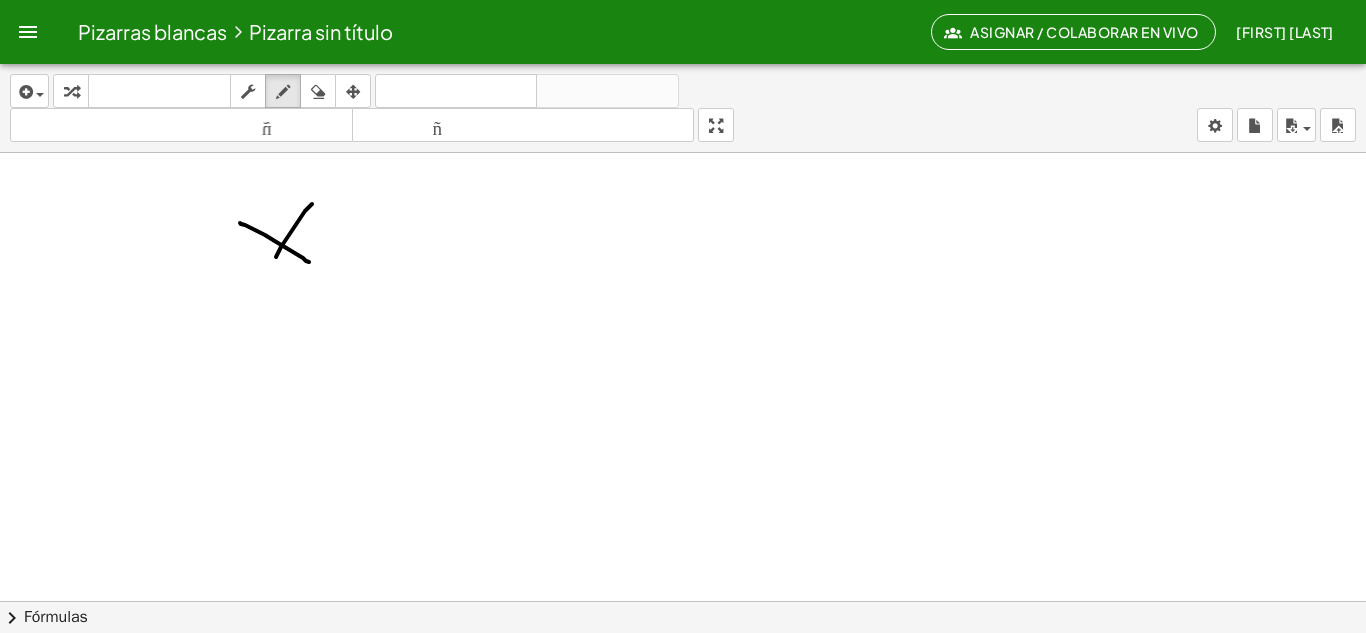 drag, startPoint x: 312, startPoint y: 204, endPoint x: 269, endPoint y: 273, distance: 81.3019 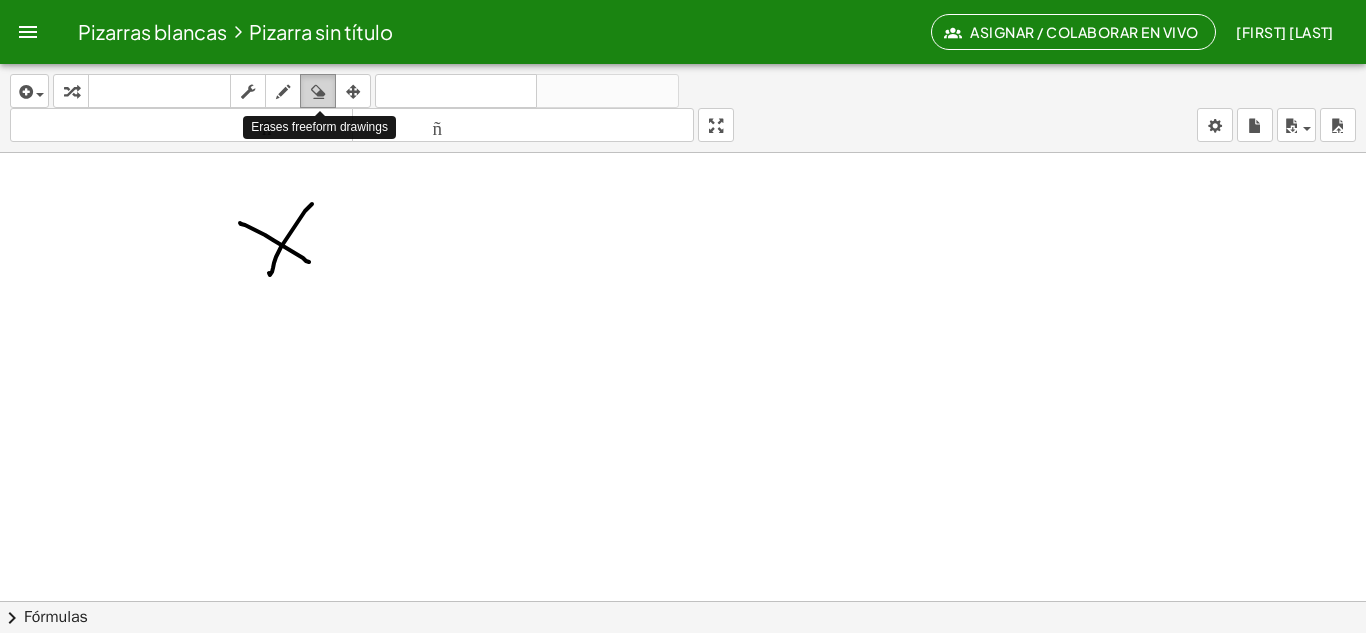 click at bounding box center [318, 91] 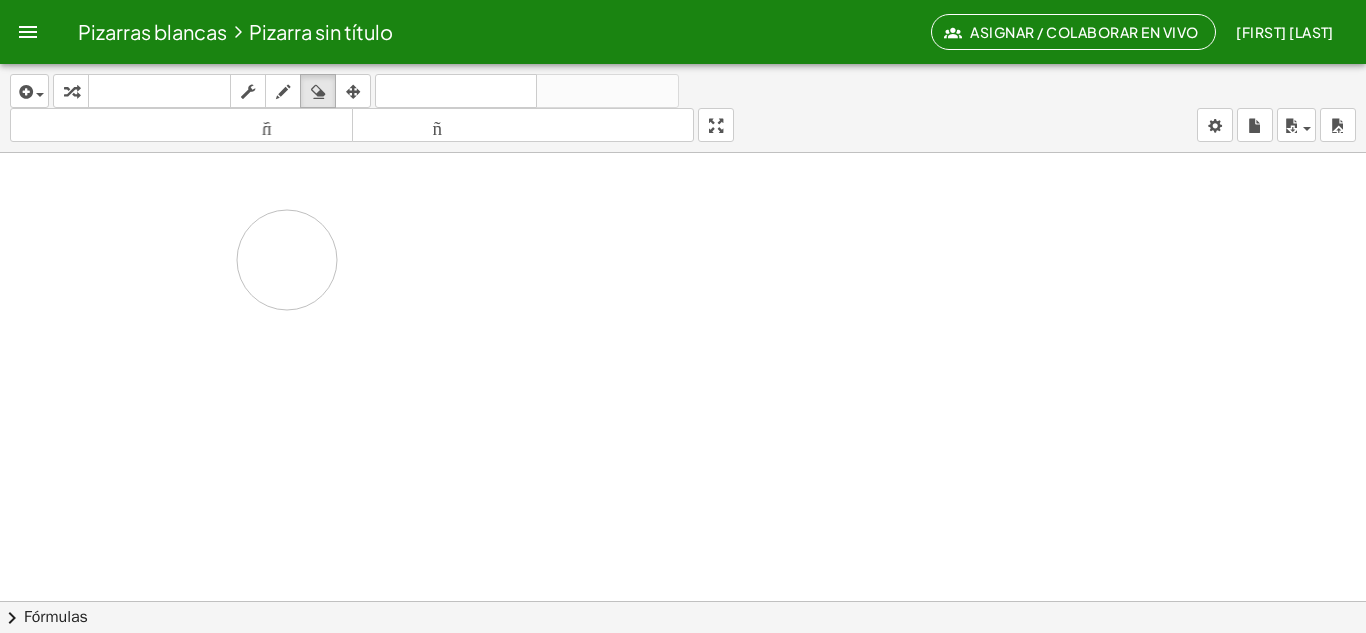 drag, startPoint x: 281, startPoint y: 217, endPoint x: 293, endPoint y: 280, distance: 64.132675 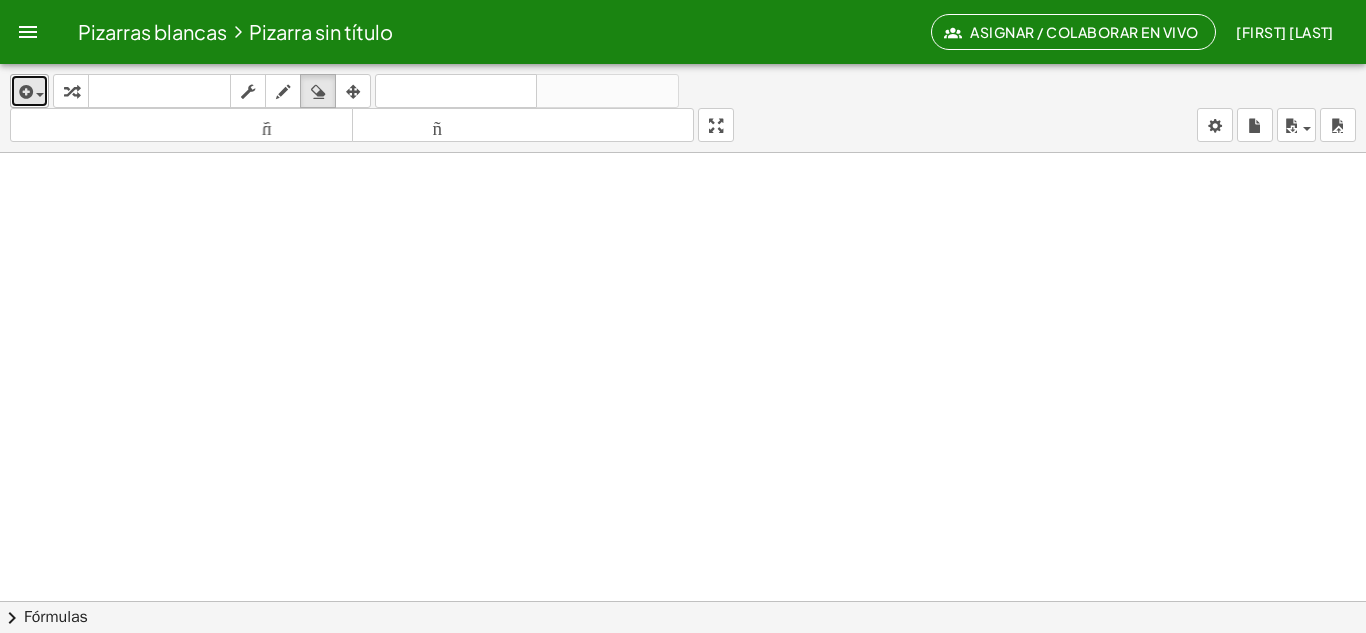 click on "insertar" at bounding box center [29, 91] 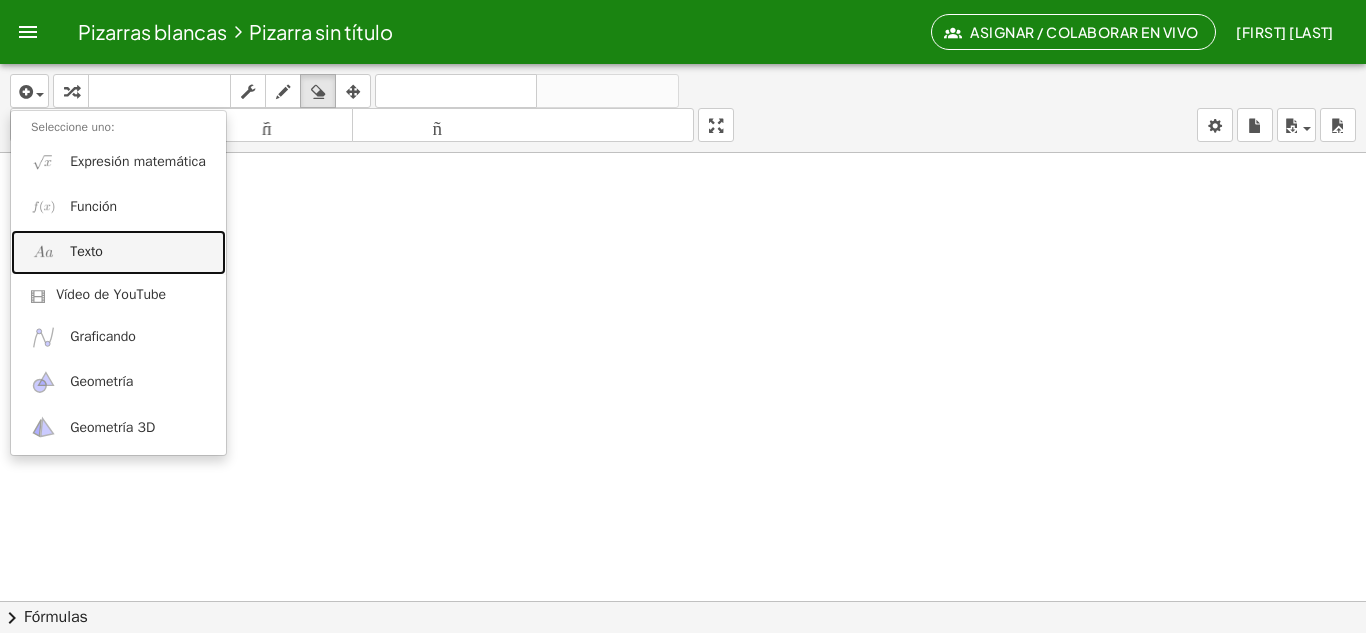 click on "Texto" at bounding box center [86, 251] 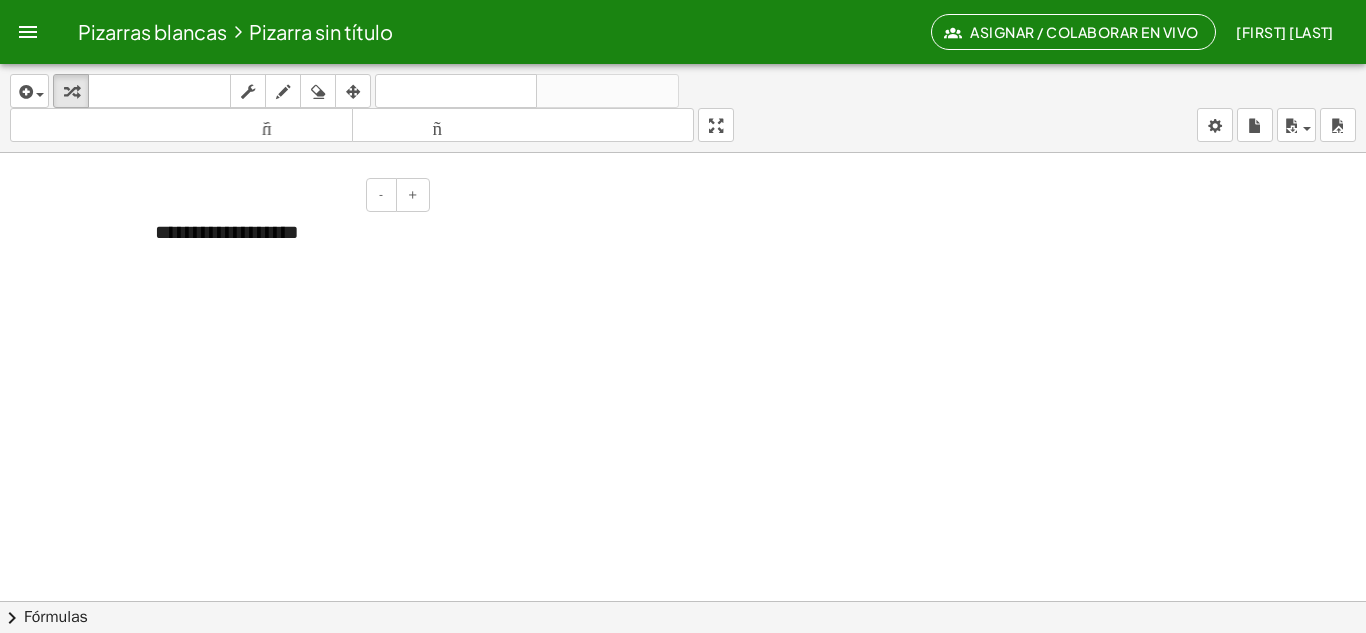 type 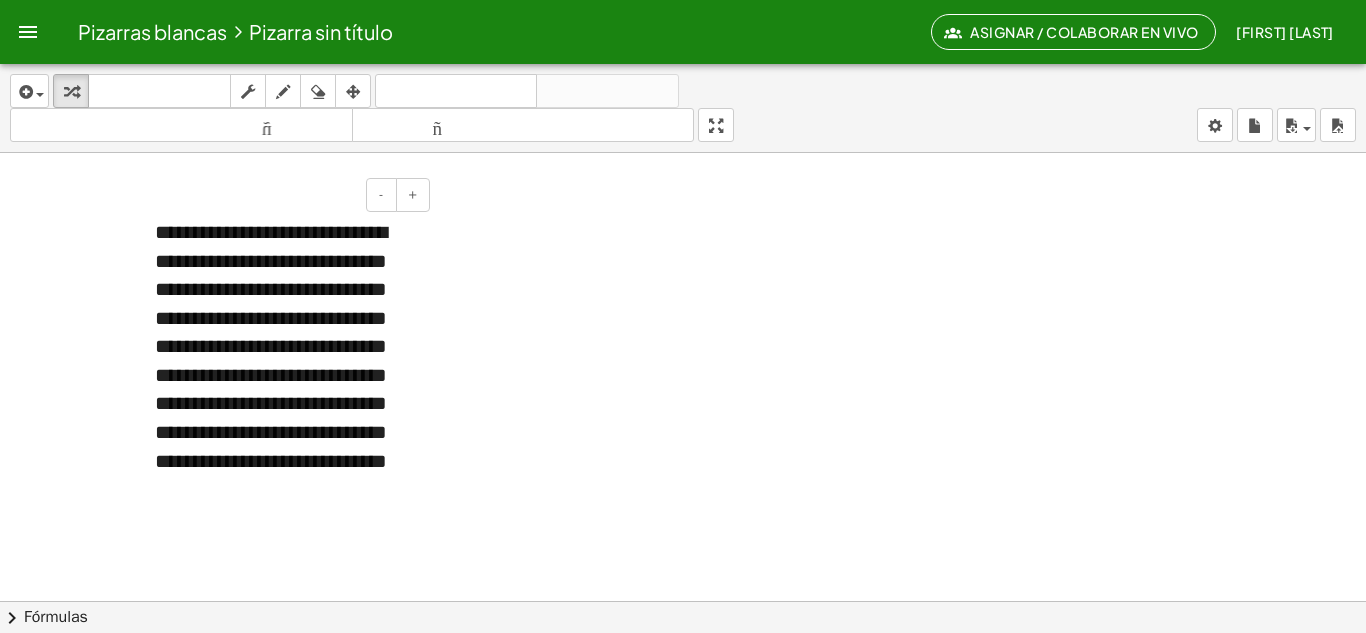 click on "**********" at bounding box center [271, 346] 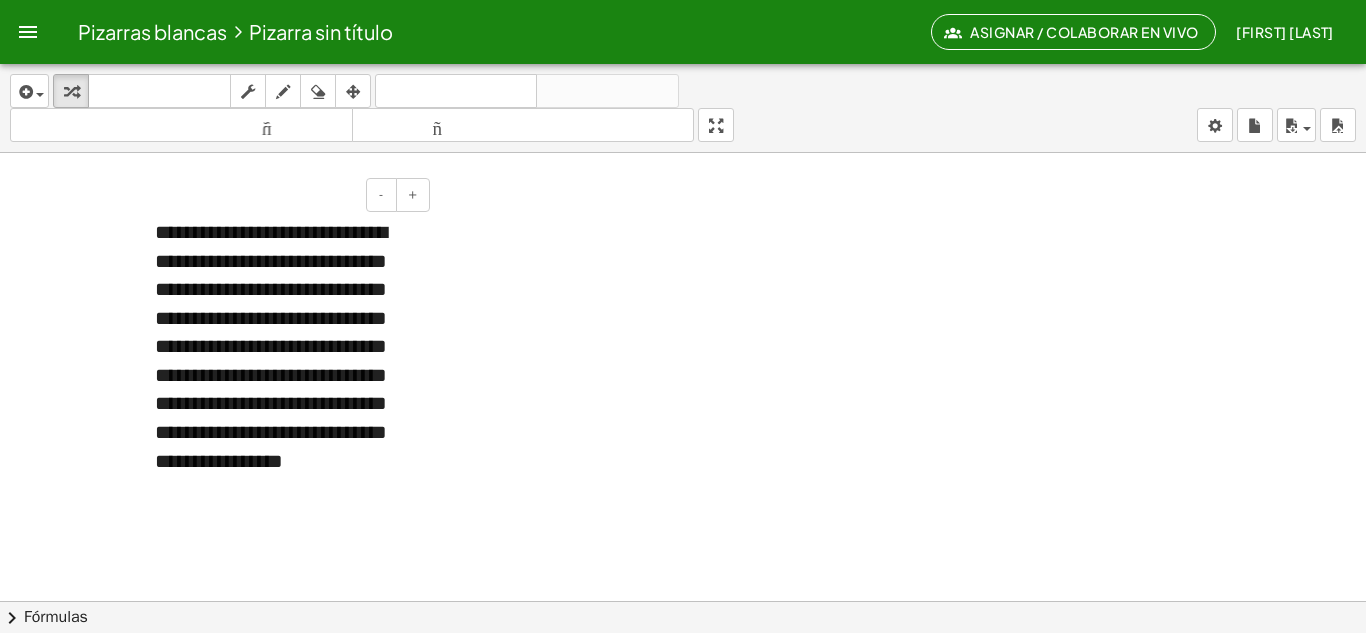 click on "**********" at bounding box center [271, 346] 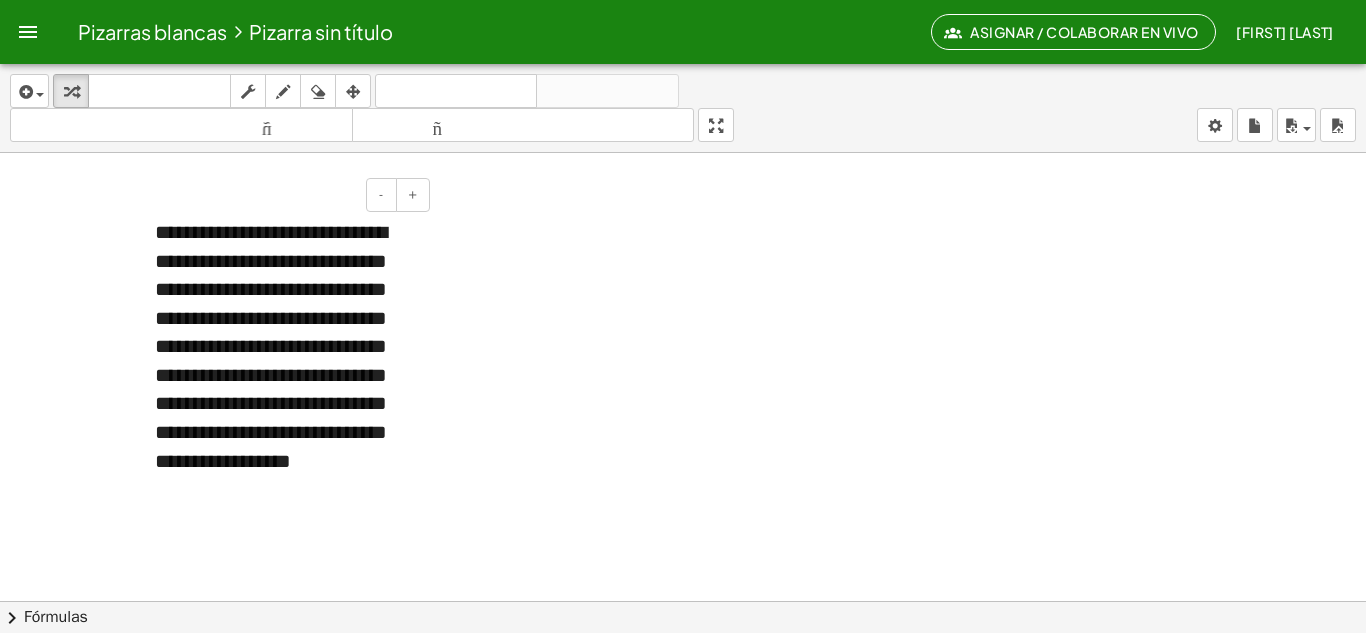 click on "**********" at bounding box center [271, 346] 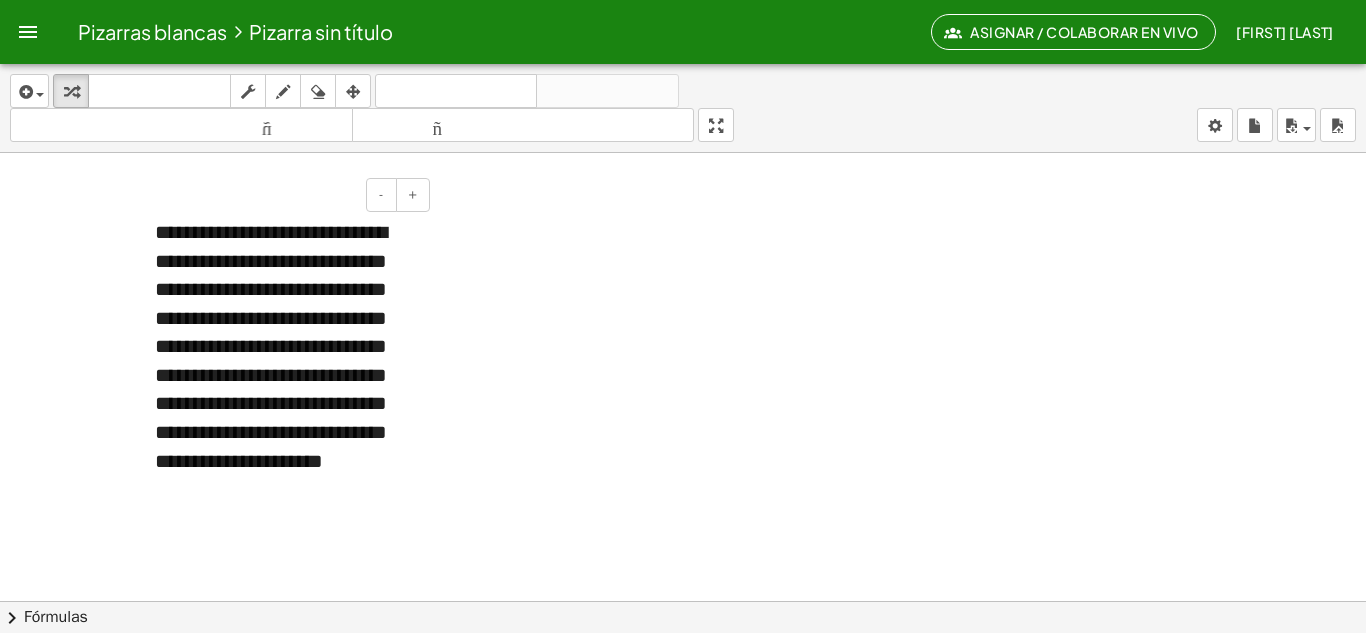 click on "**********" at bounding box center (271, 346) 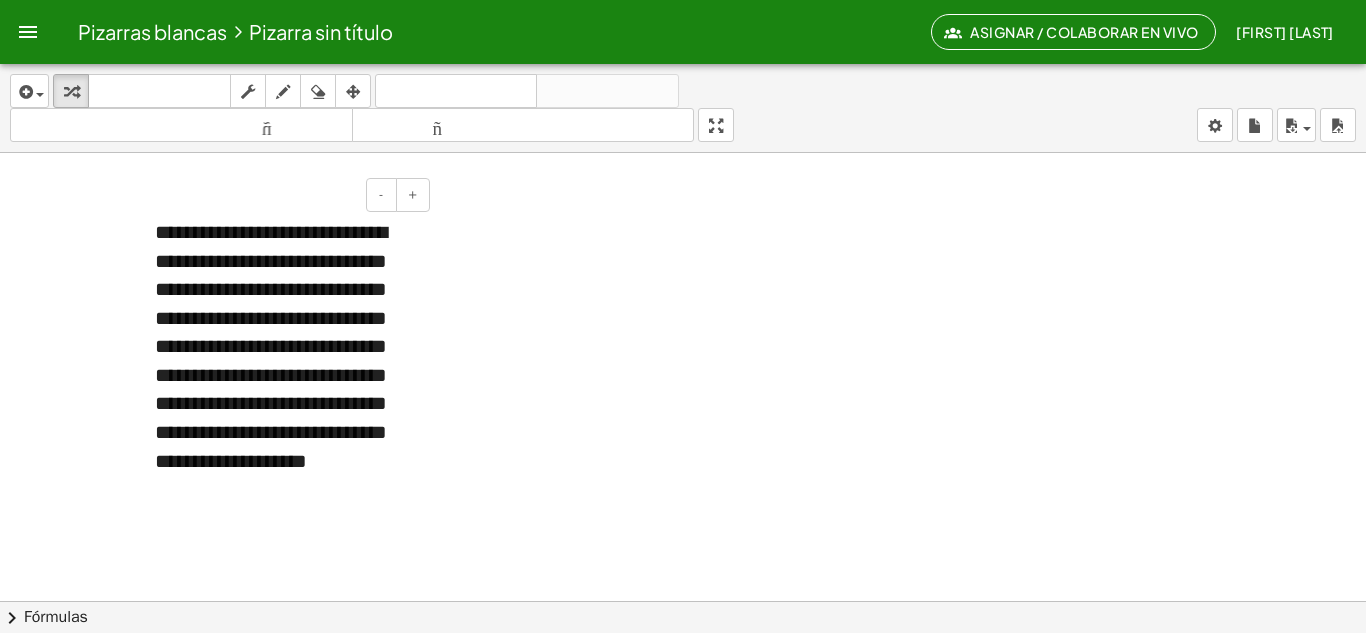 click on "**********" at bounding box center (271, 346) 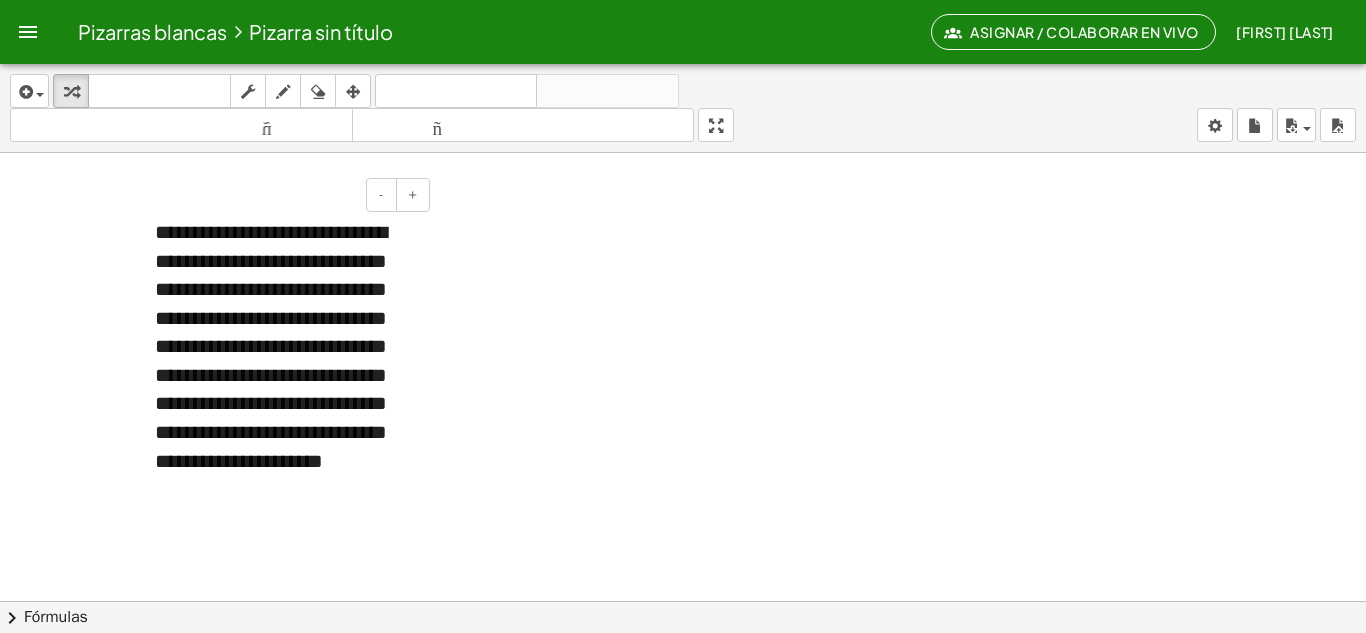 click on "**********" at bounding box center [271, 346] 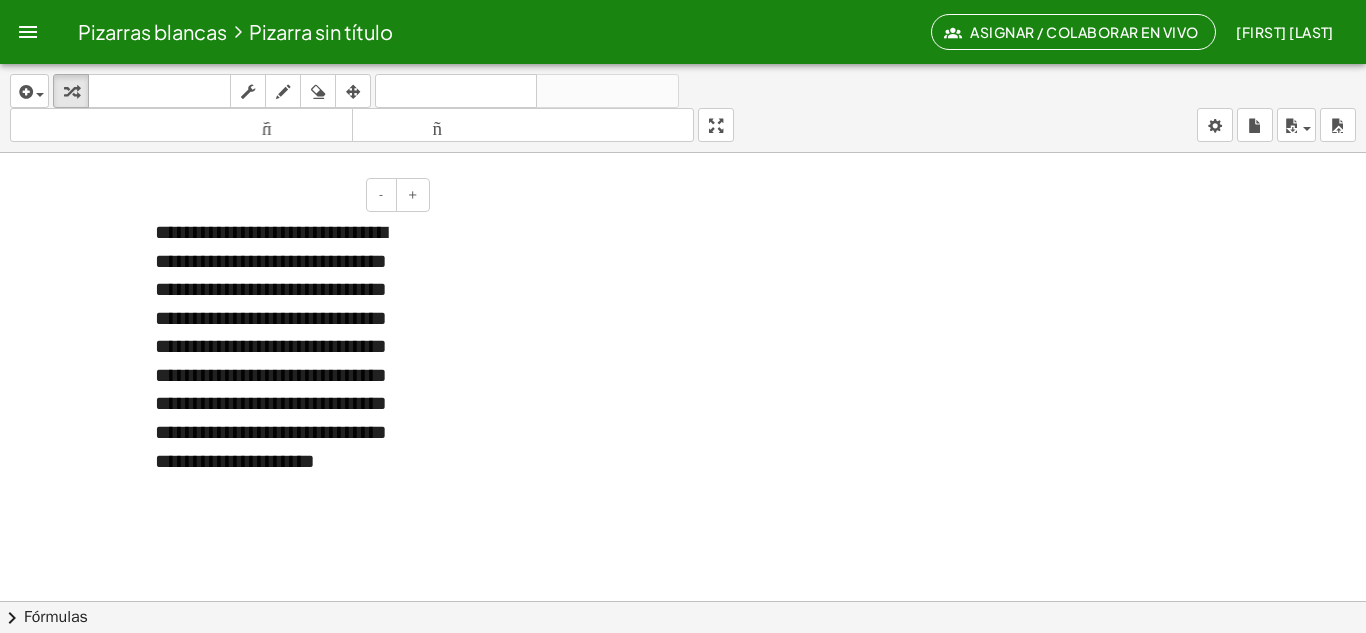 click on "**********" at bounding box center (271, 346) 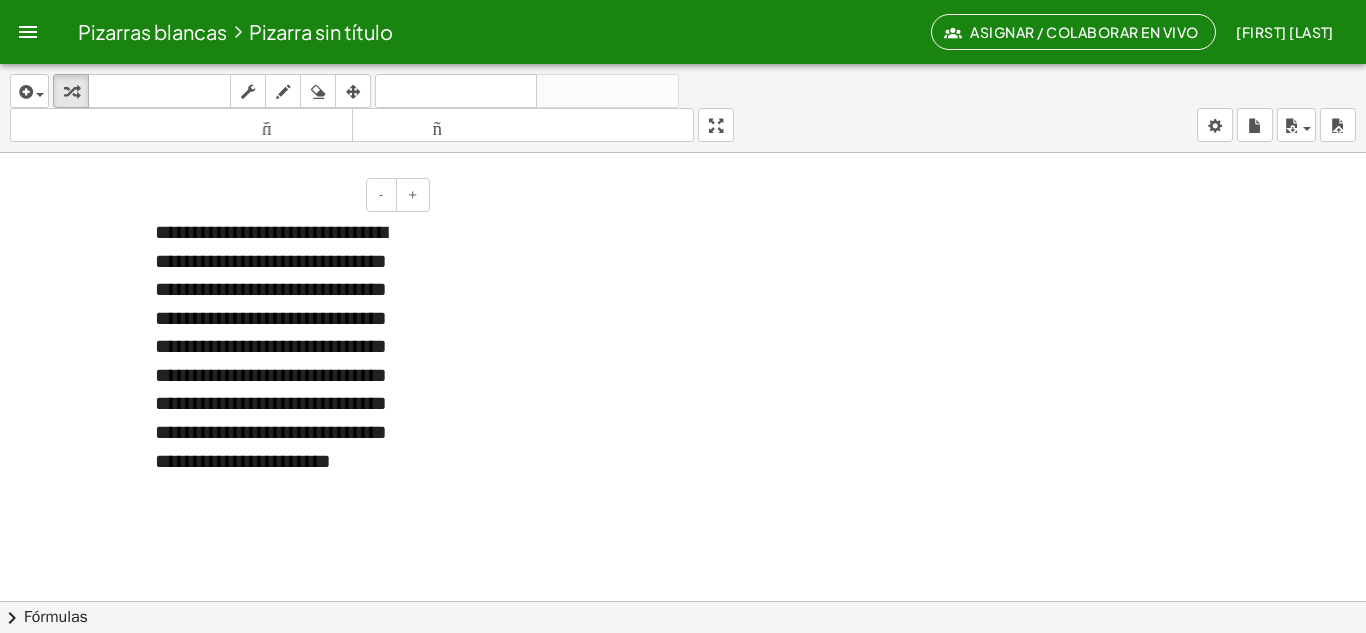 click on "**********" at bounding box center (271, 346) 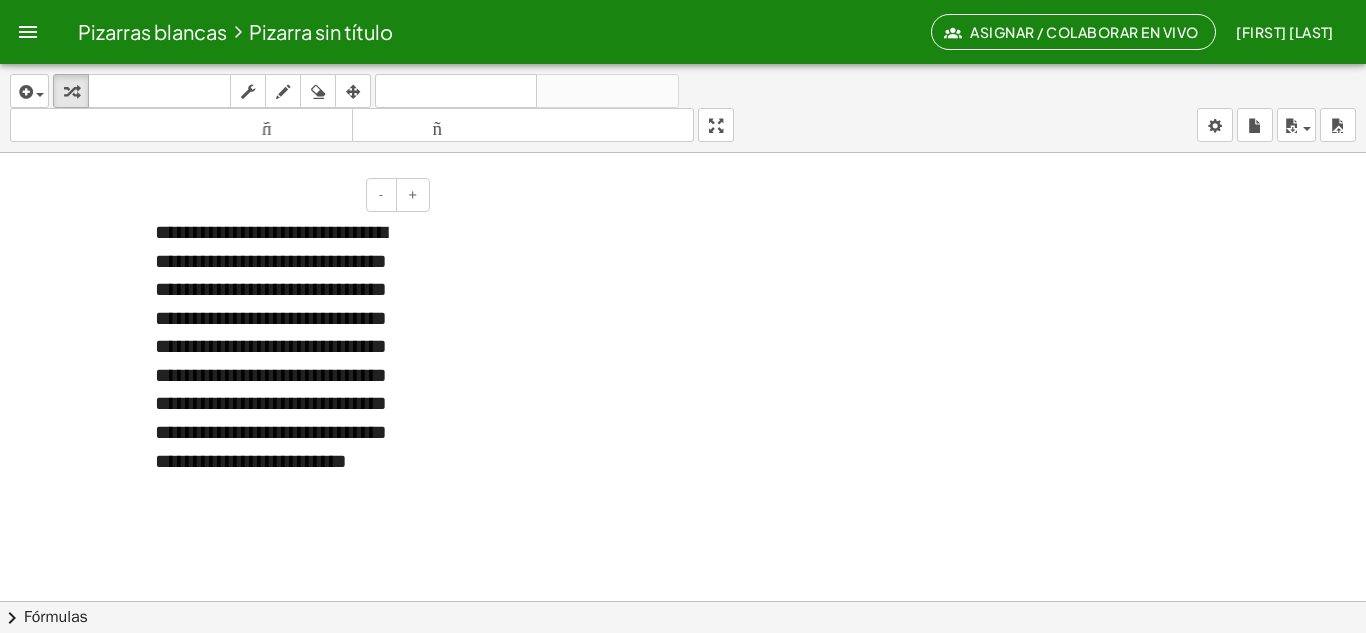 click on "**********" at bounding box center (271, 346) 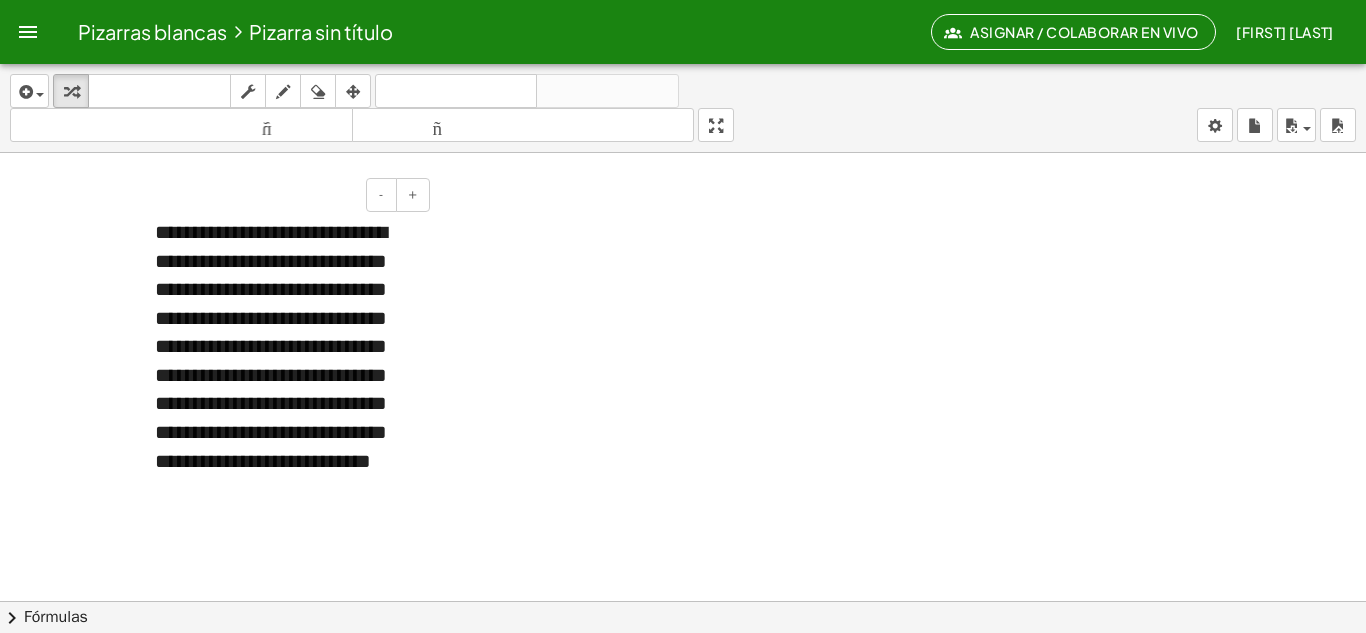 click on "**********" at bounding box center [271, 346] 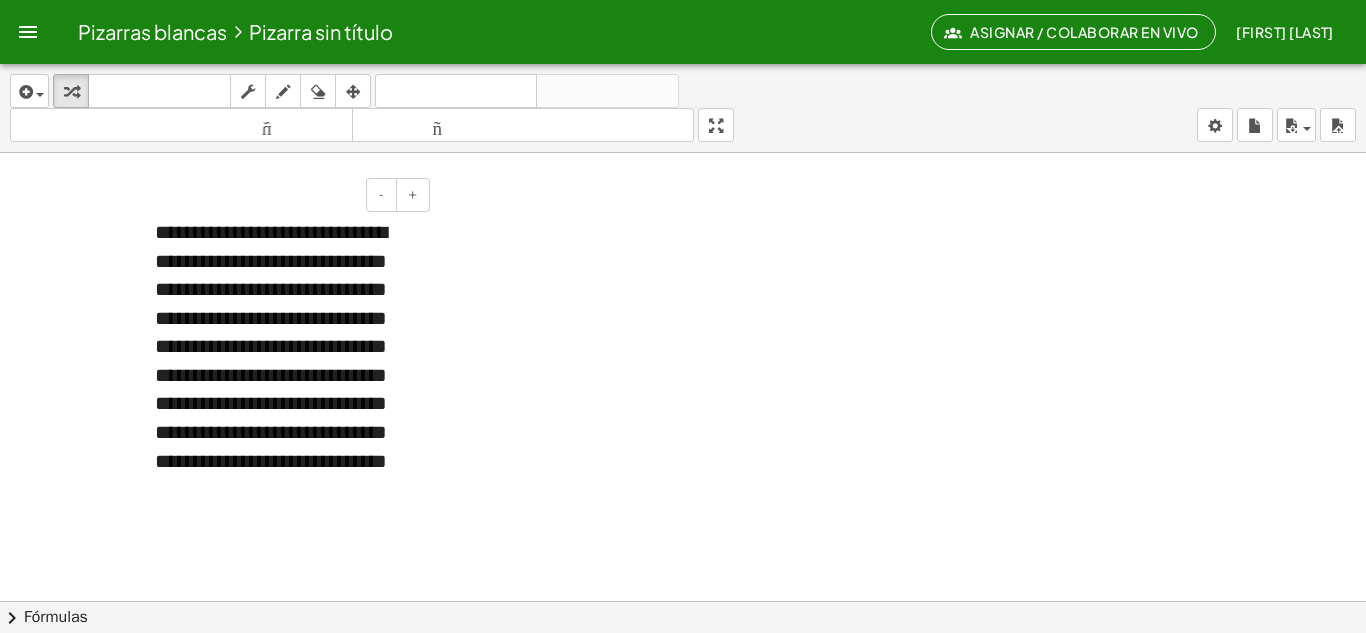 click on "**********" at bounding box center (285, 361) 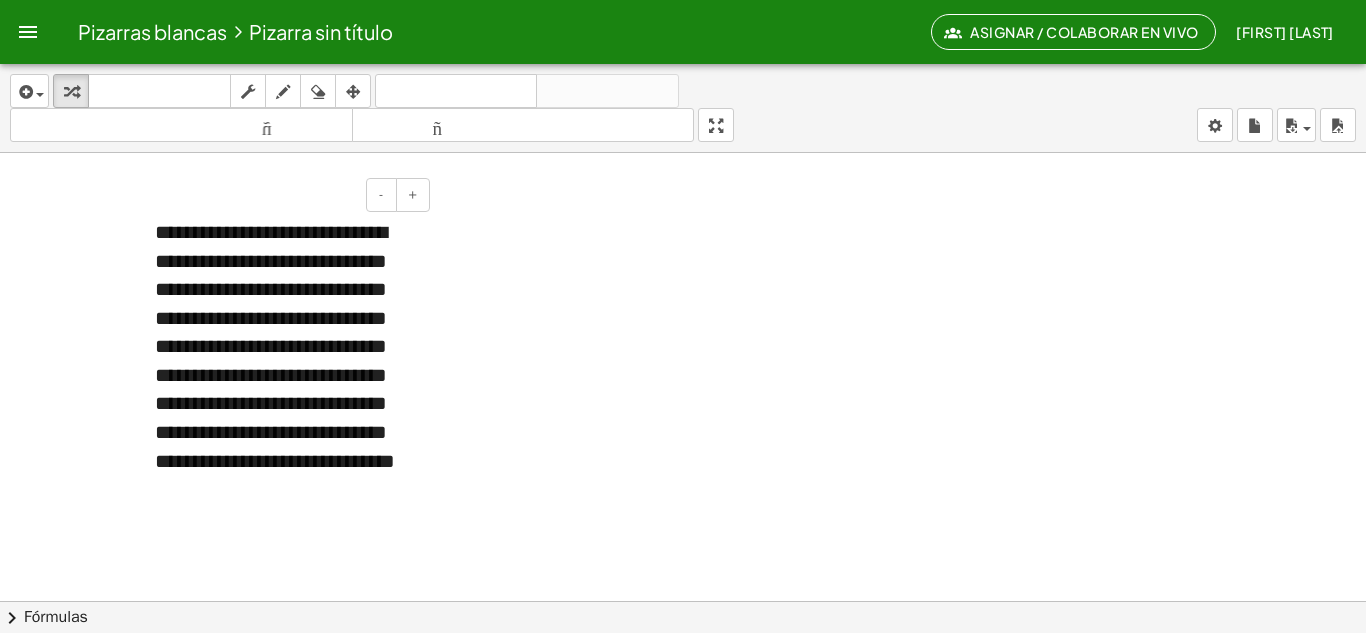 click on "**********" at bounding box center (285, 361) 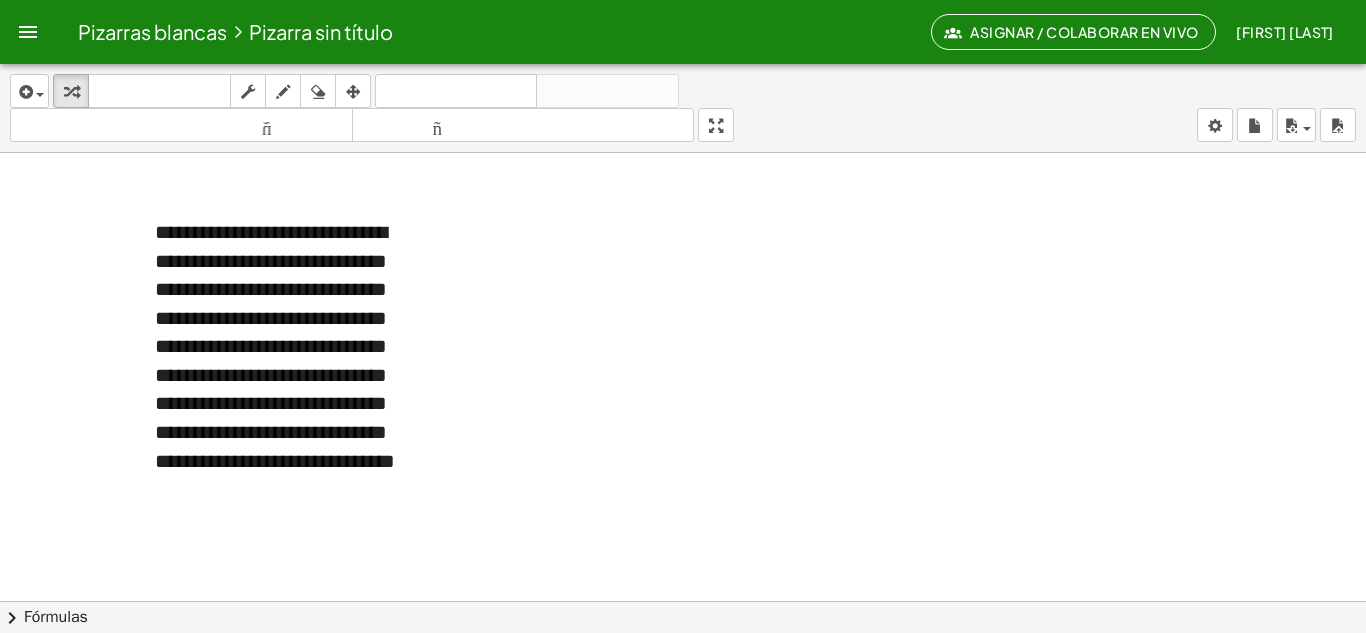 click at bounding box center (683, 825) 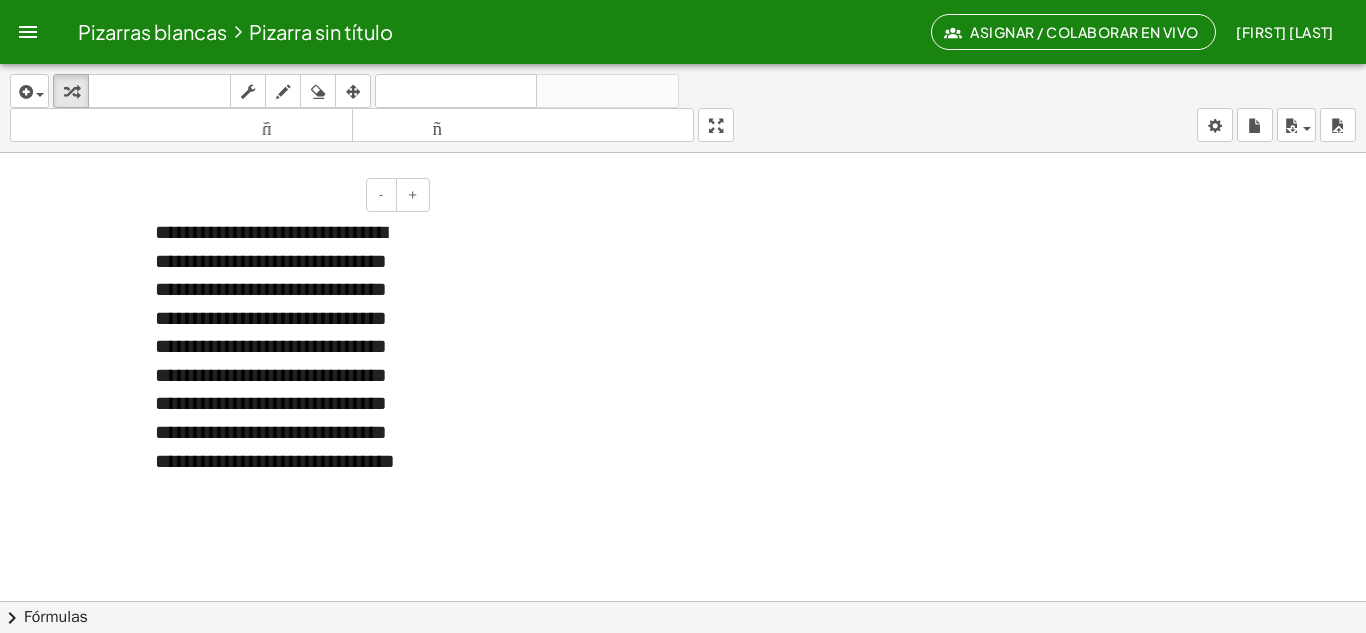 click on "**********" at bounding box center (285, 361) 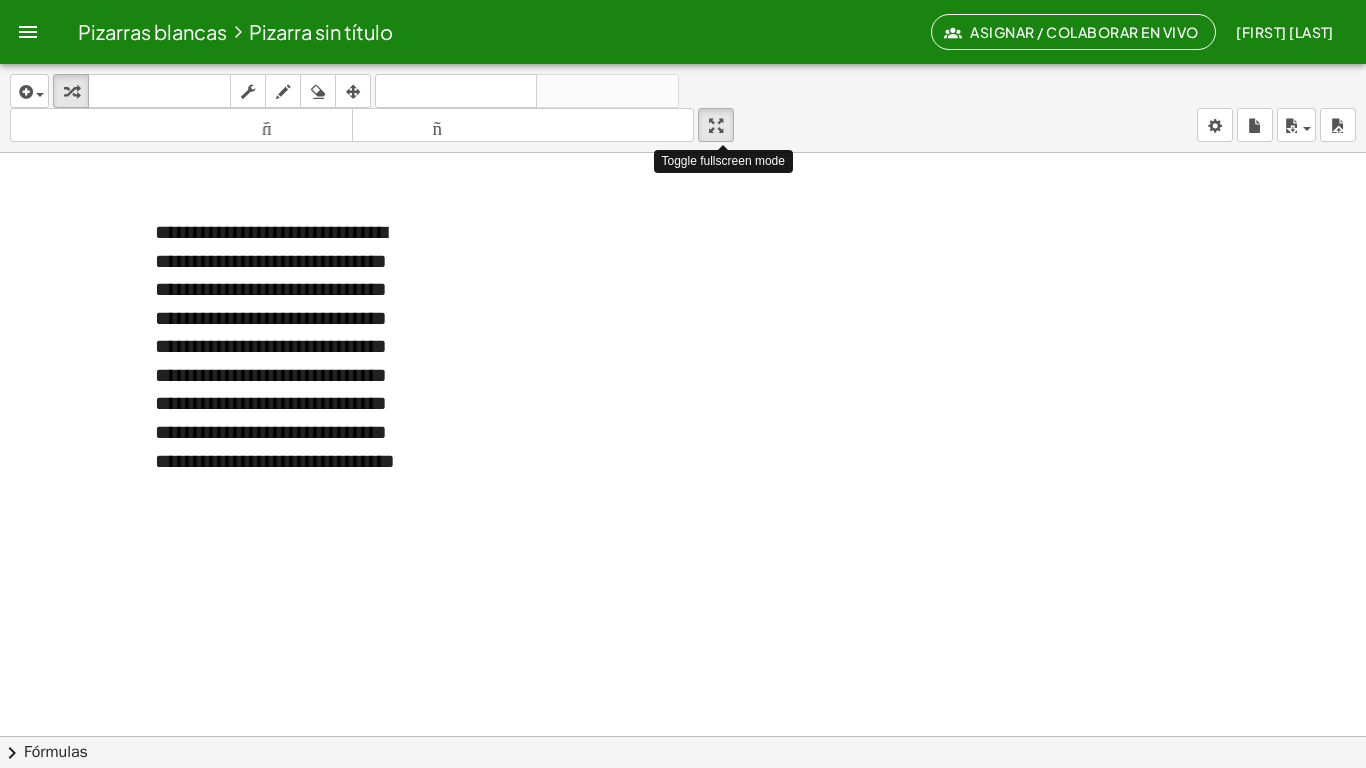 drag, startPoint x: 726, startPoint y: 127, endPoint x: 726, endPoint y: 214, distance: 87 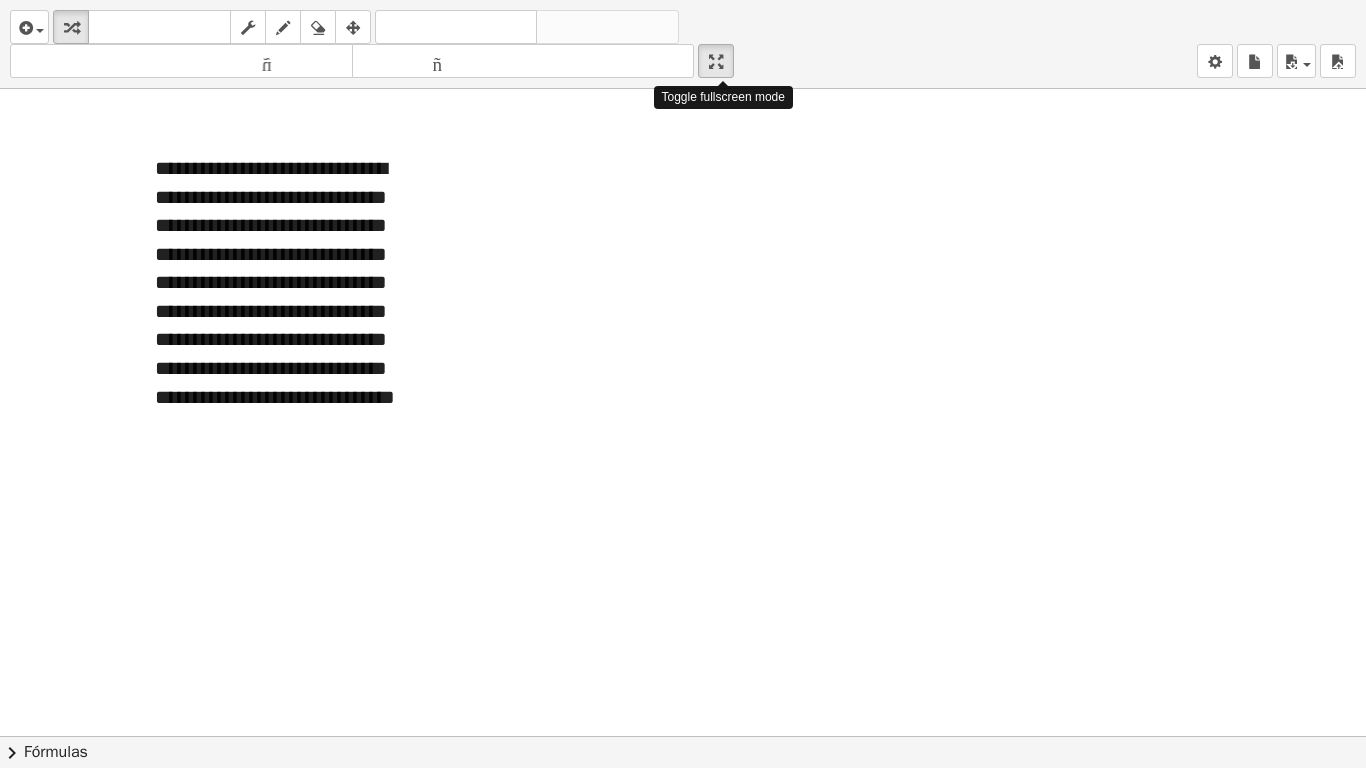click on "**********" at bounding box center [683, 384] 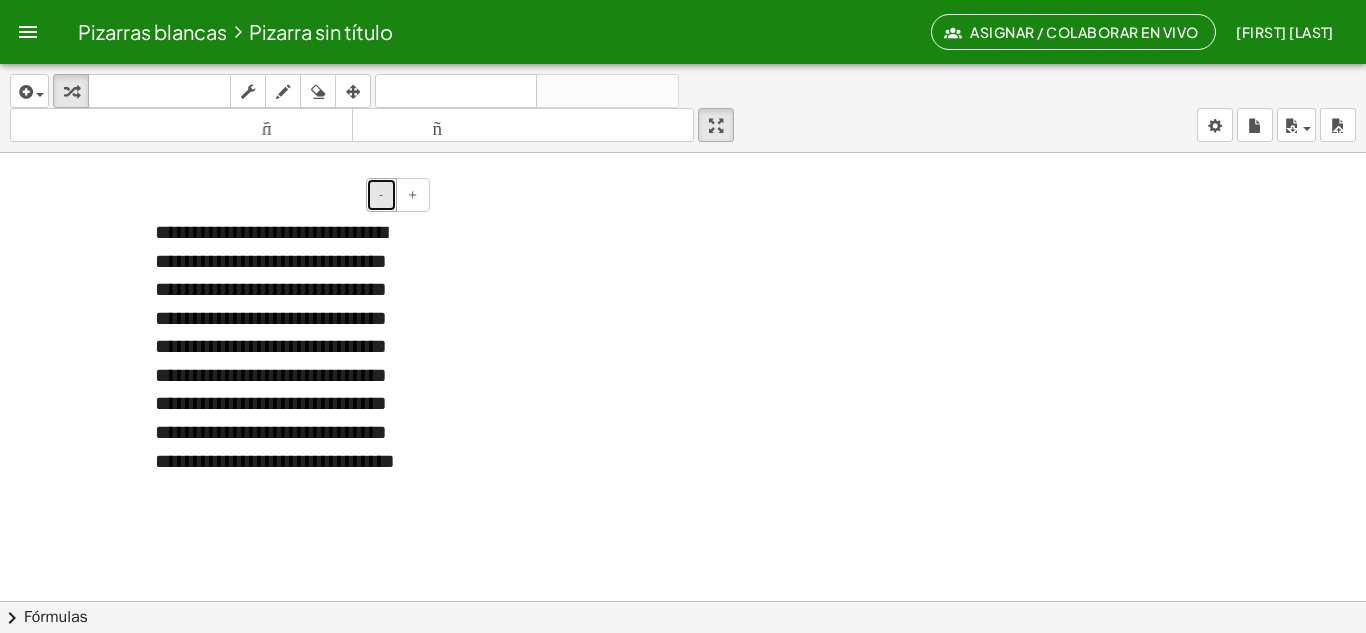 click on "-" at bounding box center (381, 195) 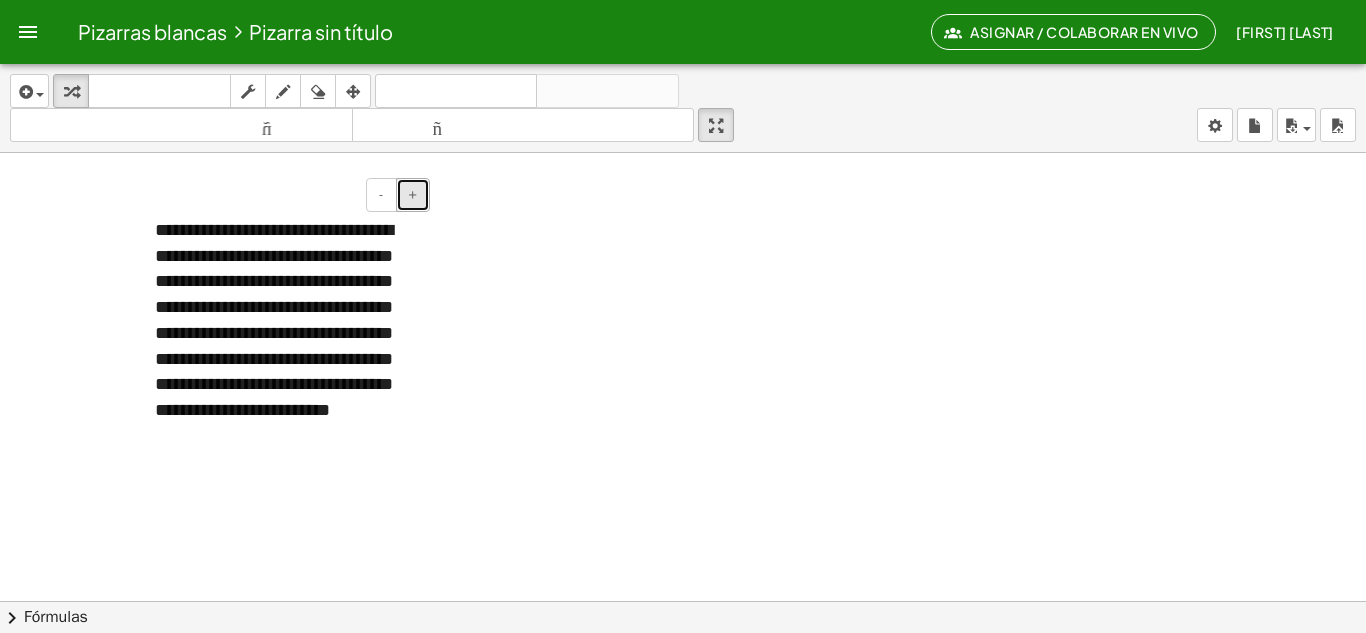 click on "+" at bounding box center [413, 194] 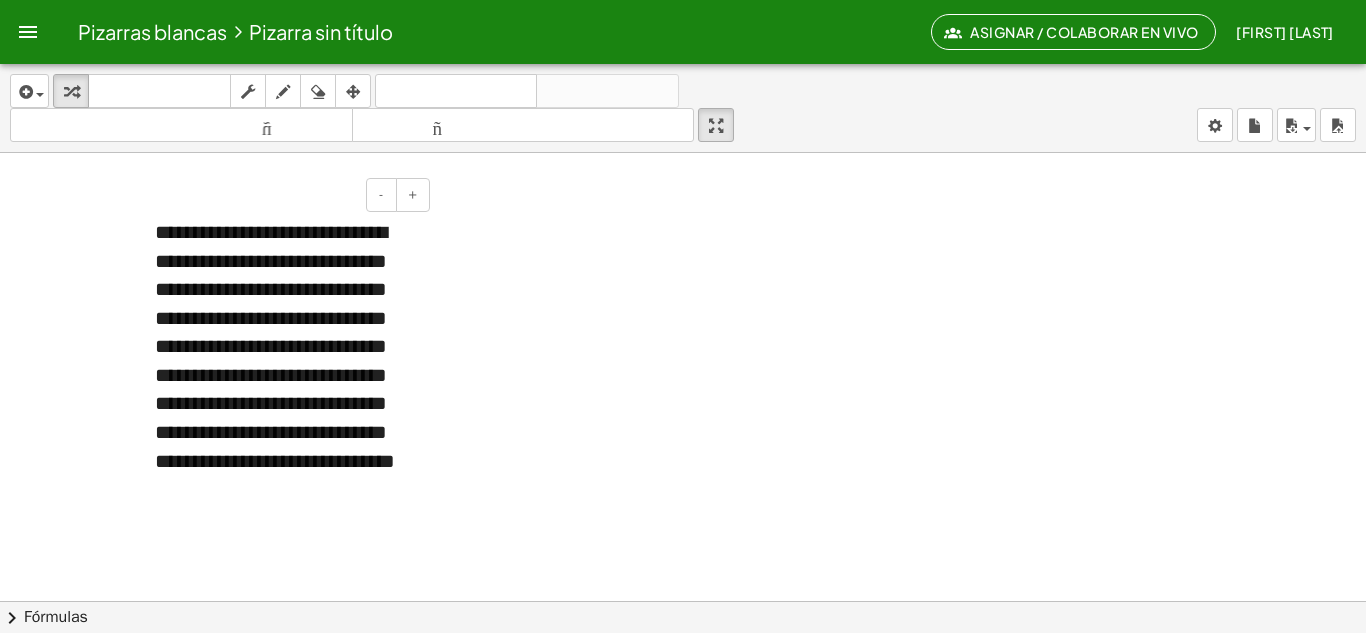 click on "**********" at bounding box center (275, 346) 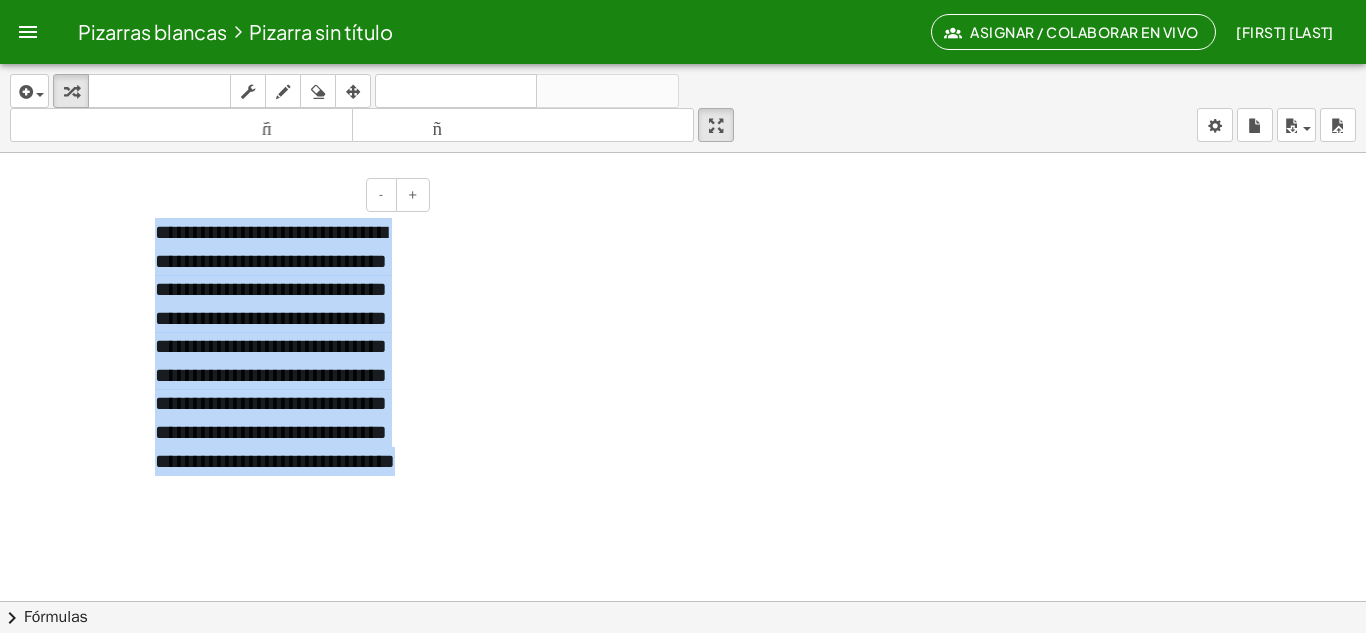 drag, startPoint x: 353, startPoint y: 497, endPoint x: 141, endPoint y: 225, distance: 344.8594 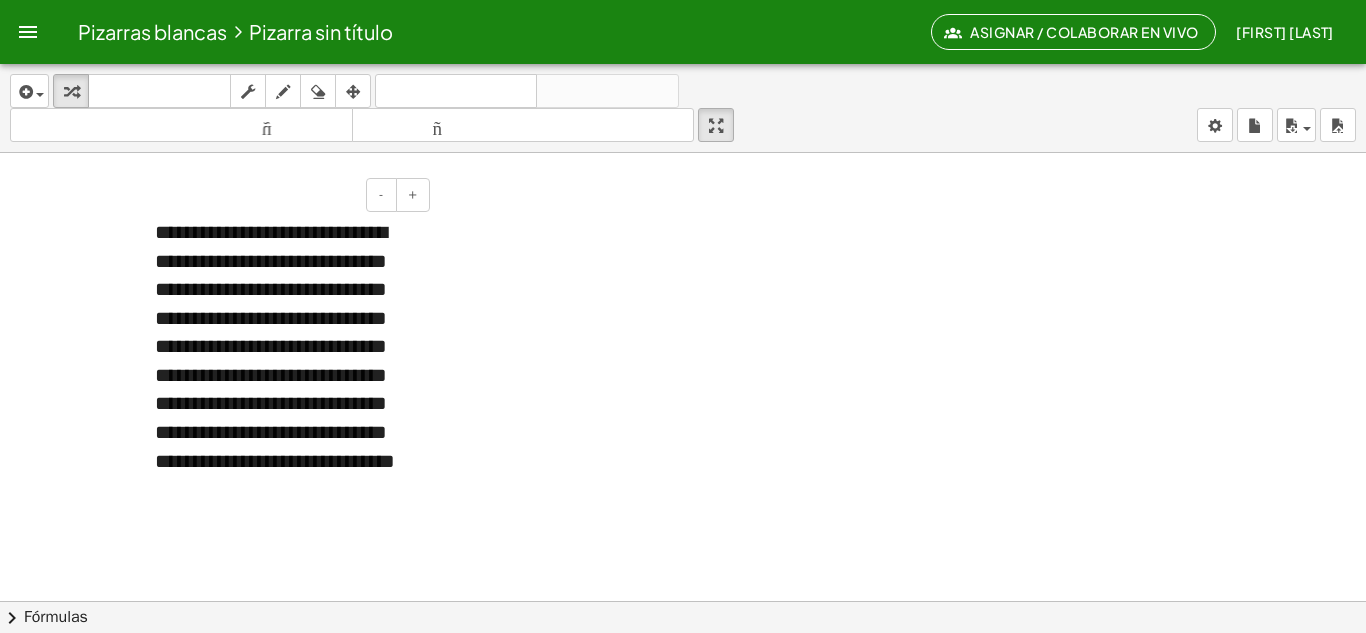 drag, startPoint x: 152, startPoint y: 199, endPoint x: 208, endPoint y: 258, distance: 81.34495 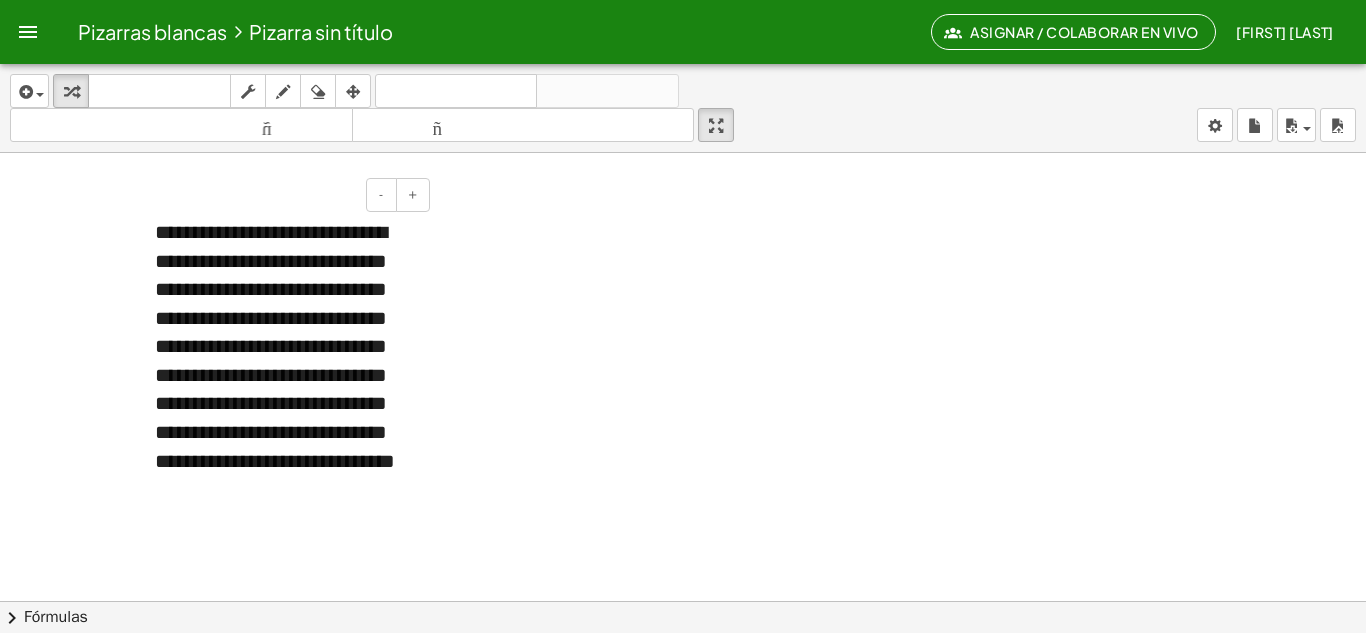click on "**********" at bounding box center [275, 346] 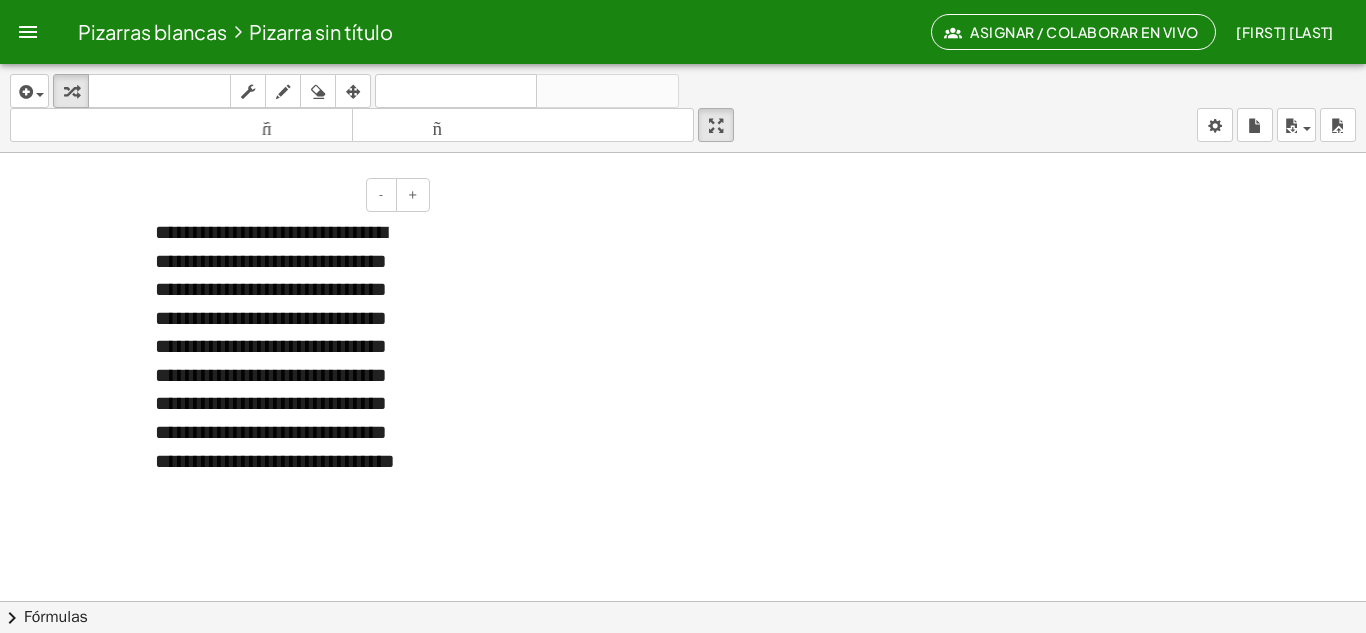 drag, startPoint x: 151, startPoint y: 198, endPoint x: 278, endPoint y: 212, distance: 127.769325 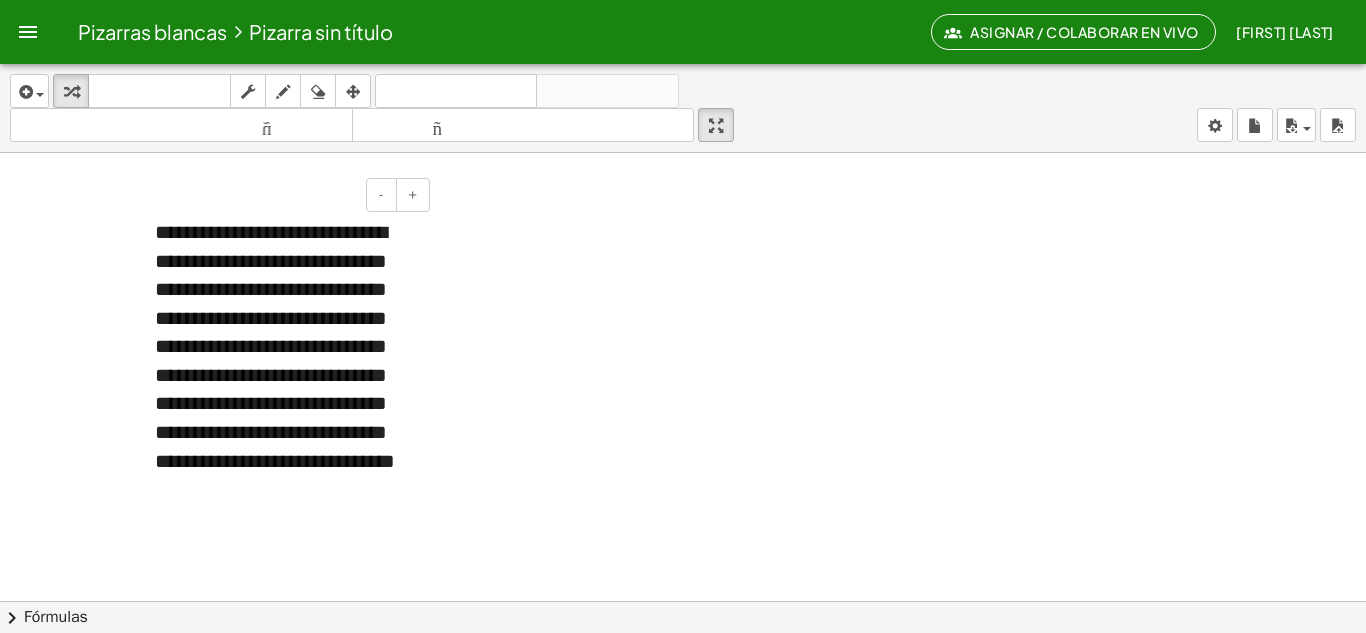 click on "**********" at bounding box center [275, 346] 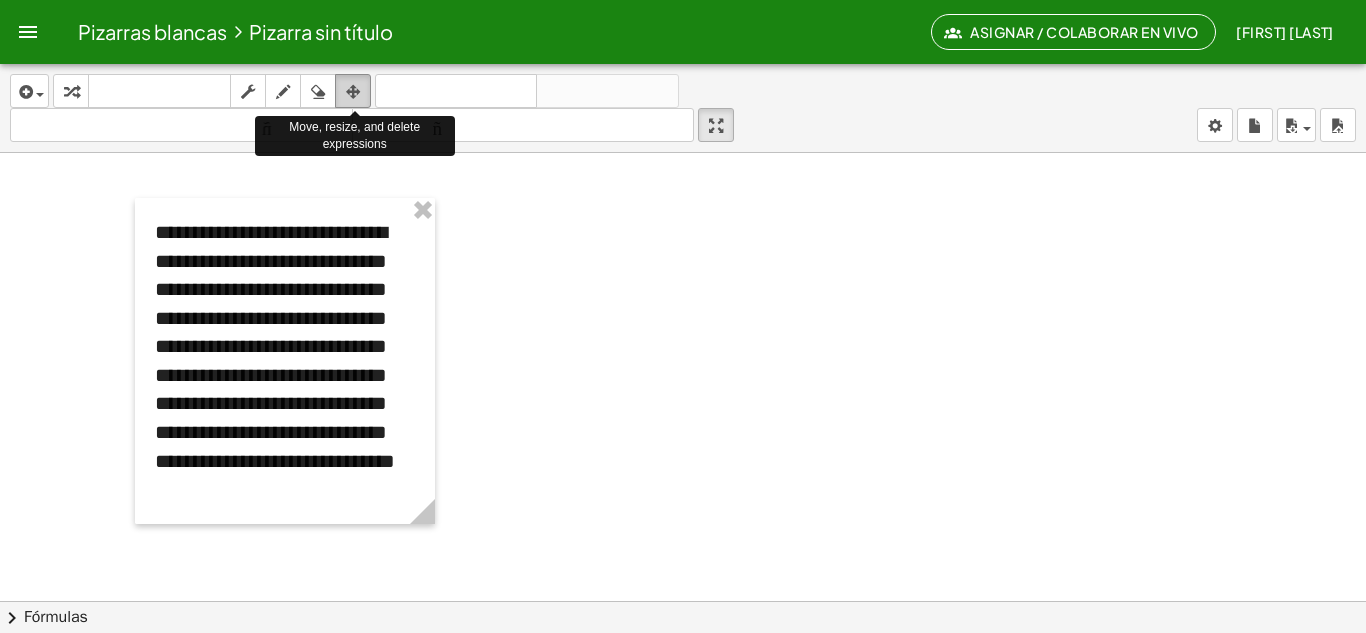click at bounding box center [353, 92] 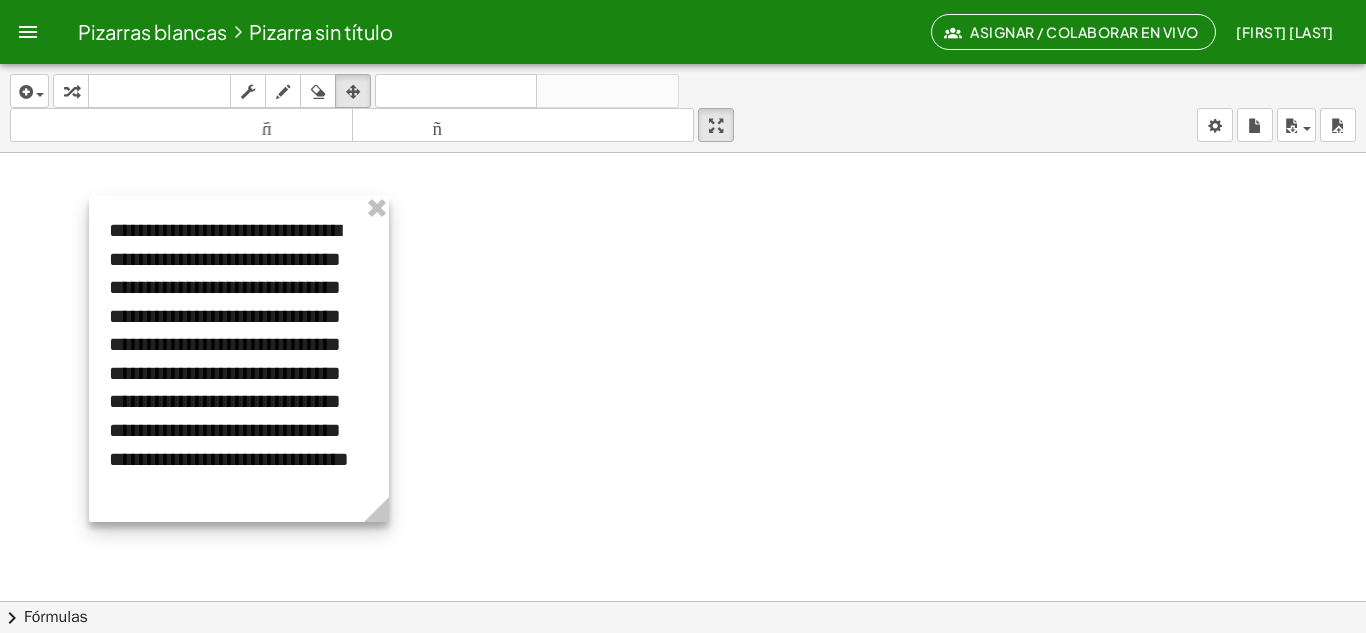 drag, startPoint x: 357, startPoint y: 271, endPoint x: 296, endPoint y: 272, distance: 61.008198 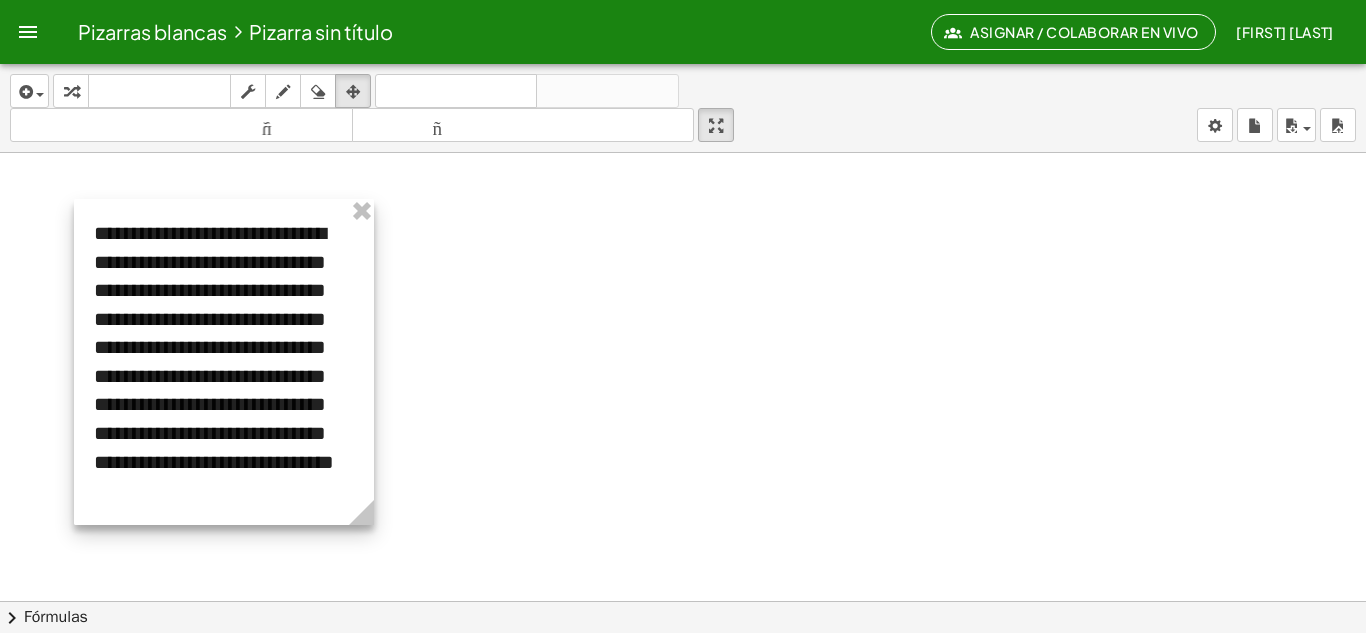 click at bounding box center (224, 362) 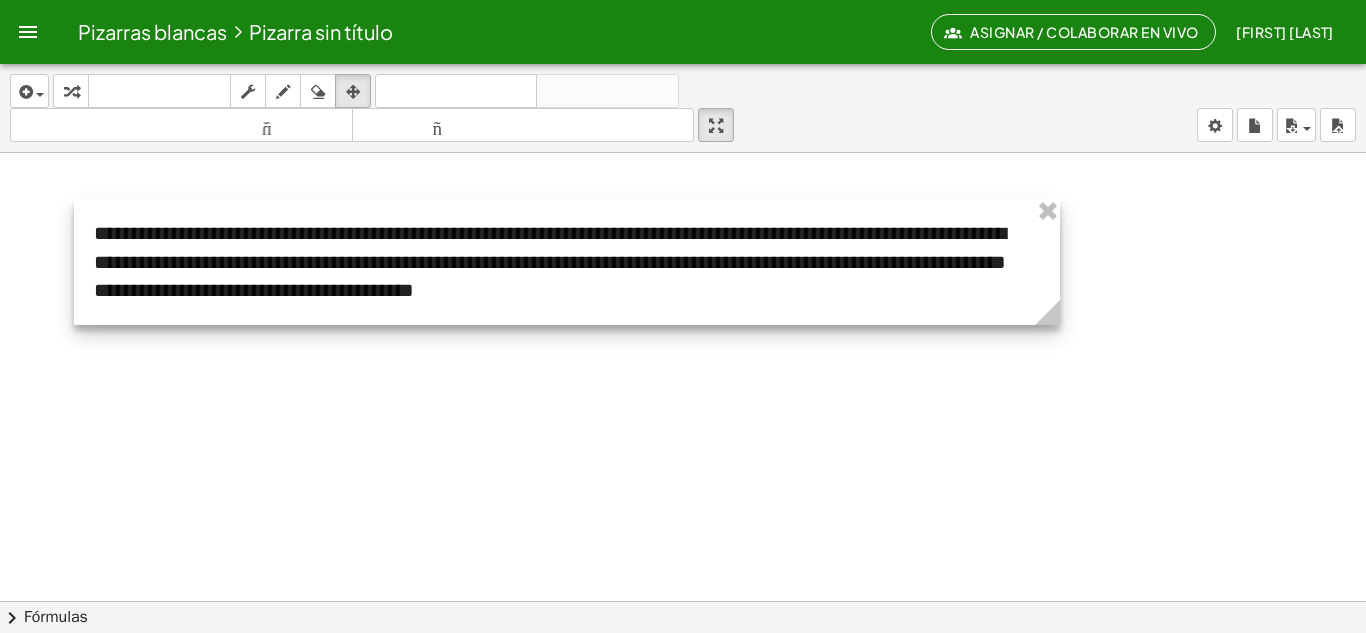 drag, startPoint x: 375, startPoint y: 514, endPoint x: 1062, endPoint y: 255, distance: 734.20026 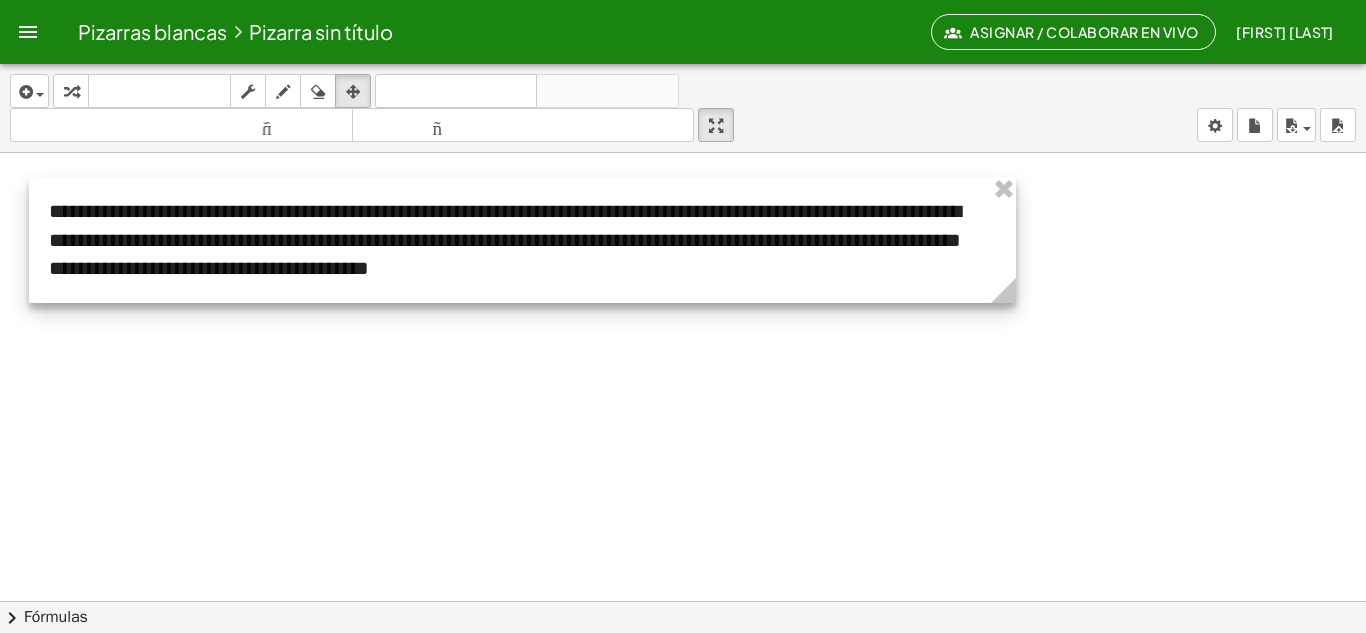 drag, startPoint x: 883, startPoint y: 228, endPoint x: 838, endPoint y: 207, distance: 49.658836 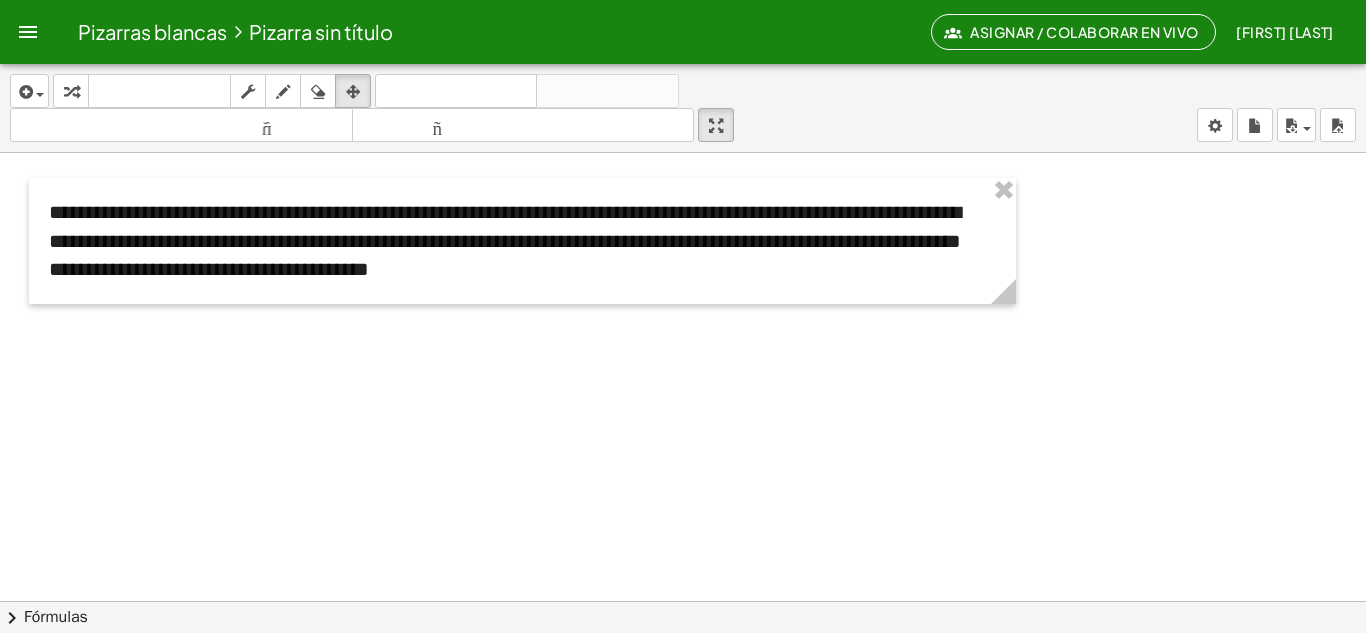 click at bounding box center [683, 825] 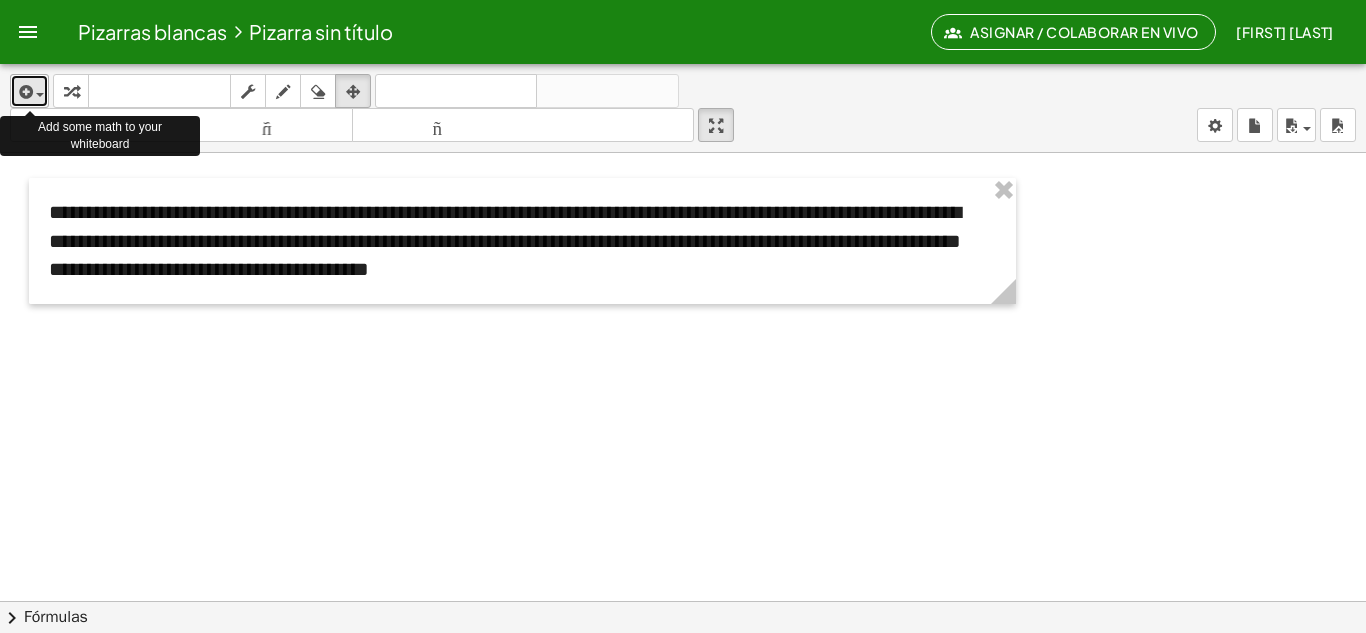 click at bounding box center (24, 92) 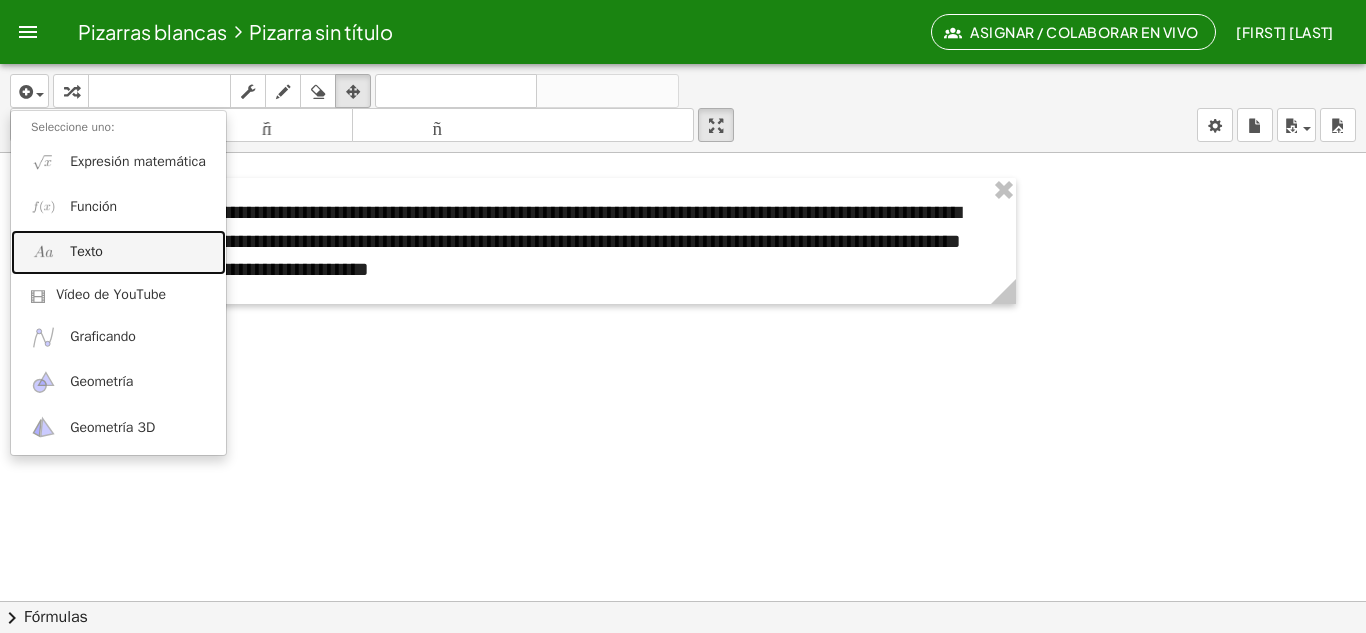click on "Texto" at bounding box center (86, 251) 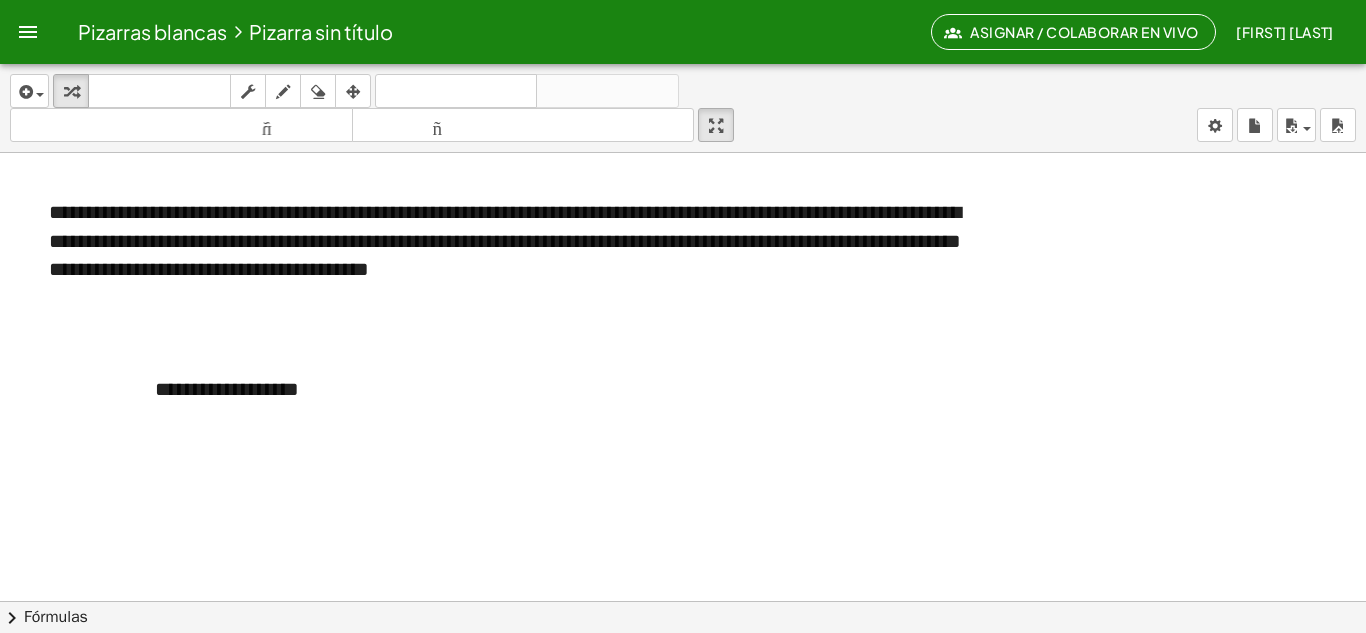 type 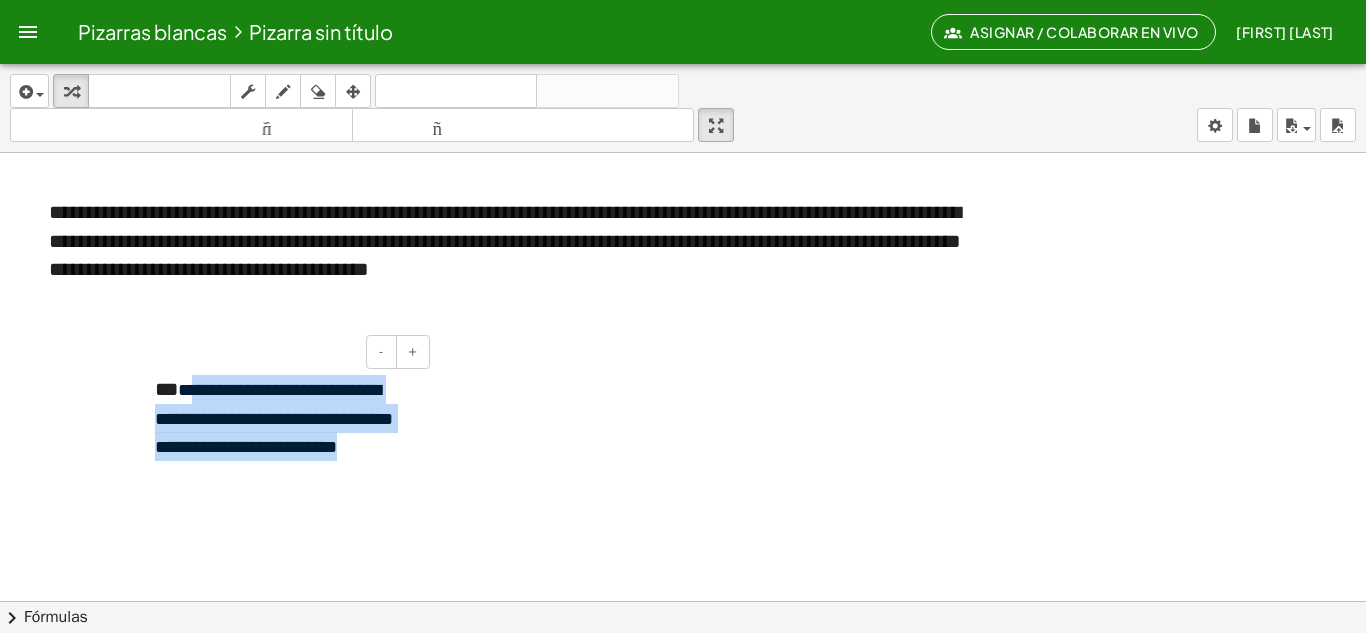 drag, startPoint x: 201, startPoint y: 484, endPoint x: 199, endPoint y: 388, distance: 96.02083 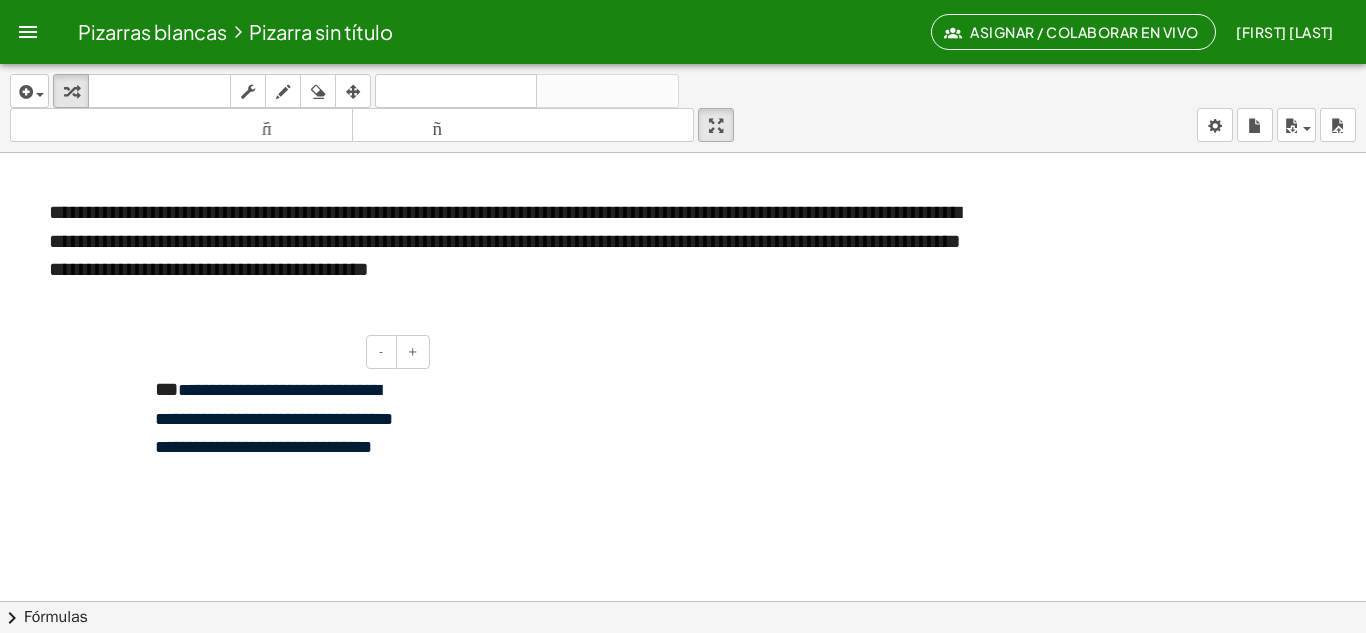 click on "**********" at bounding box center [274, 418] 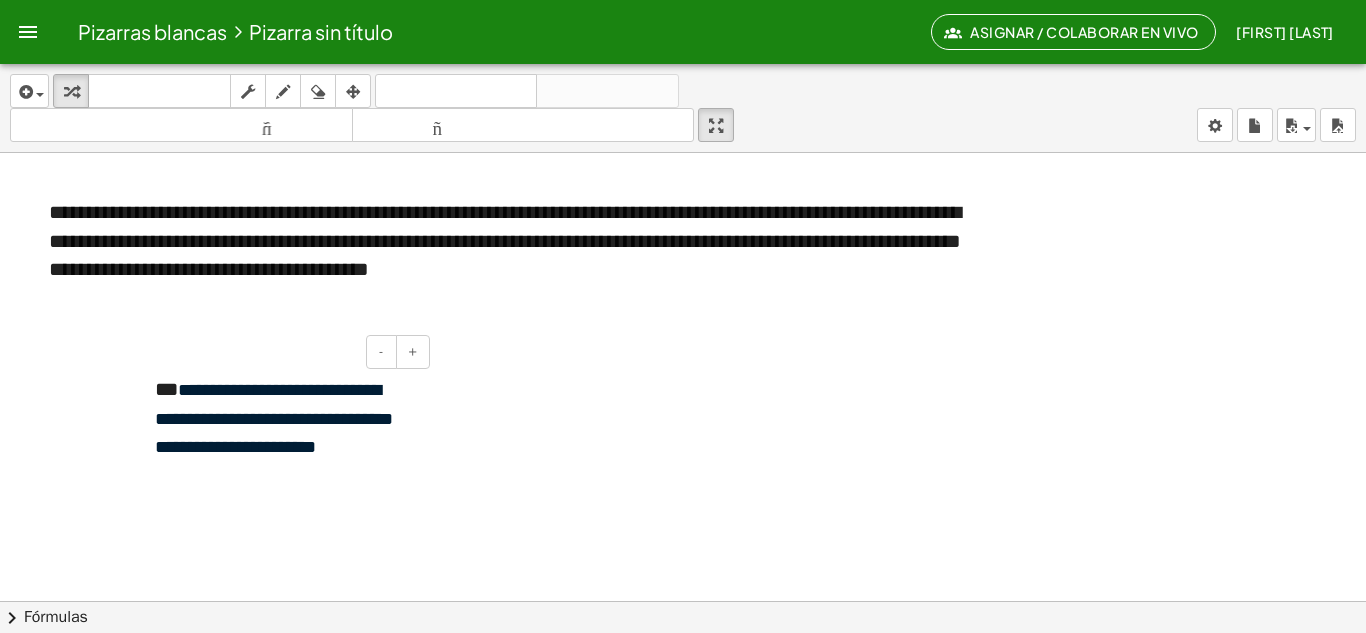 click on "**********" at bounding box center (274, 418) 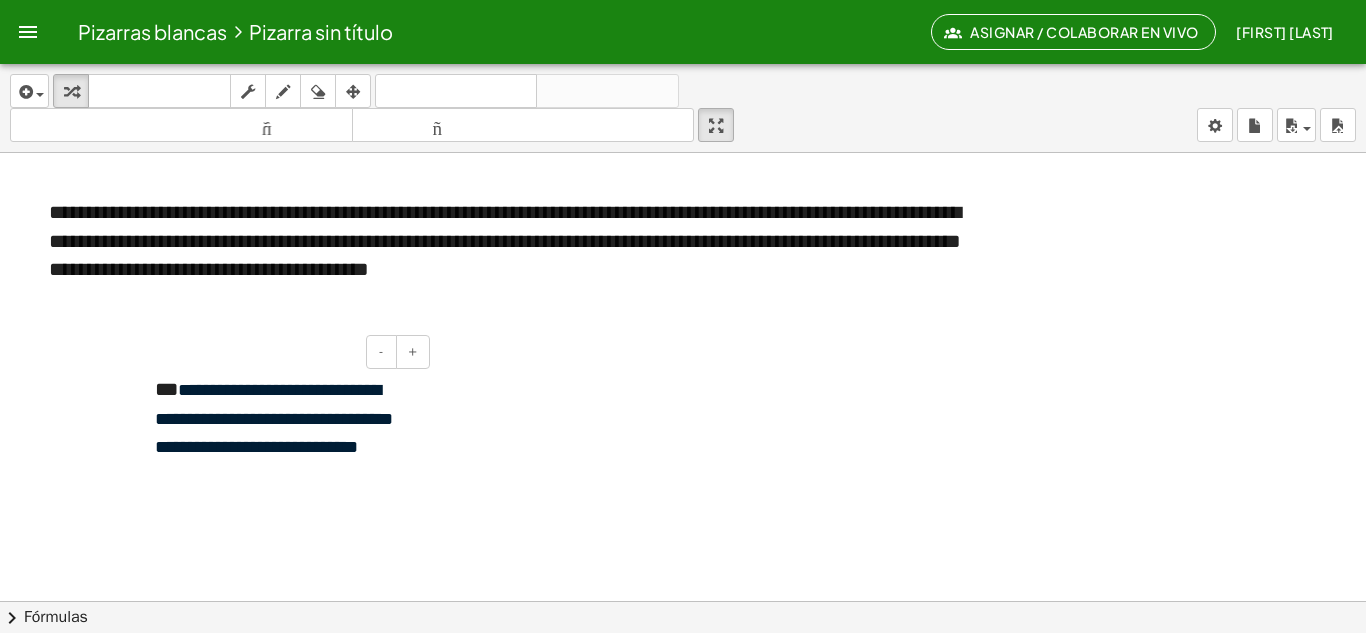 click on "**********" at bounding box center [285, 434] 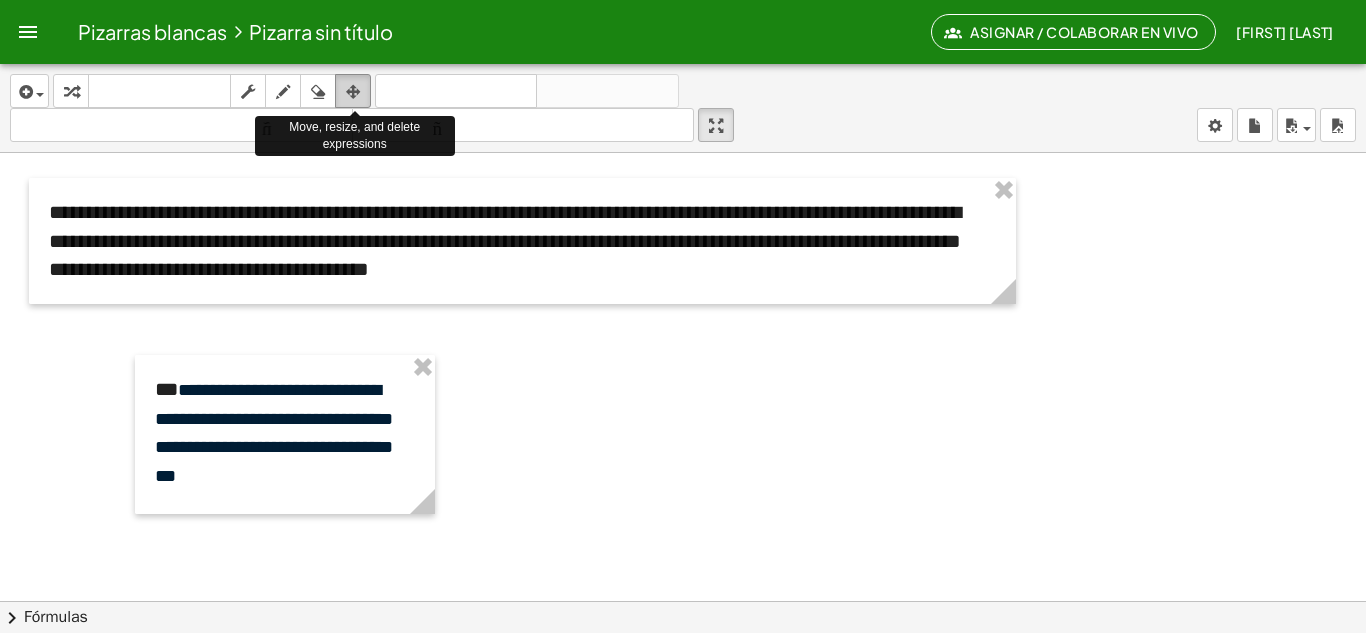 click at bounding box center (353, 92) 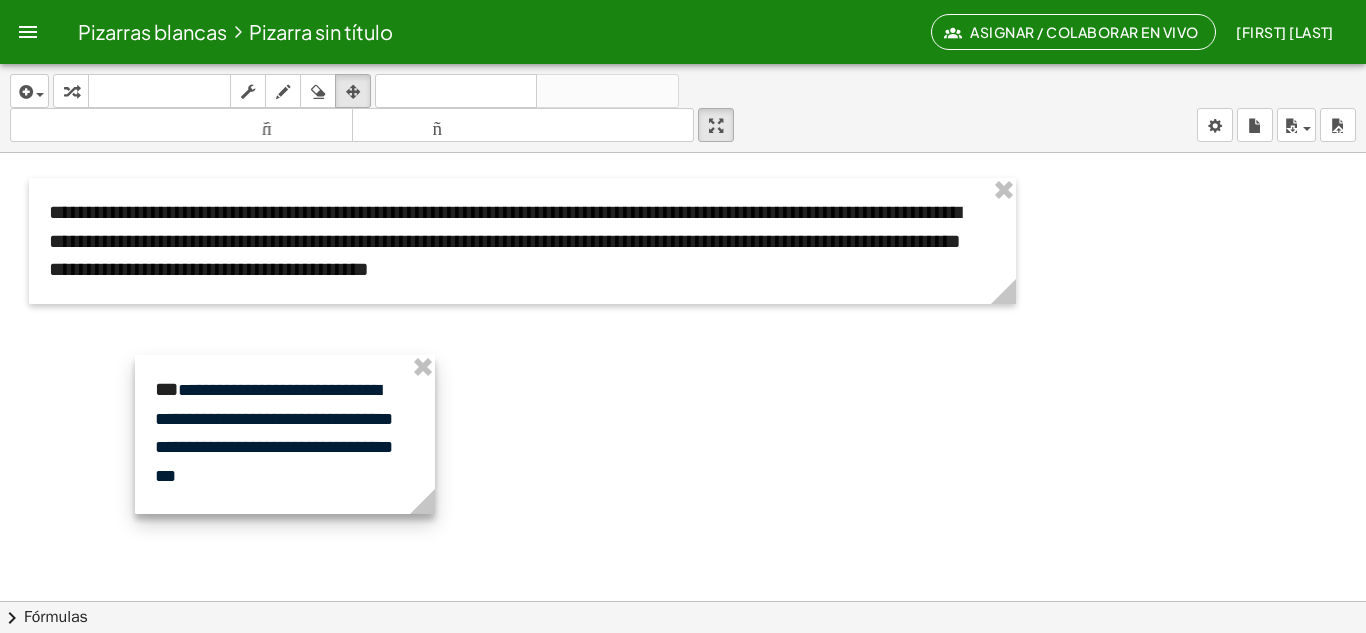 click at bounding box center (285, 434) 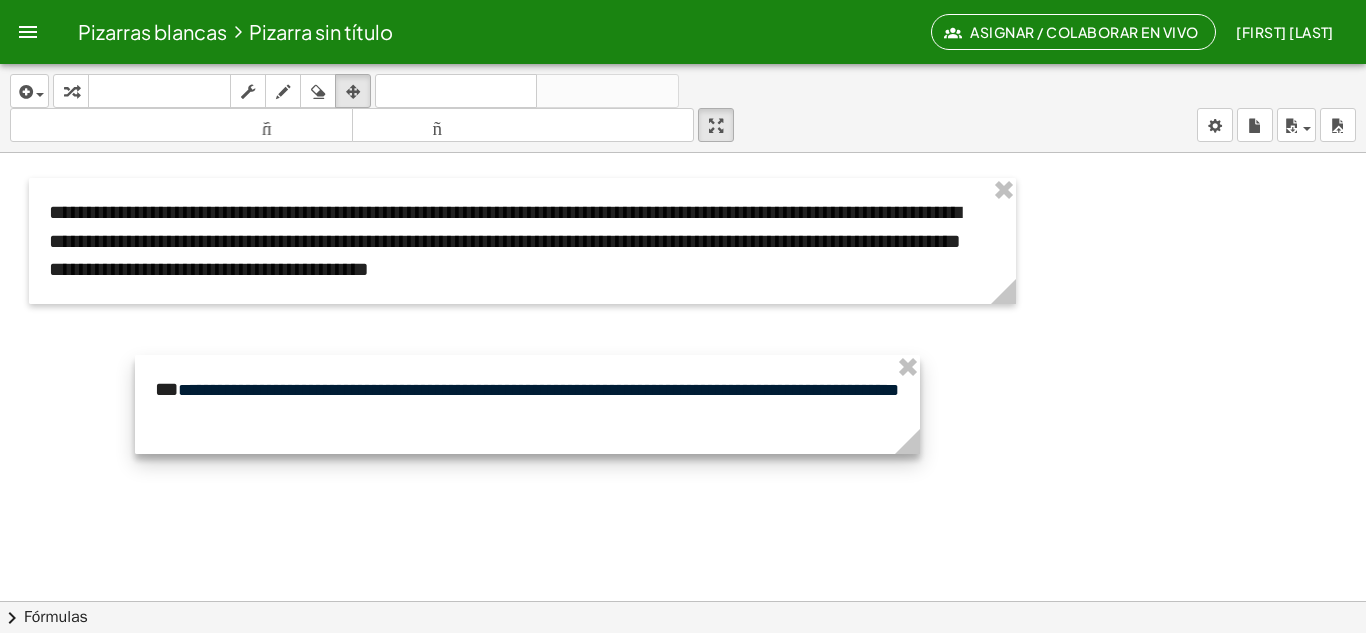 drag, startPoint x: 433, startPoint y: 502, endPoint x: 918, endPoint y: 443, distance: 488.57547 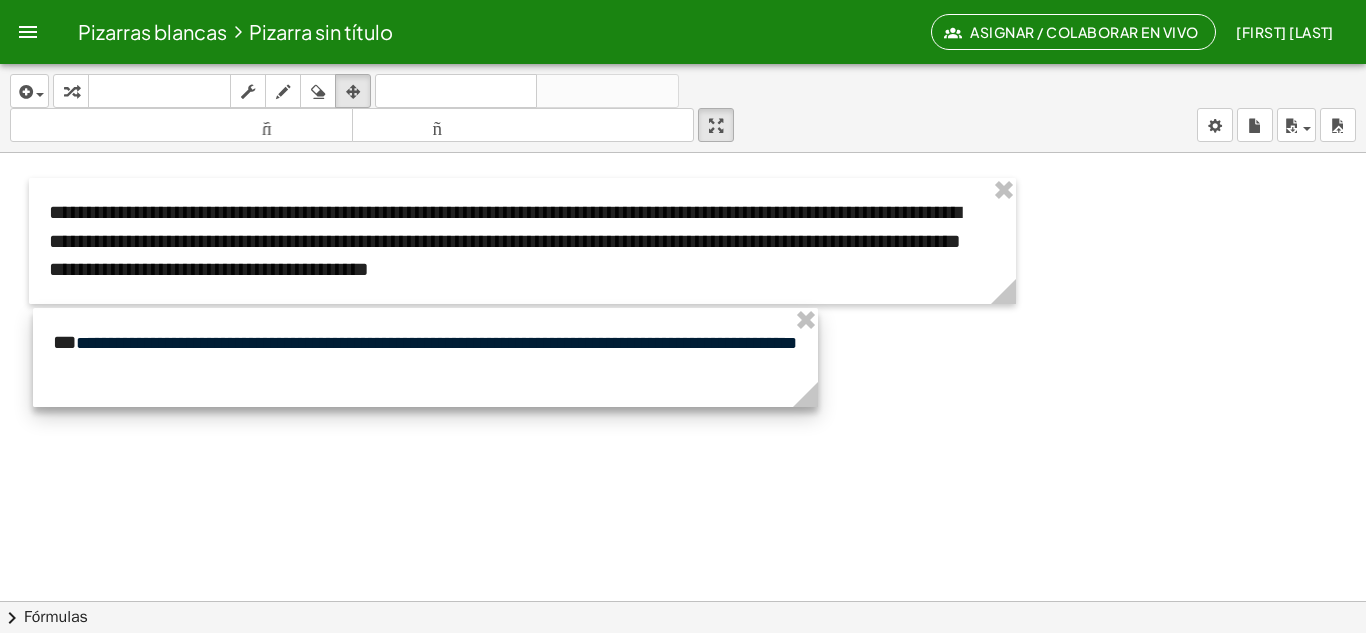 drag, startPoint x: 629, startPoint y: 400, endPoint x: 527, endPoint y: 354, distance: 111.89281 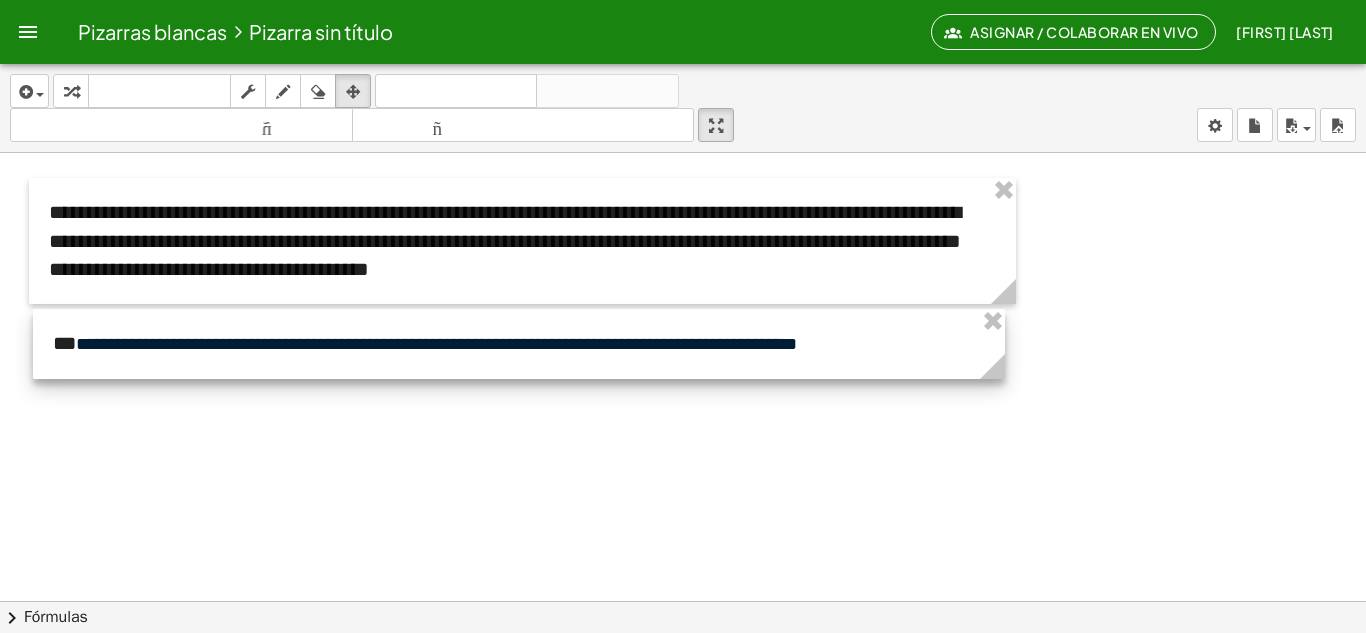 drag, startPoint x: 808, startPoint y: 409, endPoint x: 995, endPoint y: 387, distance: 188.28967 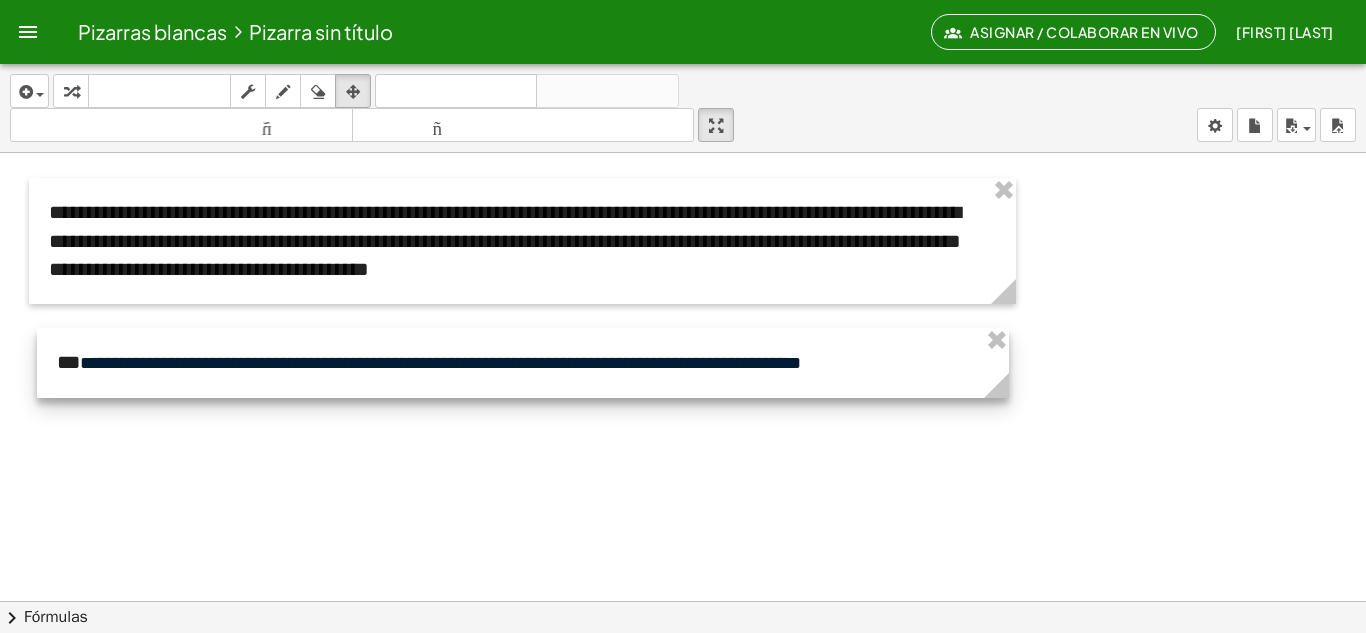 drag, startPoint x: 814, startPoint y: 340, endPoint x: 818, endPoint y: 357, distance: 17.464249 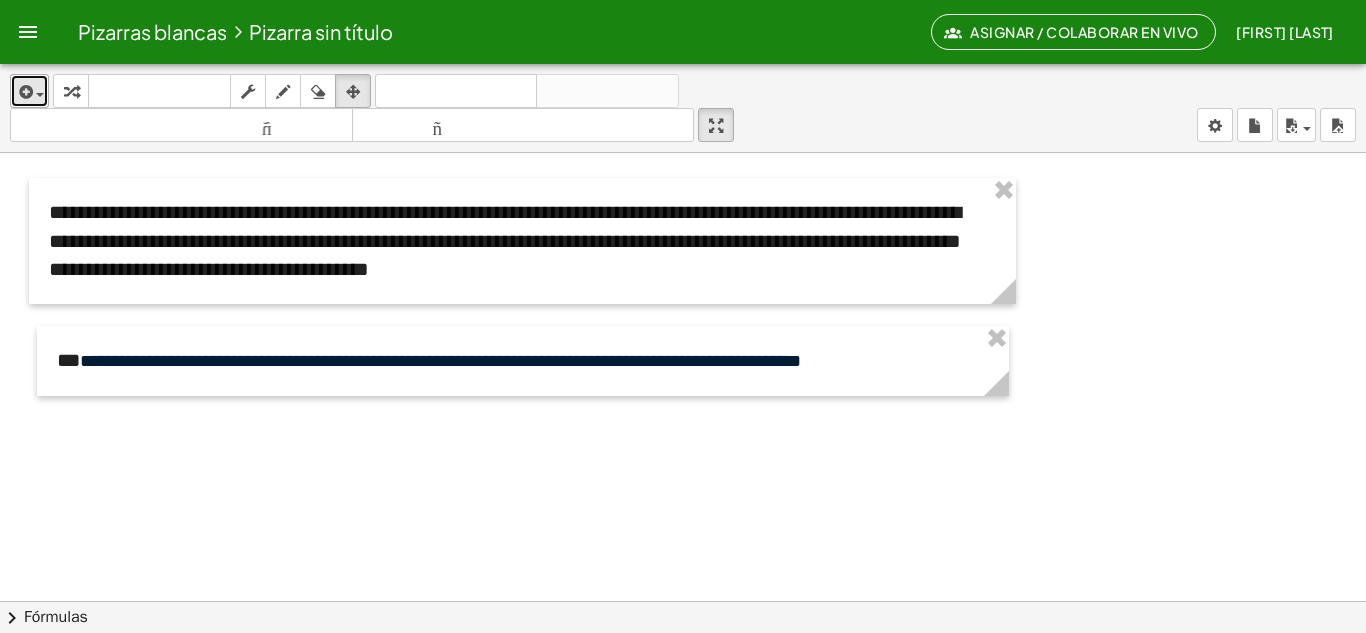 click at bounding box center (24, 92) 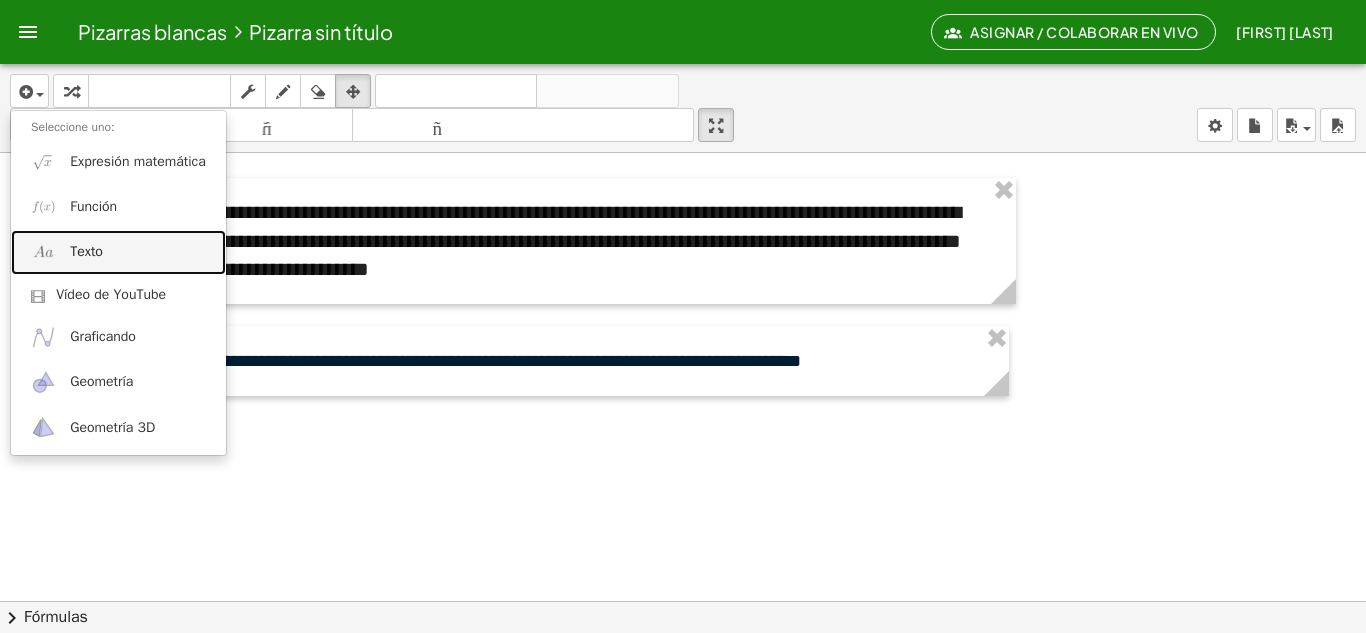 click at bounding box center (43, 252) 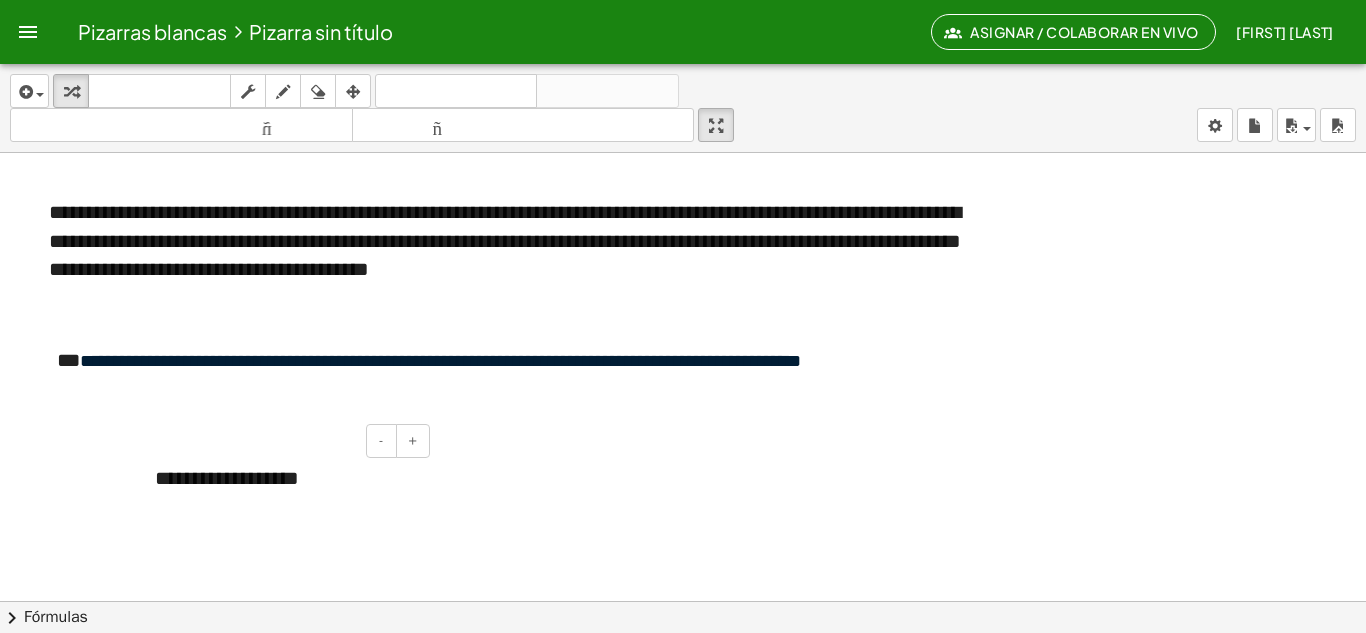 type 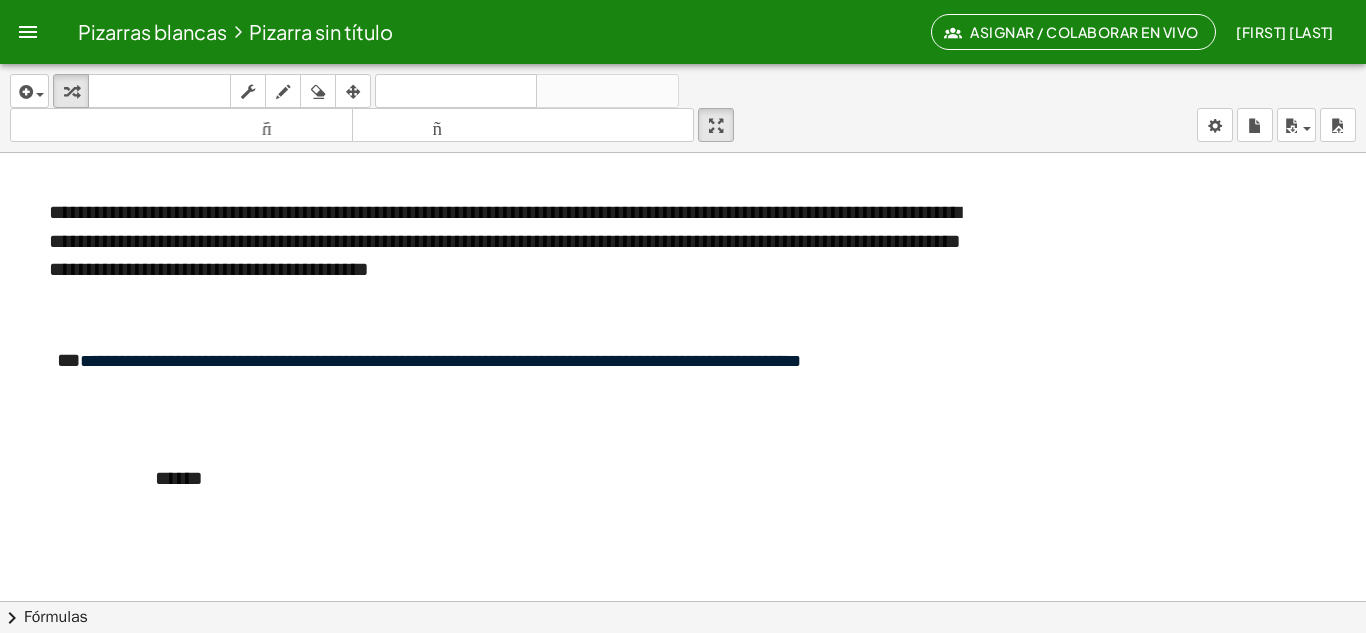 click at bounding box center [683, 825] 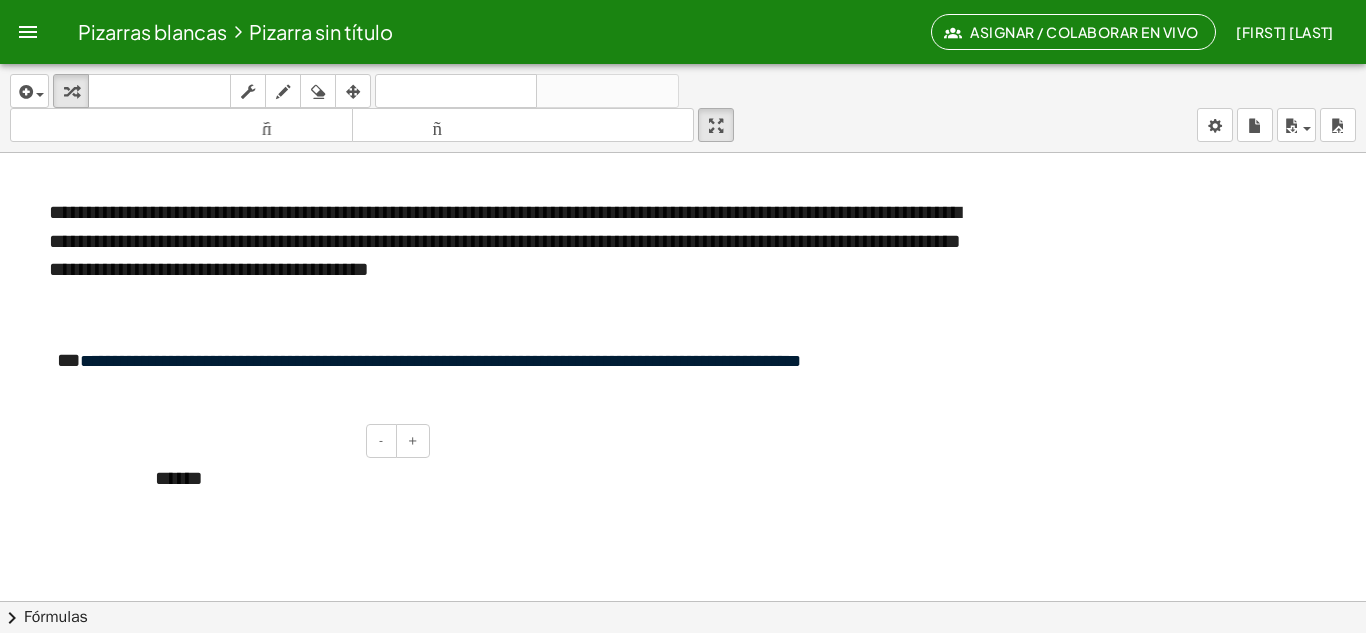 click on "******" at bounding box center [285, 478] 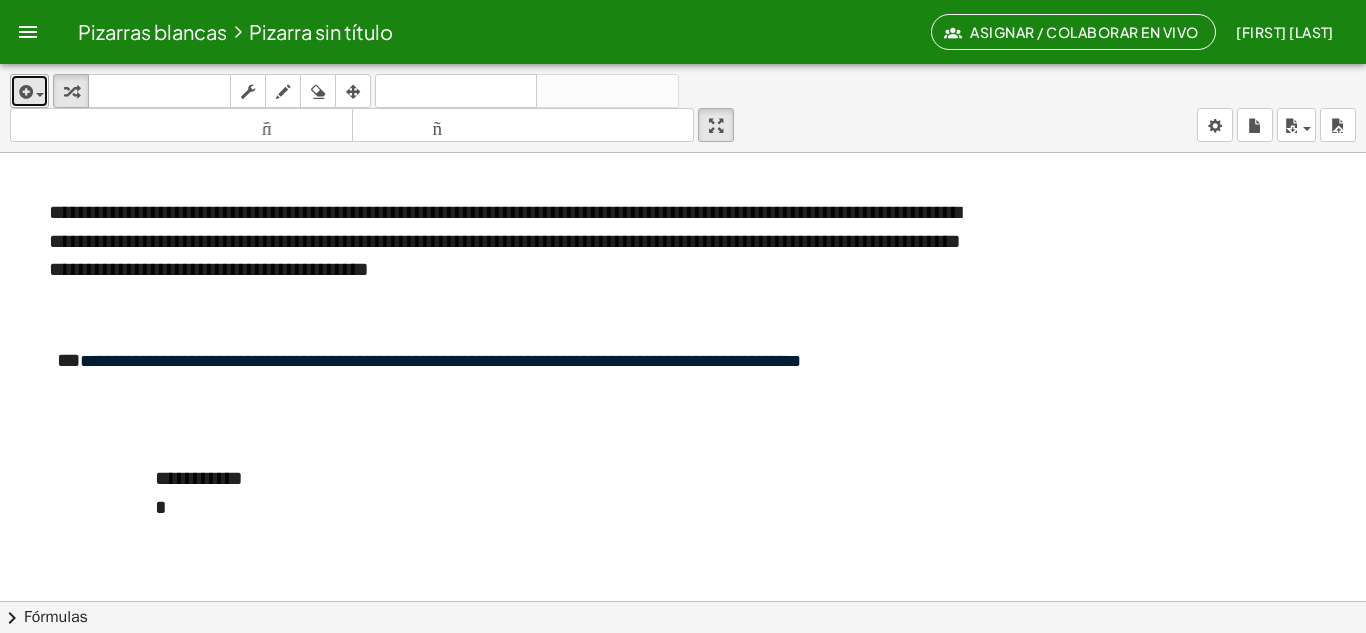click at bounding box center (29, 91) 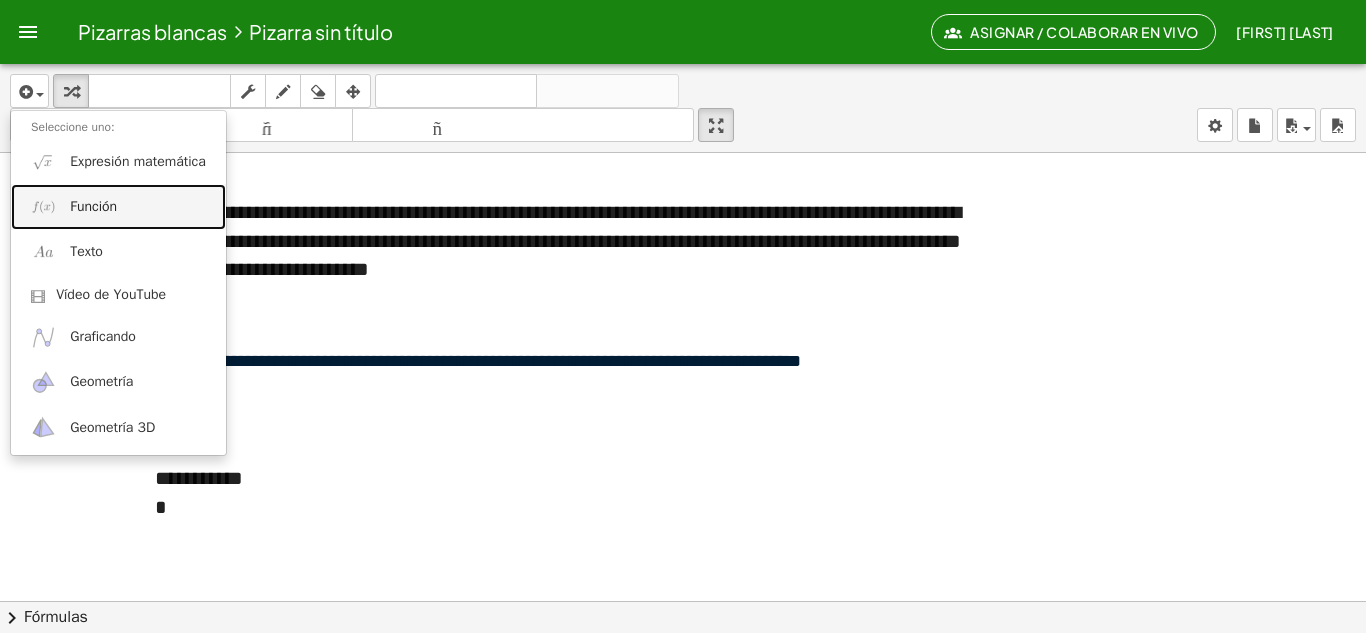 click on "Función" at bounding box center (93, 206) 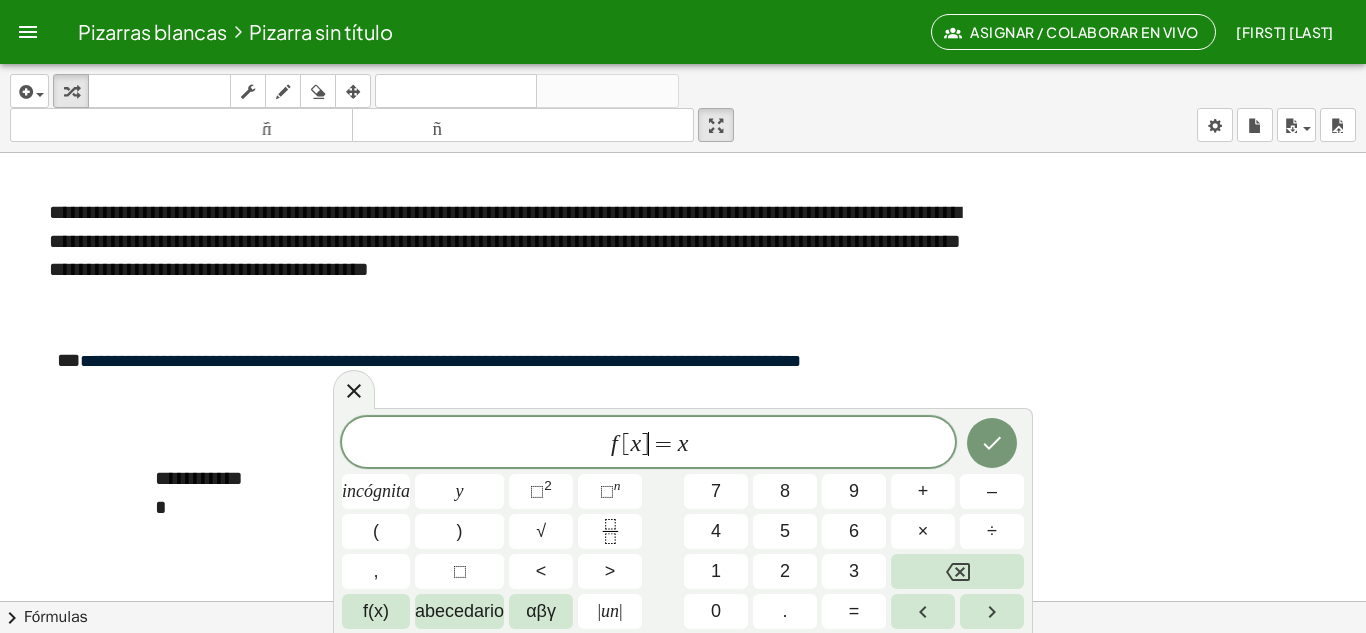 click on "=" at bounding box center (663, 444) 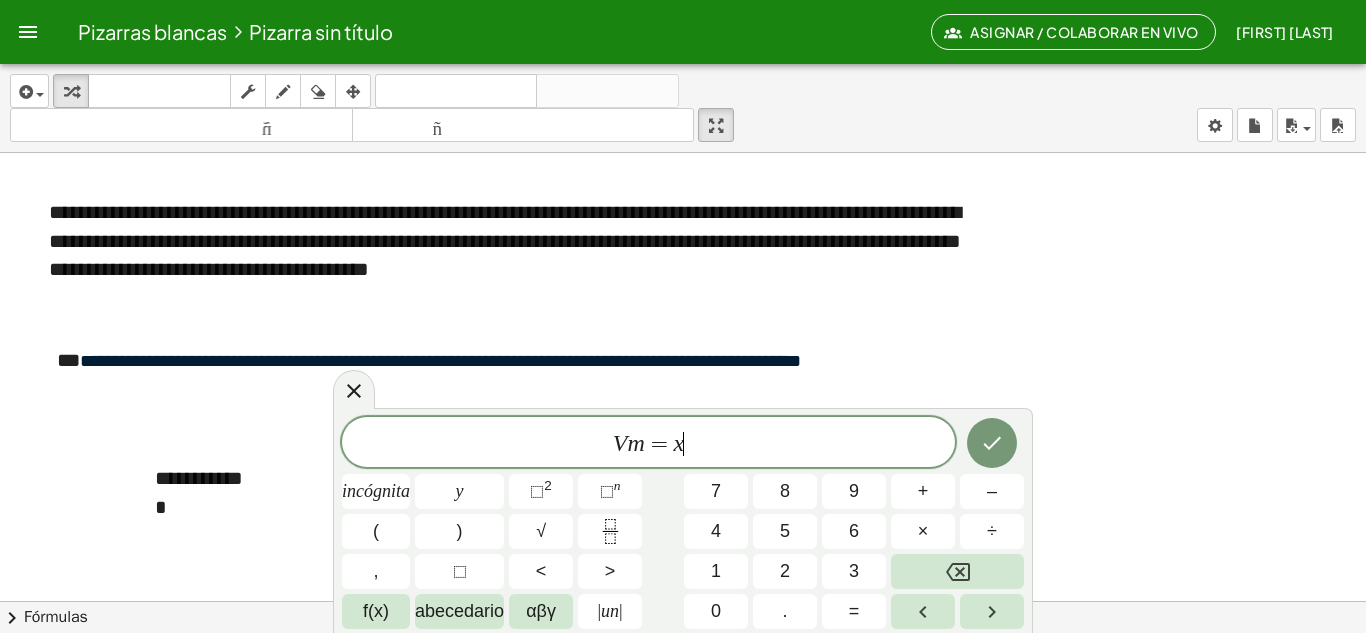 click on "V m = x ​" at bounding box center [648, 444] 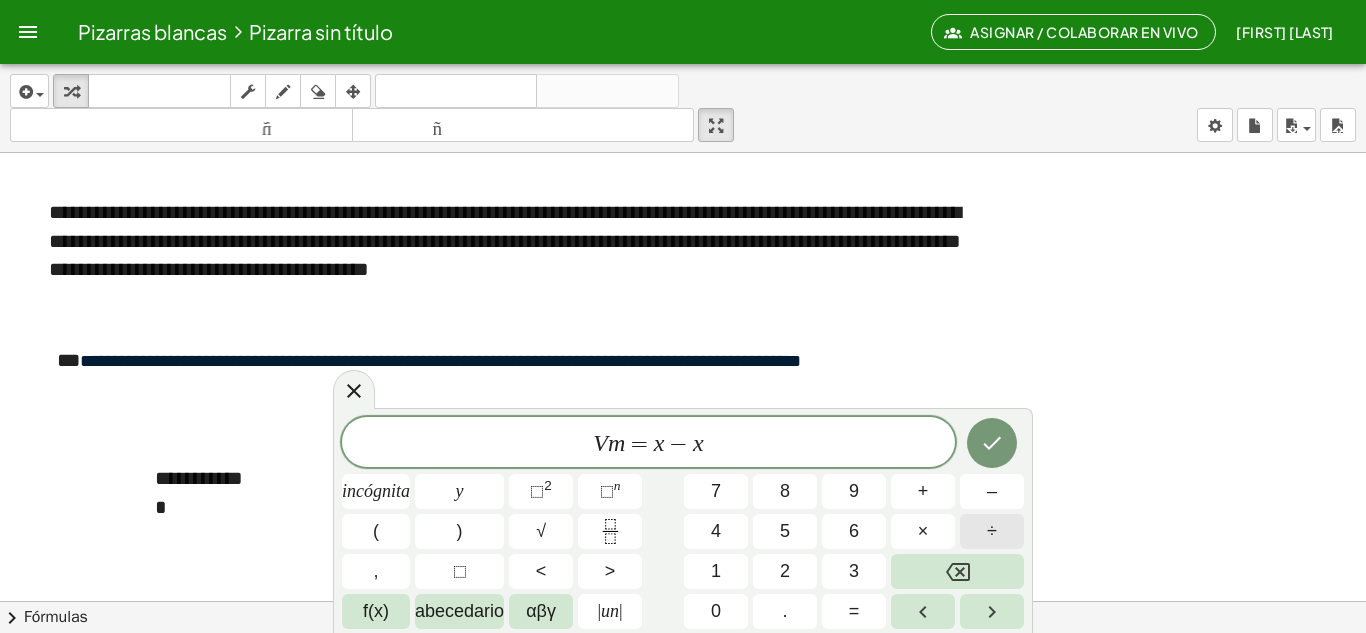 click on "÷" at bounding box center (992, 531) 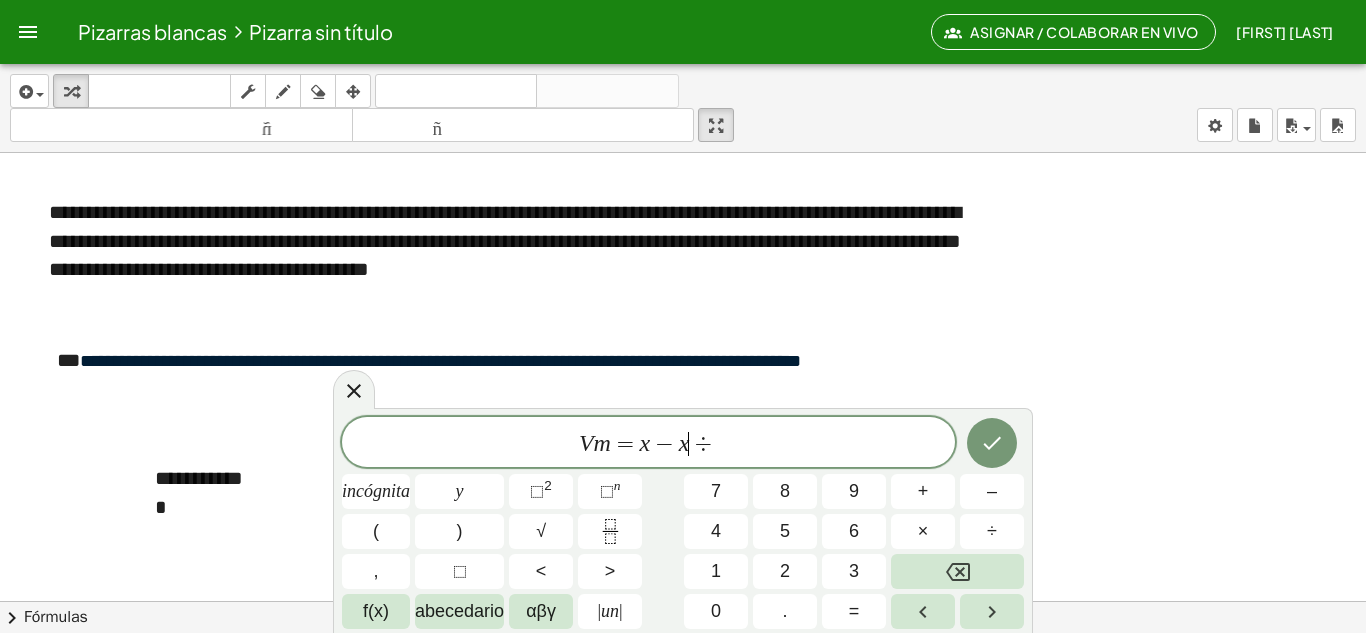 click on "÷" at bounding box center (703, 444) 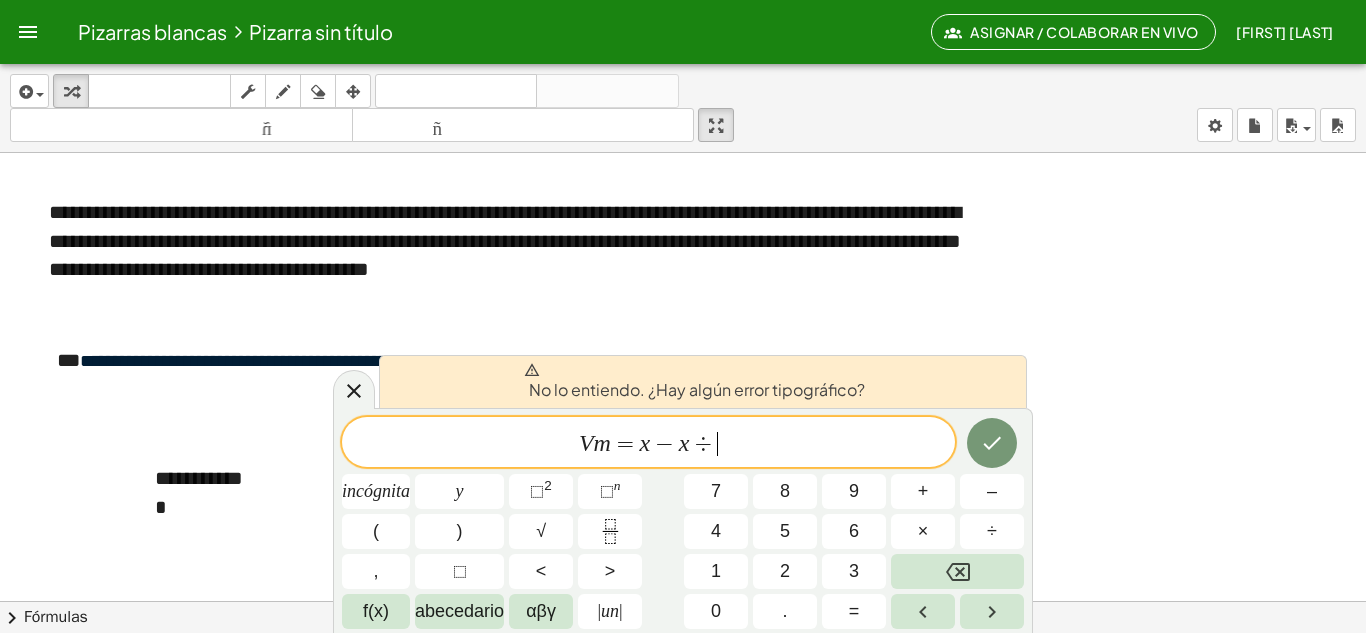 click on "V m = x − x ÷ ​" at bounding box center [648, 444] 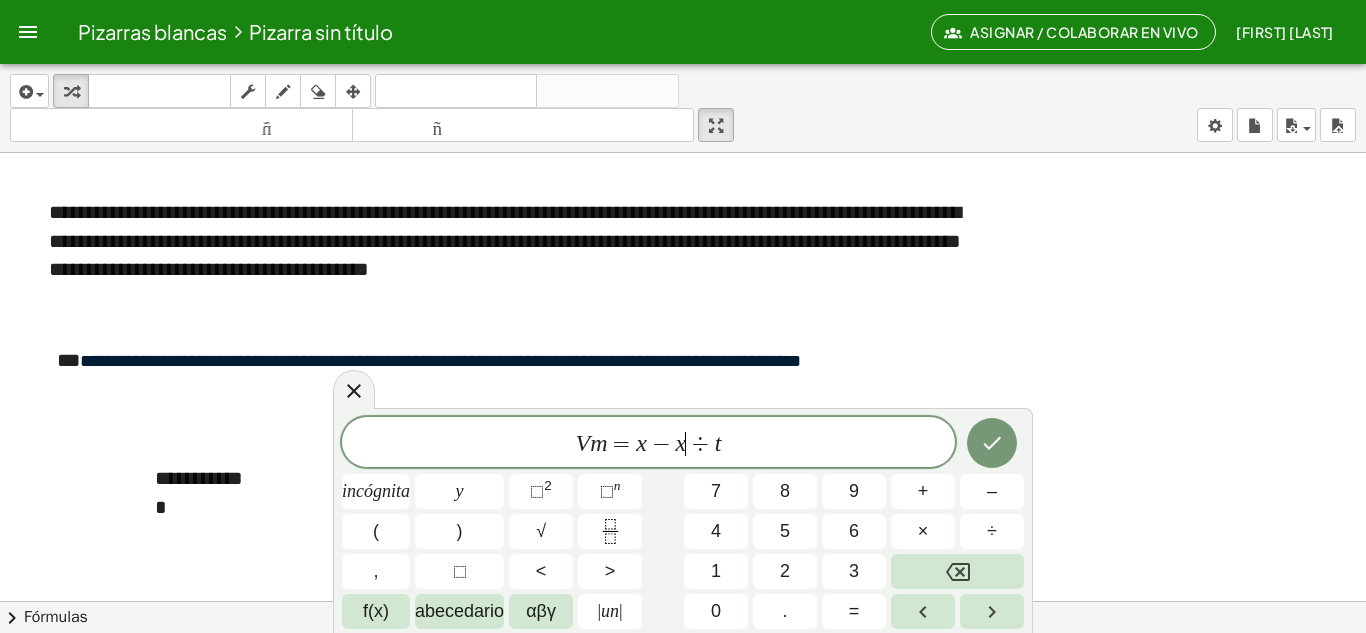 click on "÷" at bounding box center (700, 444) 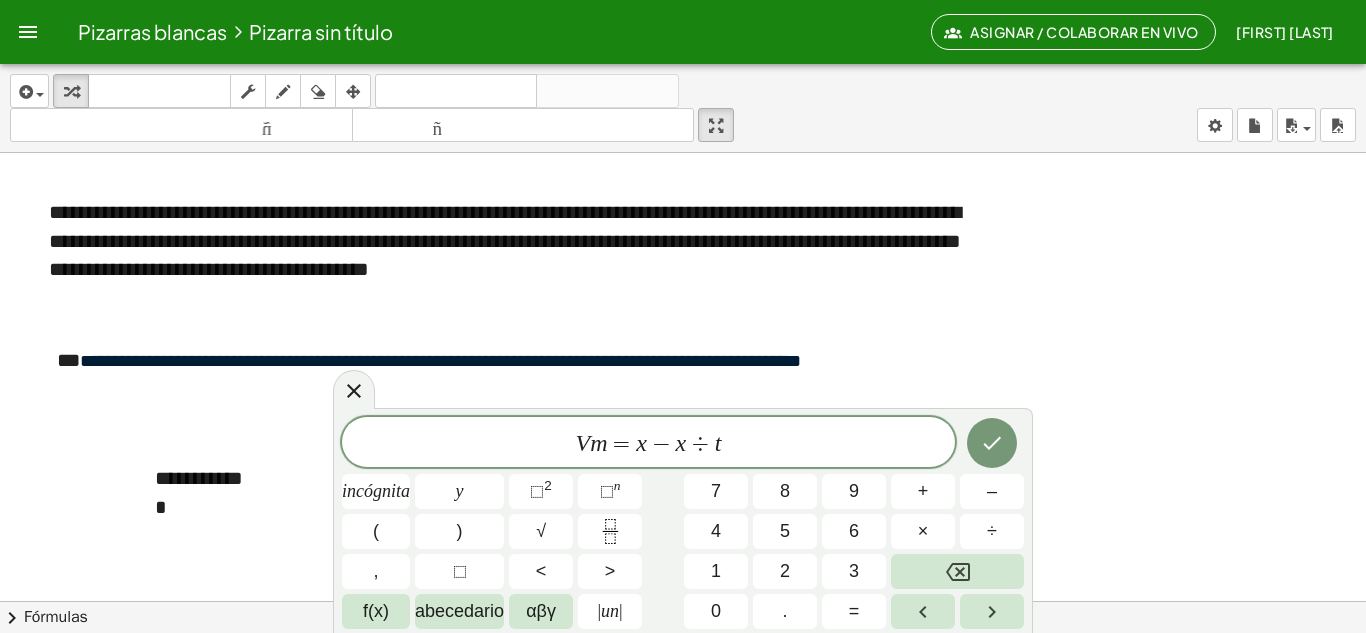 click on "V m = x − x ÷ t incógnita y ⬚  2 ⬚  n 7 8 9 + – ( ) √ 4 5 6 × ÷ , ⬚ < > 1 2 3 f(x) abecedario αβγ |  un  | 0 . =" at bounding box center [683, 523] 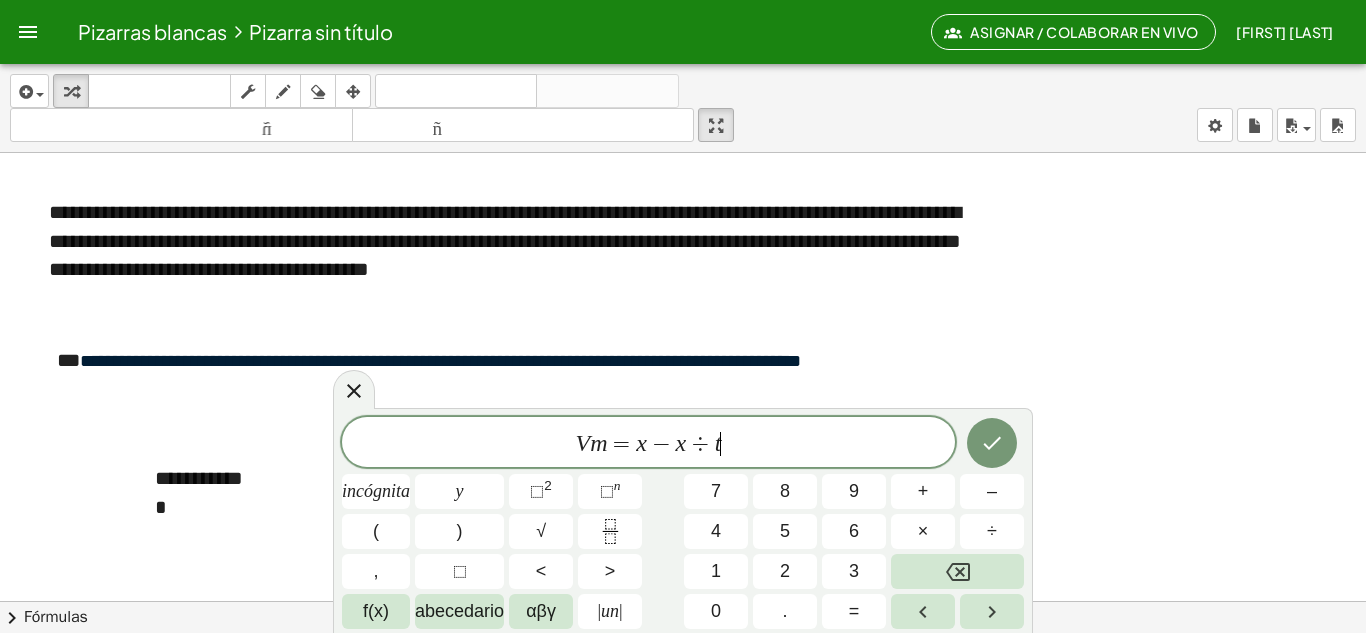click on "V m = x − x ÷ t ​" at bounding box center [648, 444] 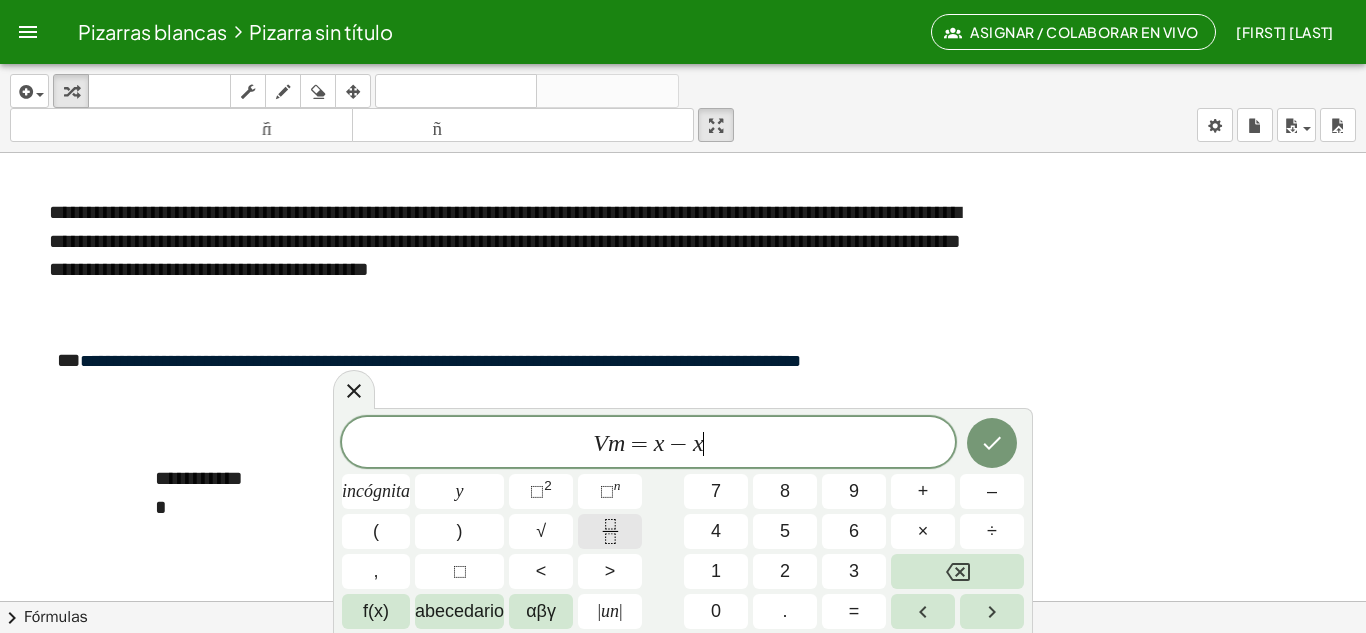 click 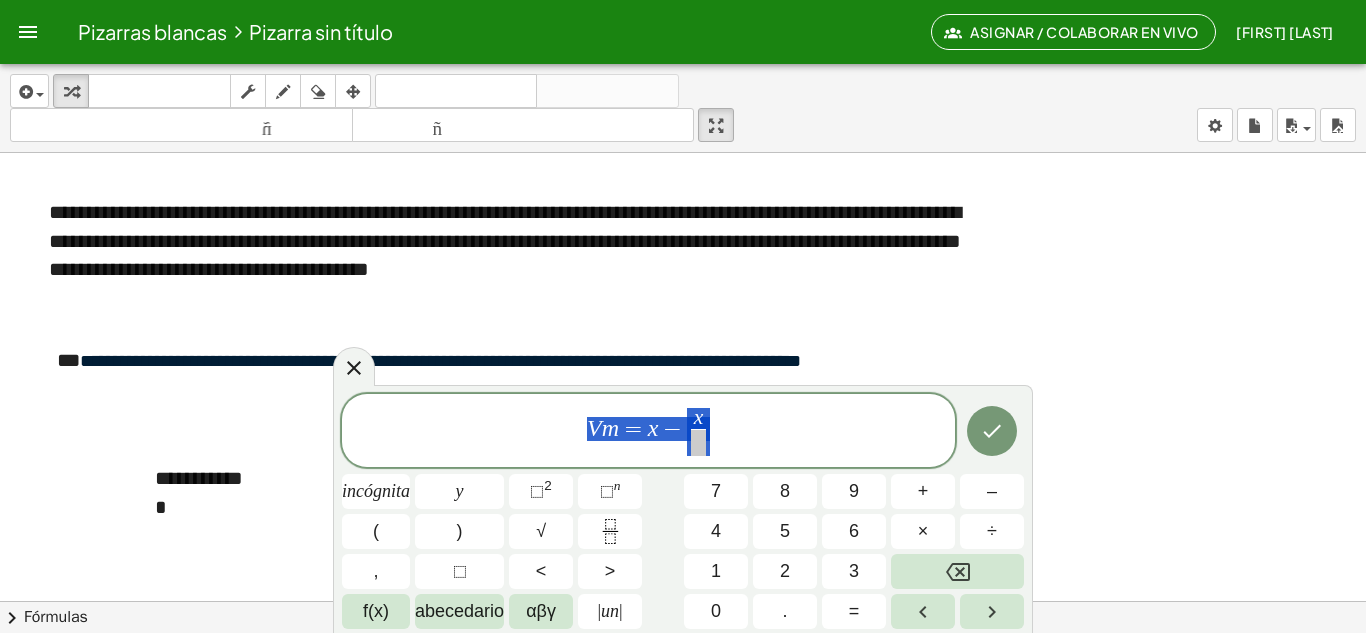 drag, startPoint x: 800, startPoint y: 422, endPoint x: 552, endPoint y: 421, distance: 248.00201 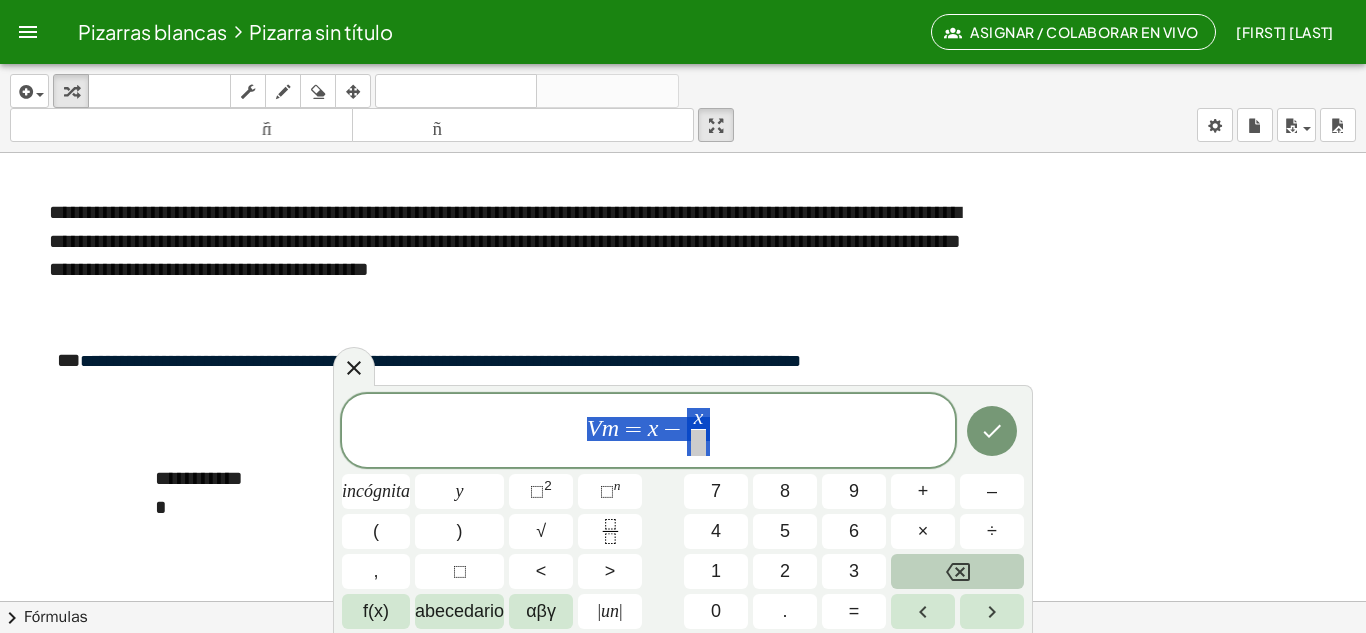 click at bounding box center [957, 571] 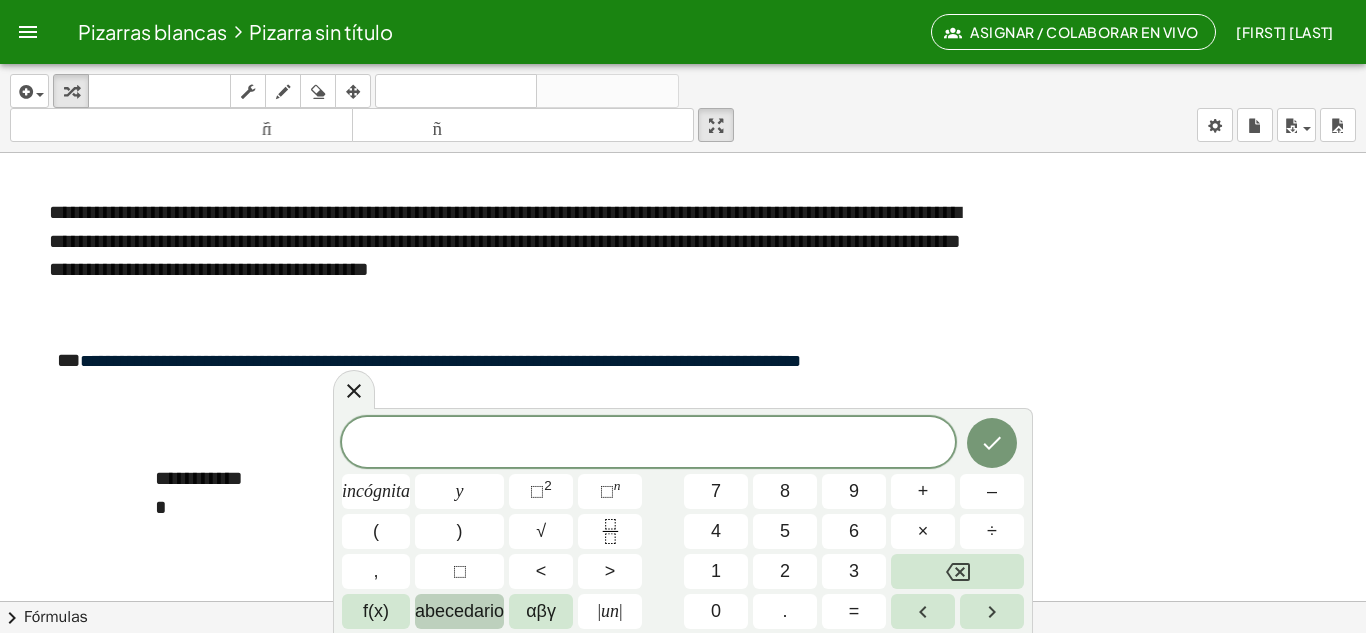 click on "abecedario" at bounding box center [459, 611] 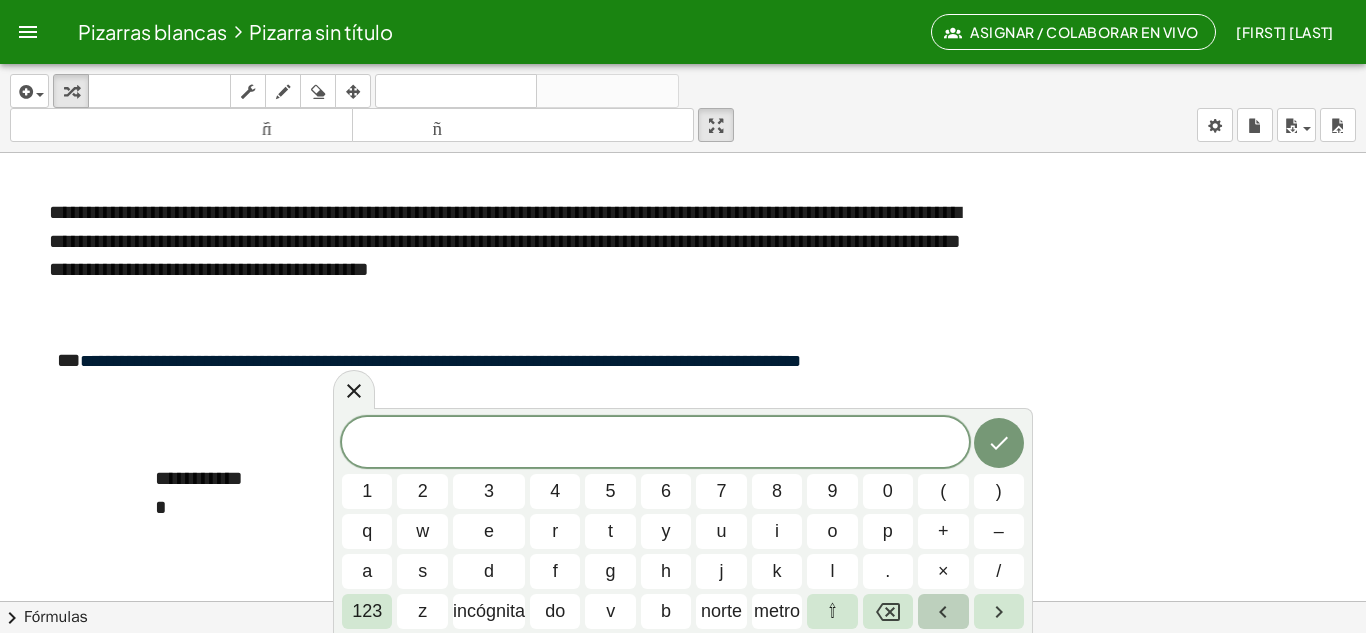click 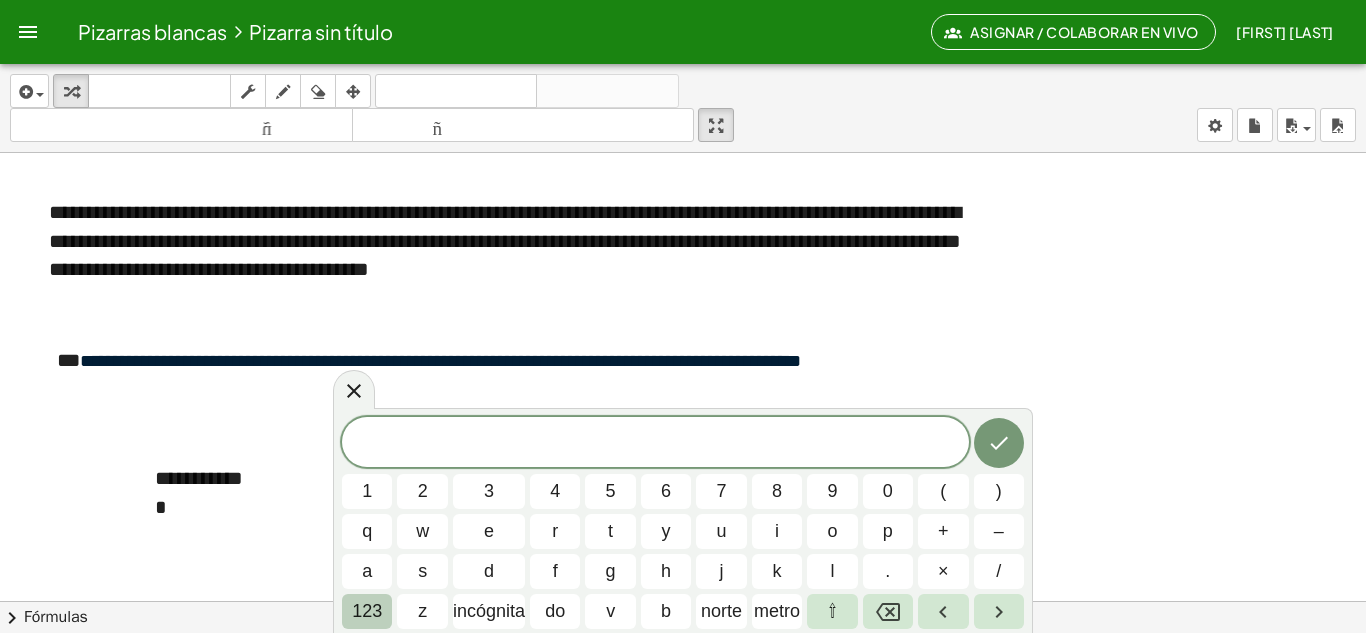 click on "123" at bounding box center [367, 611] 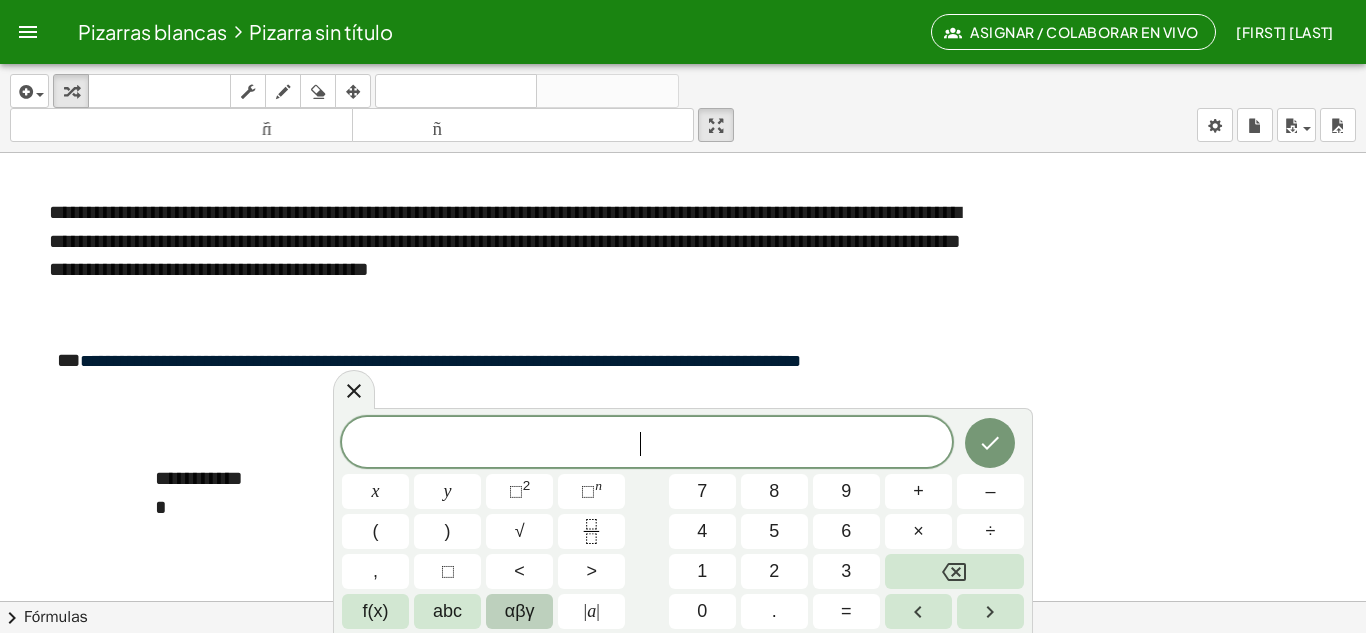 click on "αβγ" at bounding box center (520, 611) 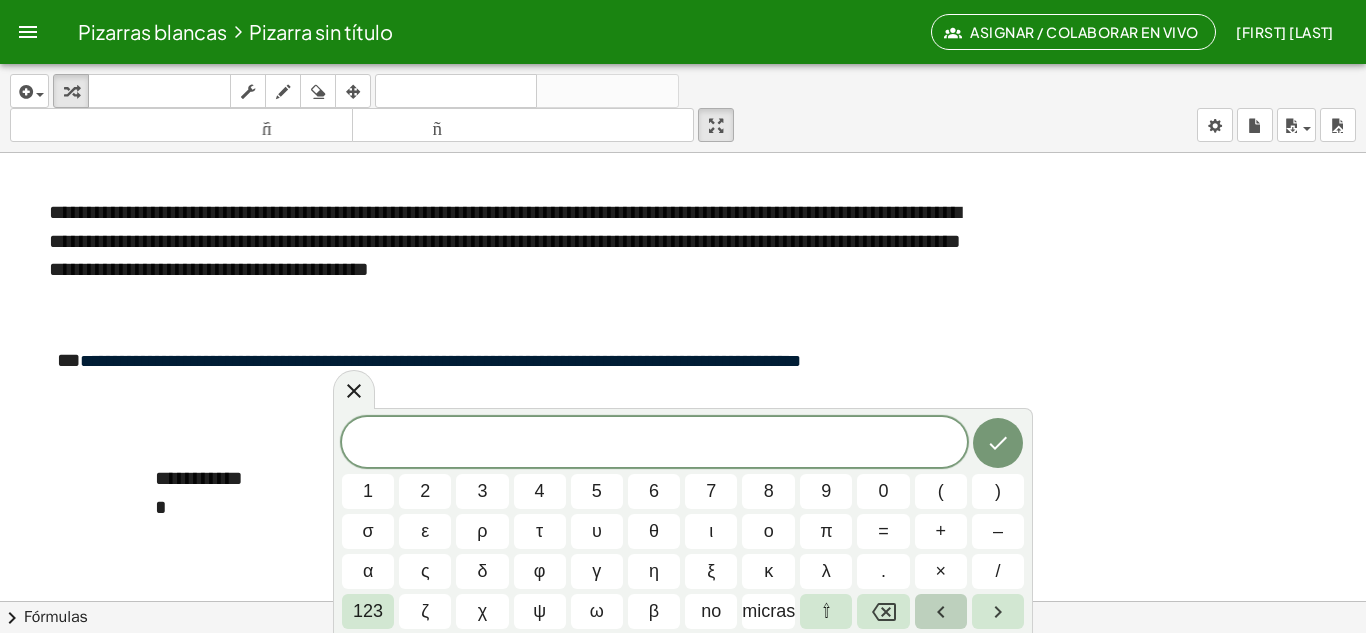 click at bounding box center [941, 611] 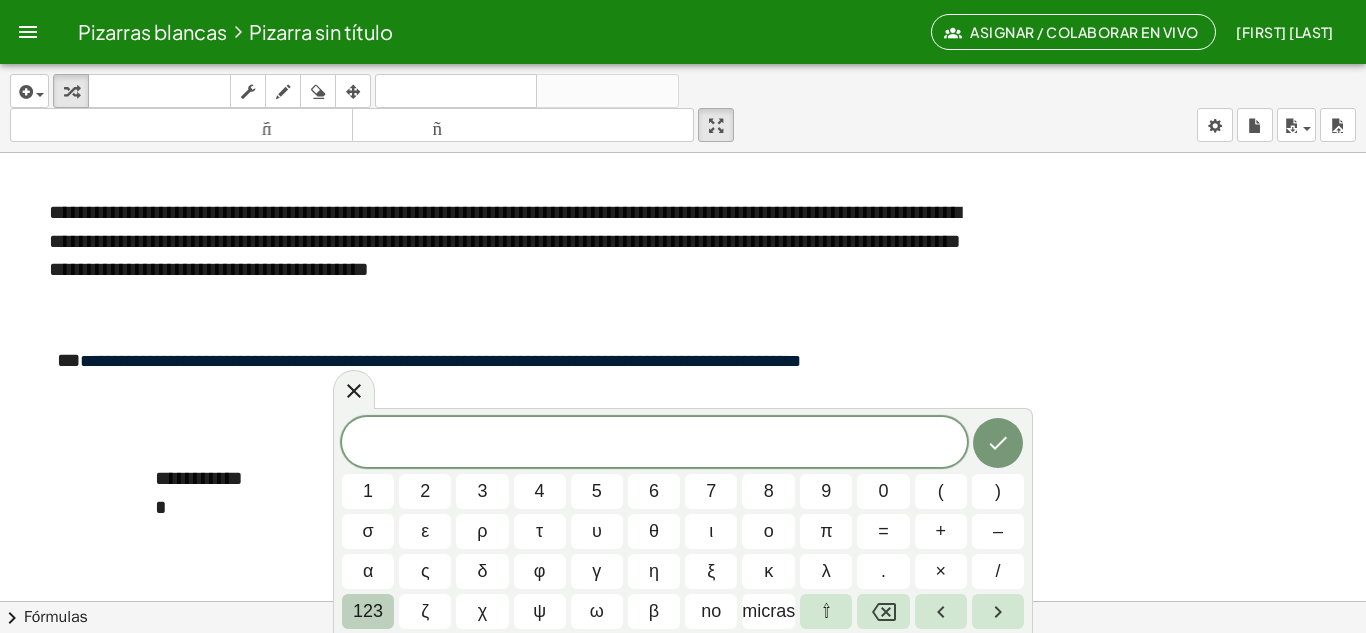 click on "123" at bounding box center (368, 611) 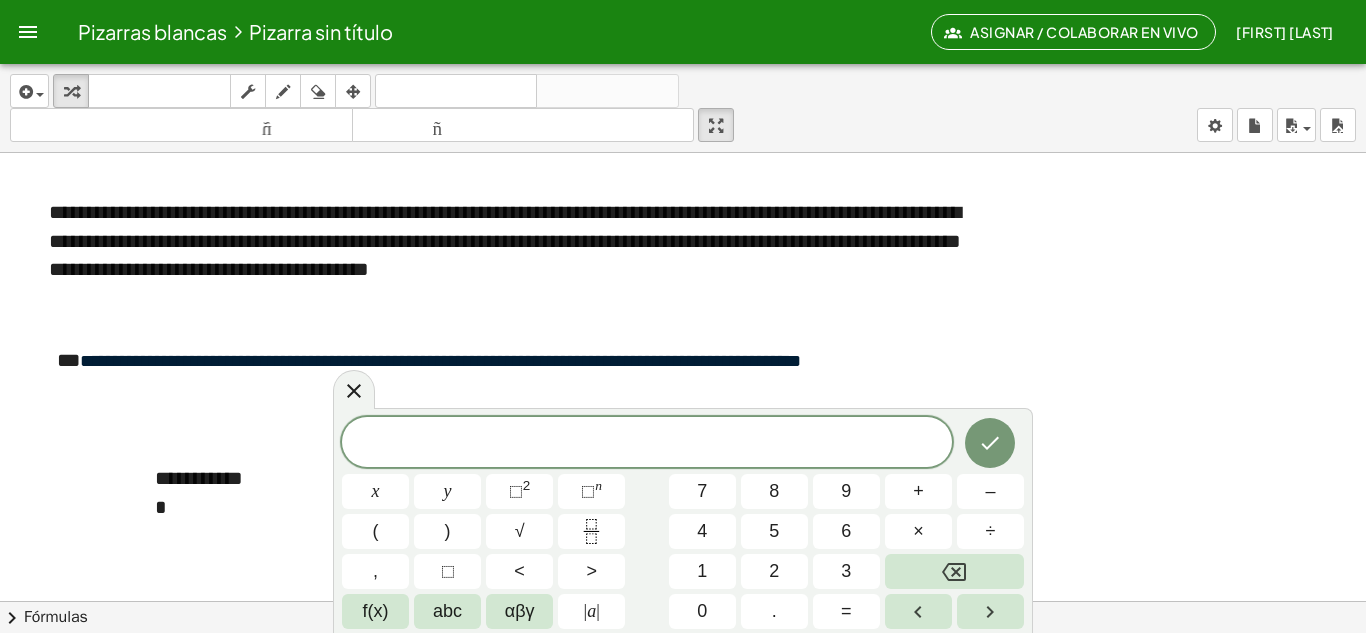 click at bounding box center [683, 825] 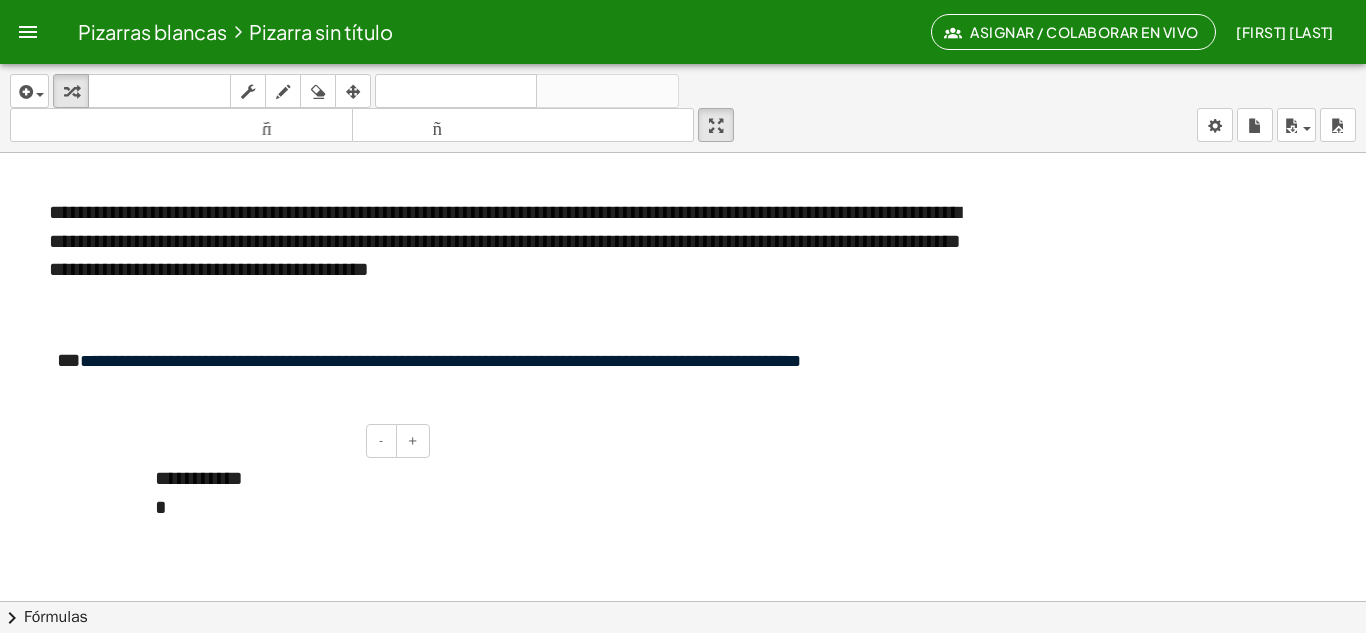 click on "**********" at bounding box center (285, 492) 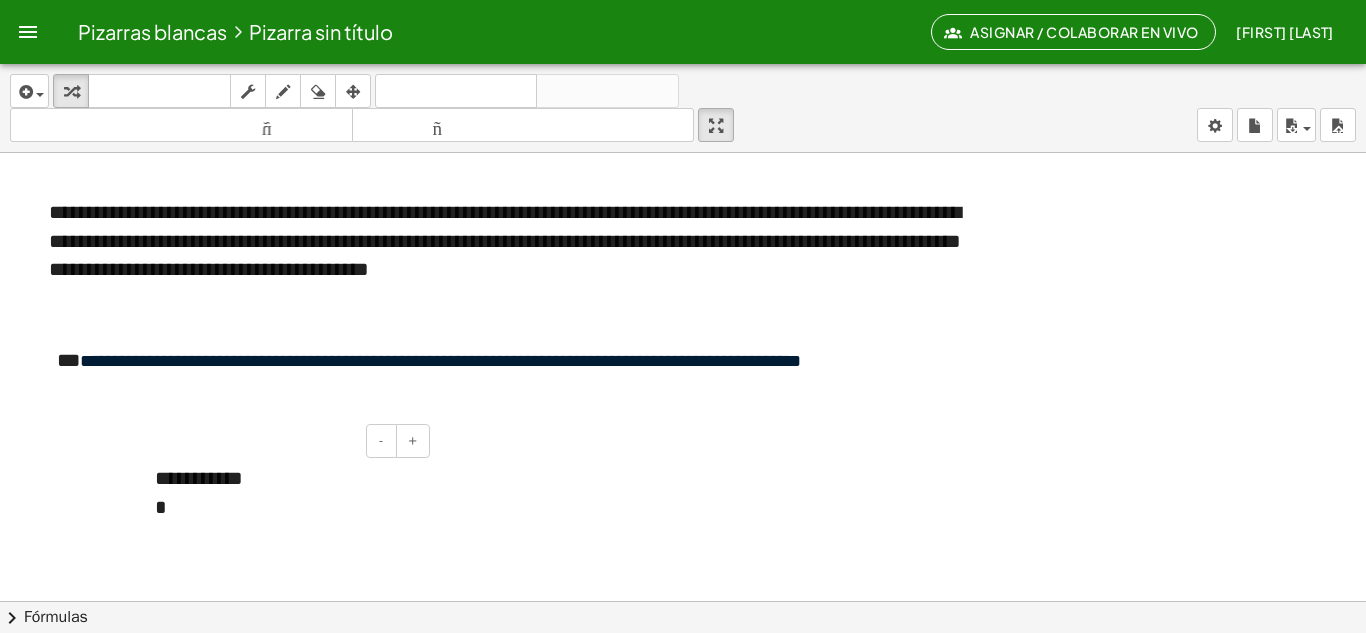 drag, startPoint x: 273, startPoint y: 527, endPoint x: 255, endPoint y: 497, distance: 34.98571 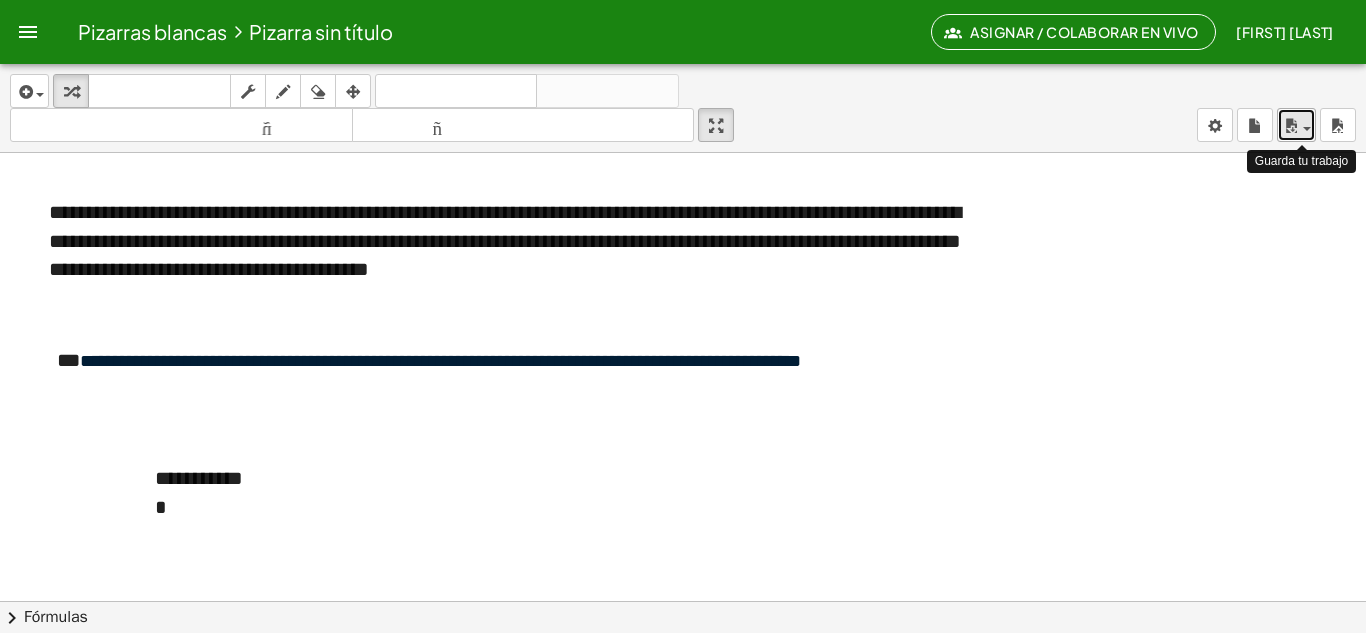 click at bounding box center (1291, 126) 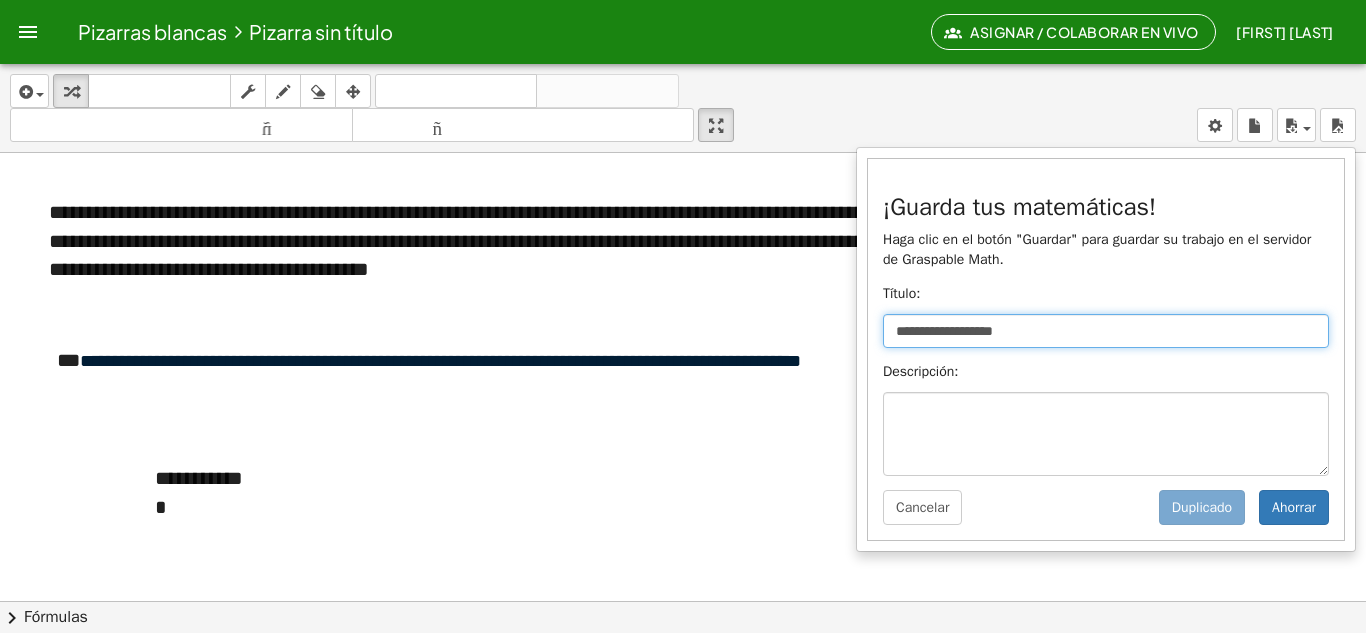 drag, startPoint x: 1041, startPoint y: 331, endPoint x: 877, endPoint y: 332, distance: 164.00305 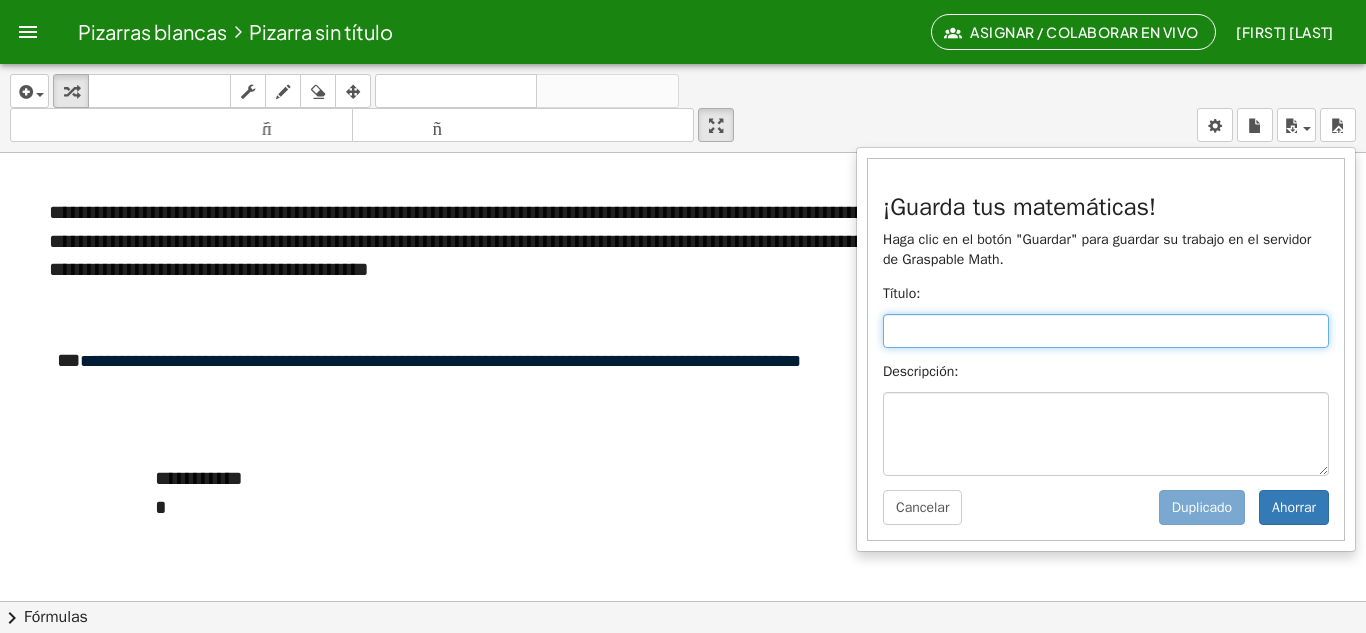 type on "*" 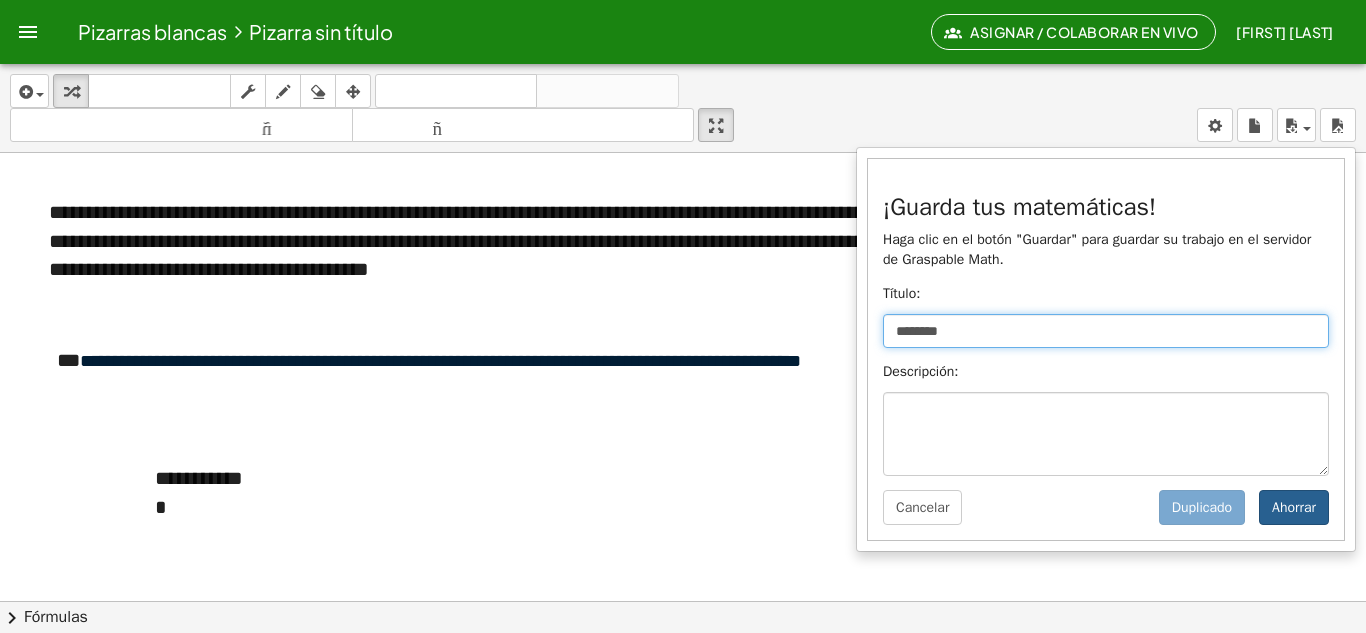 type on "********" 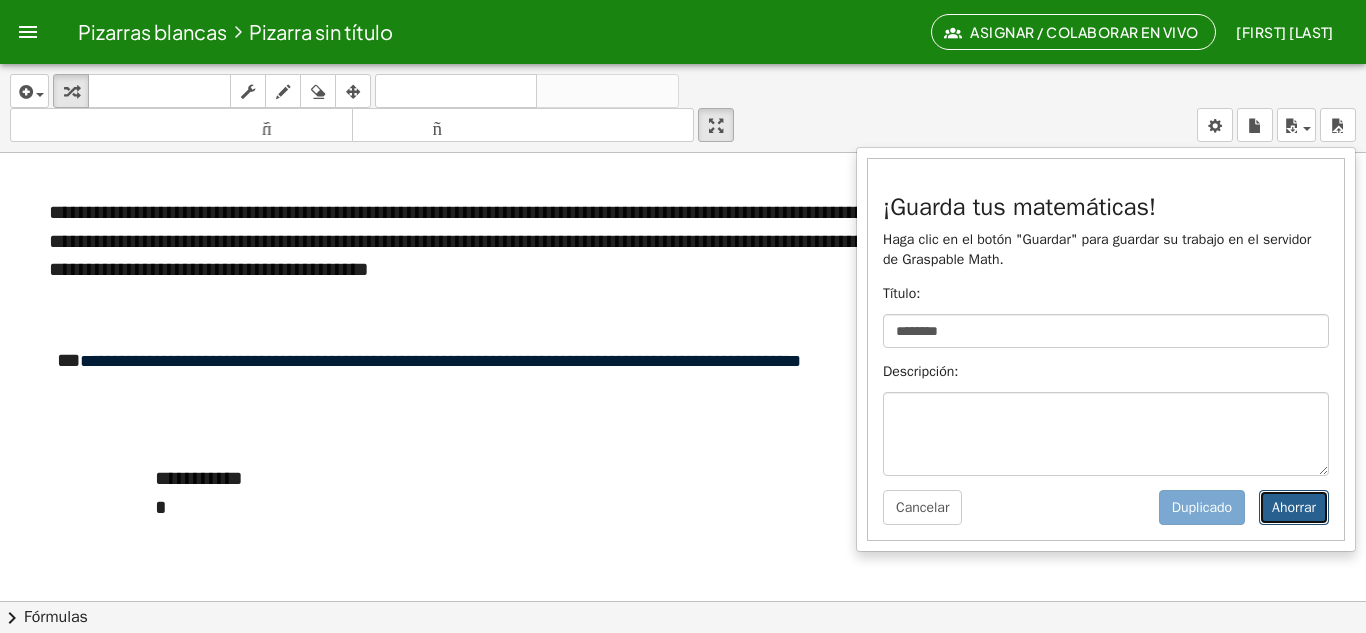click on "Ahorrar" at bounding box center [1294, 507] 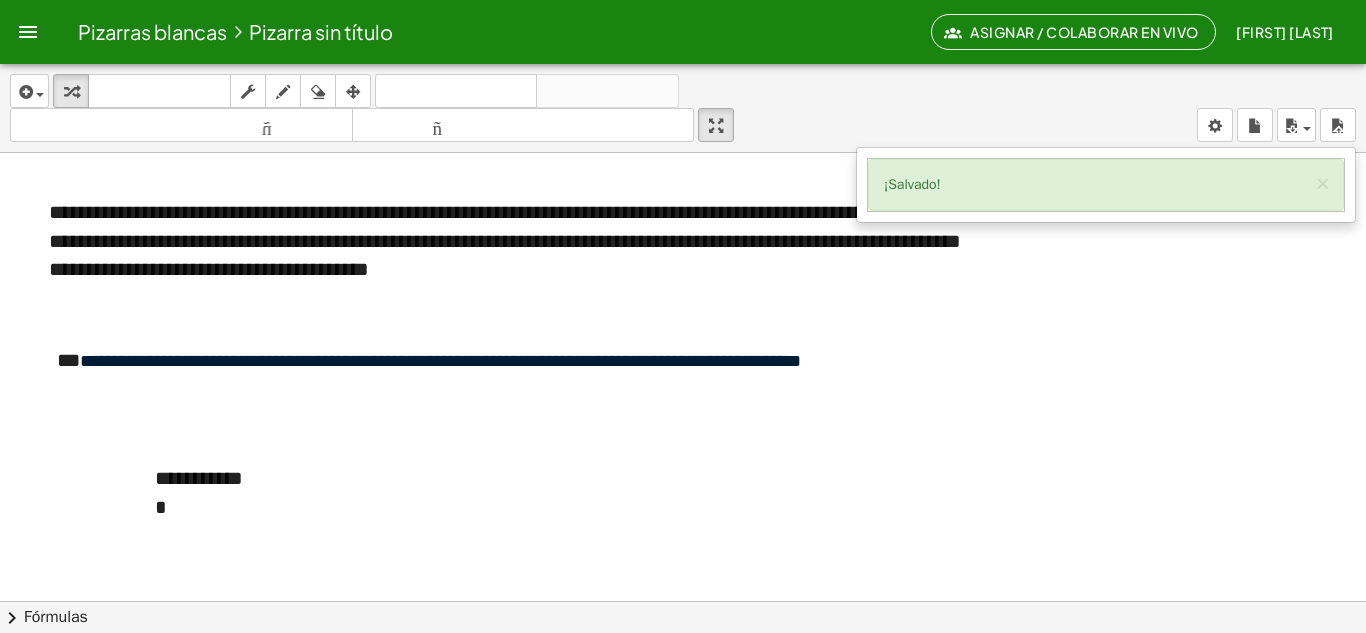 click at bounding box center [683, 825] 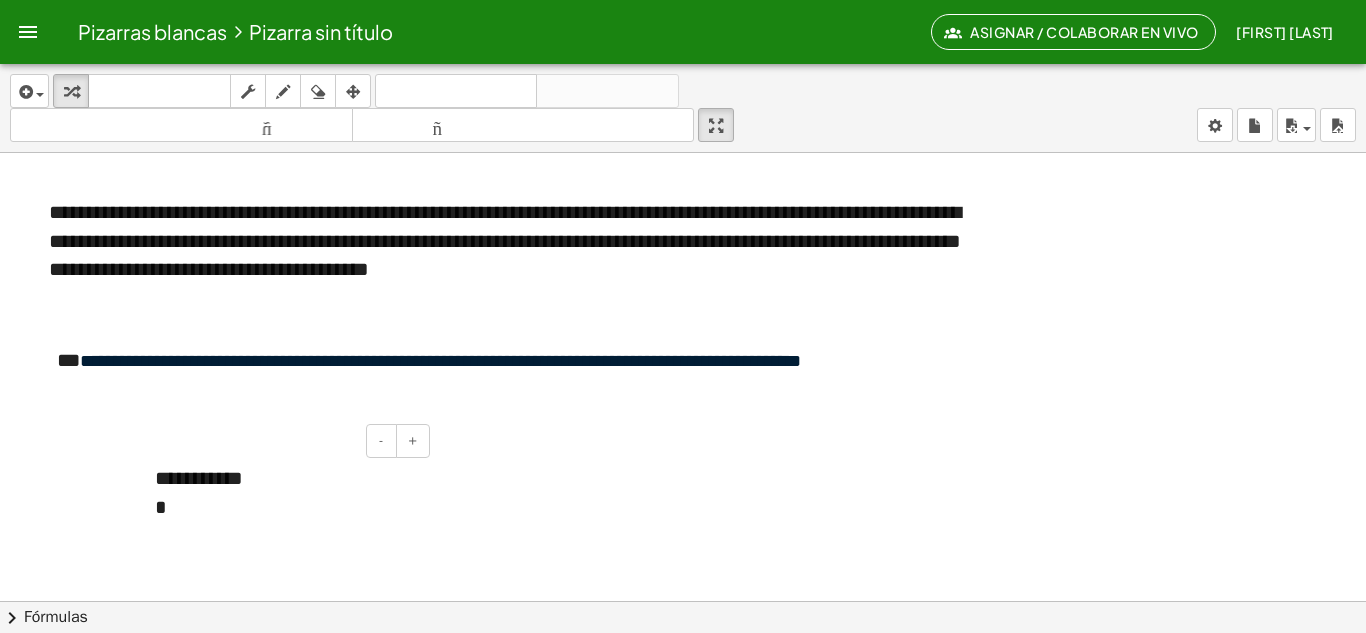 click on "**********" at bounding box center [285, 492] 